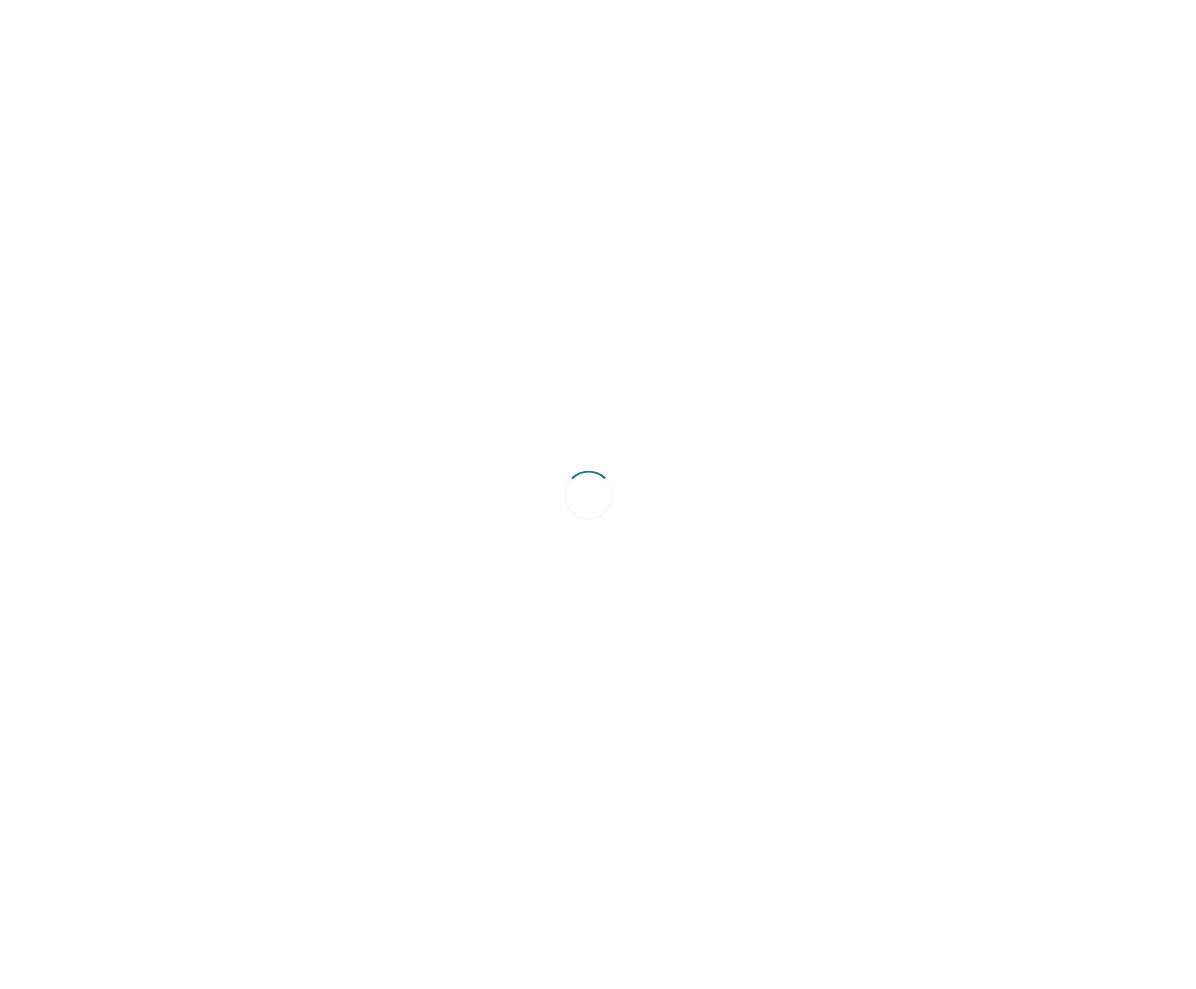 scroll, scrollTop: 0, scrollLeft: 0, axis: both 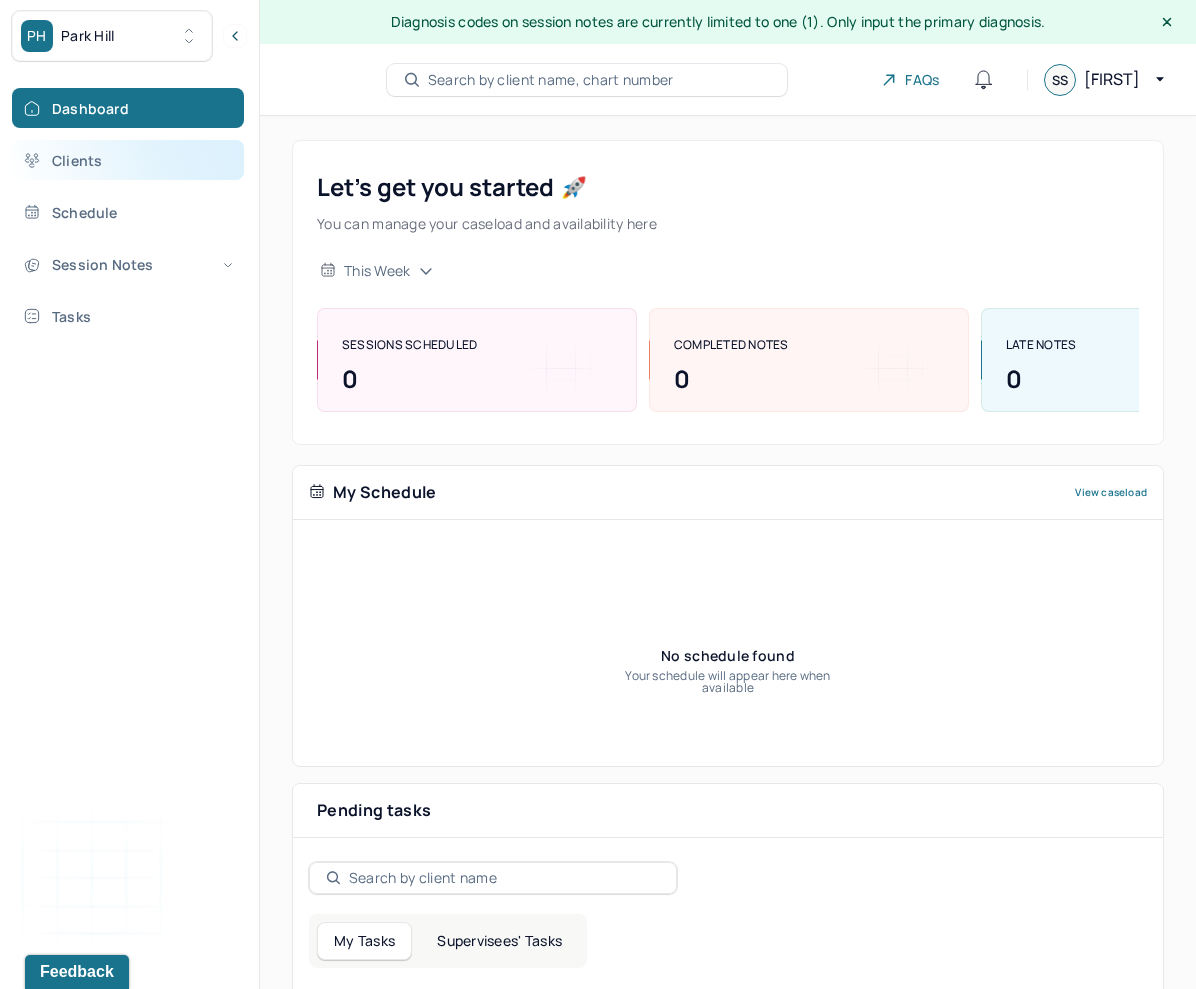 click on "Clients" at bounding box center (128, 160) 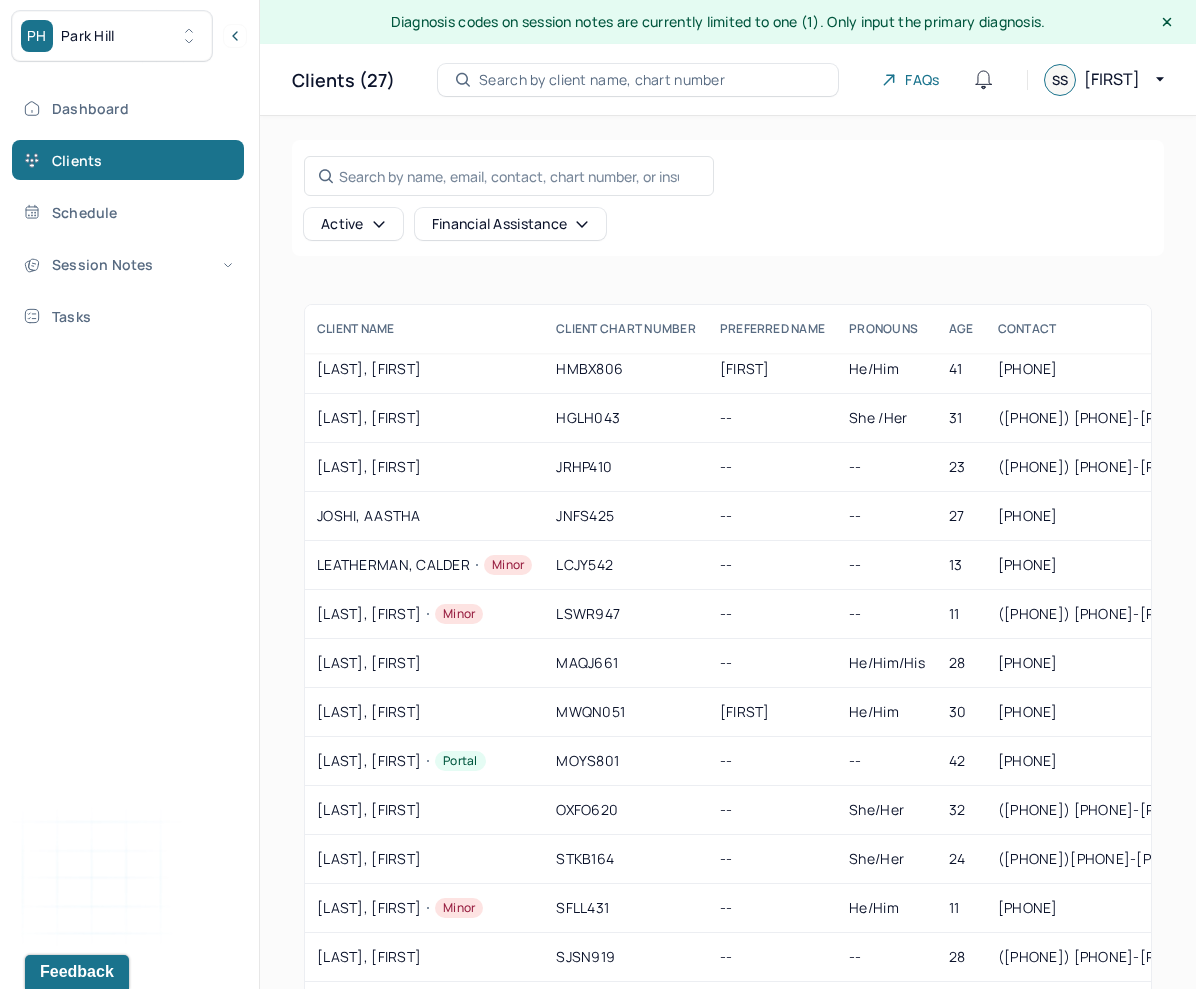 scroll, scrollTop: 662, scrollLeft: 0, axis: vertical 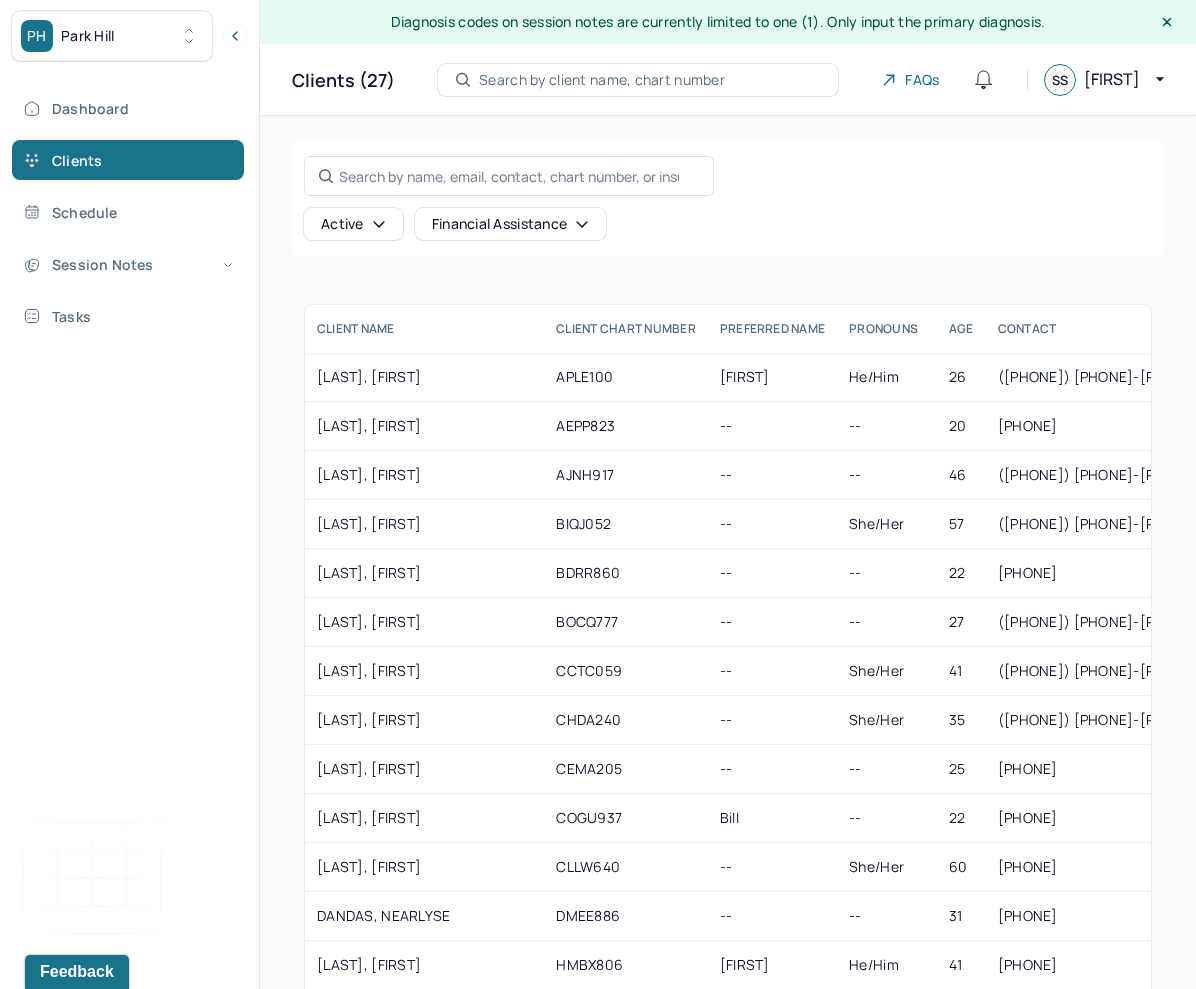 click on "Search by client name, chart number" at bounding box center (602, 80) 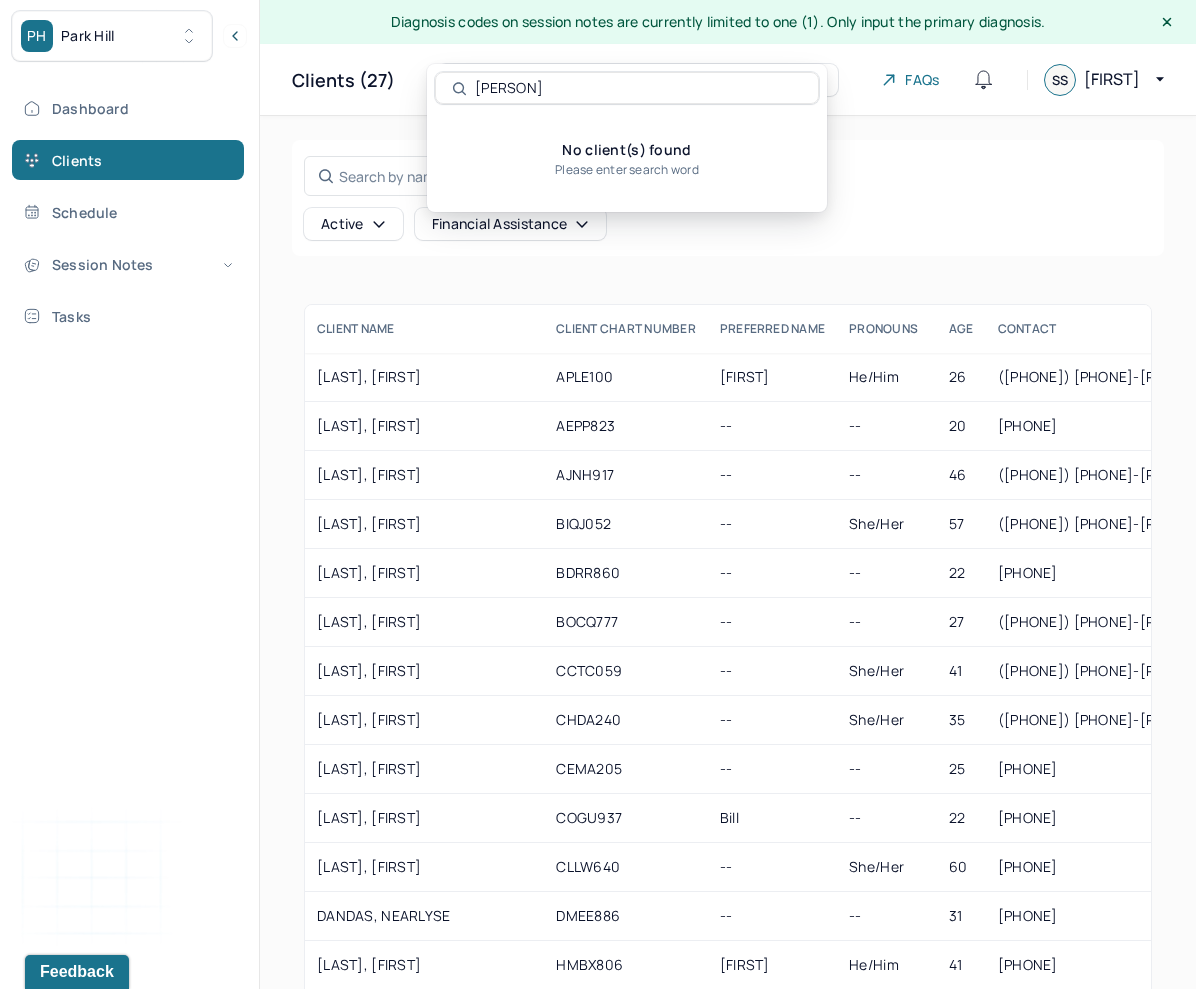 type on "[PERSON]" 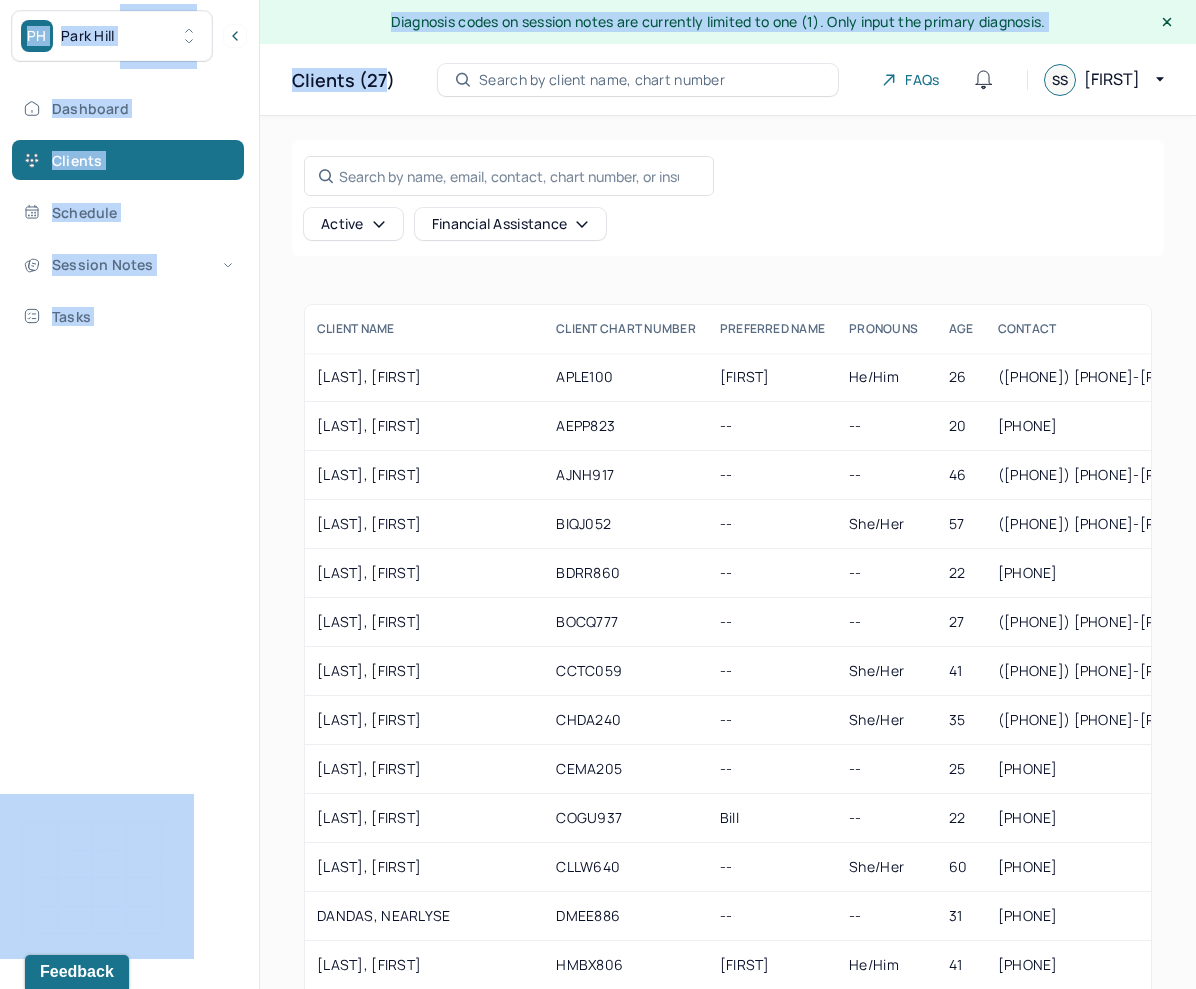 drag, startPoint x: 385, startPoint y: 96, endPoint x: 161, endPoint y: 46, distance: 229.51253 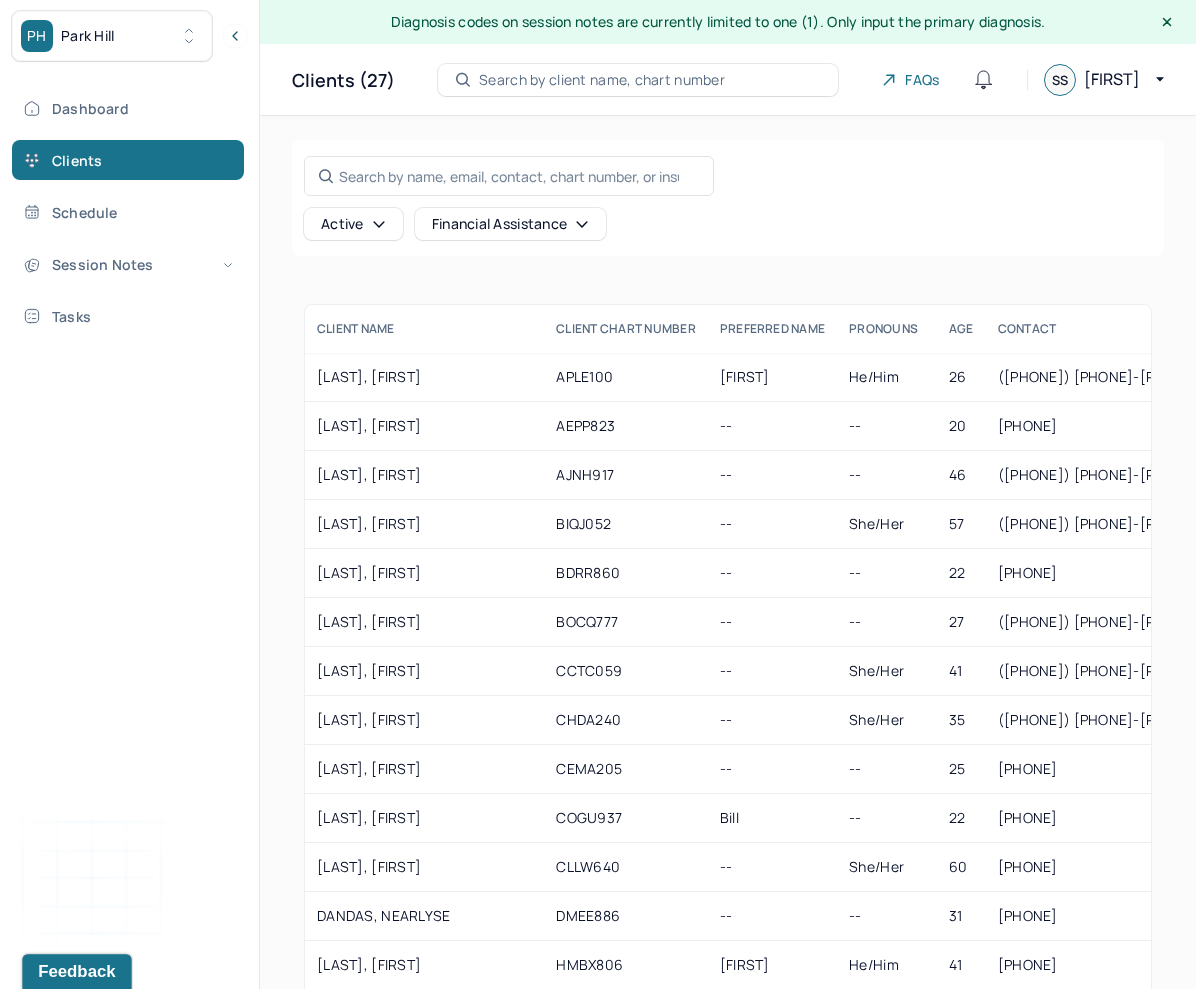 click on "Feedback" at bounding box center [76, 972] 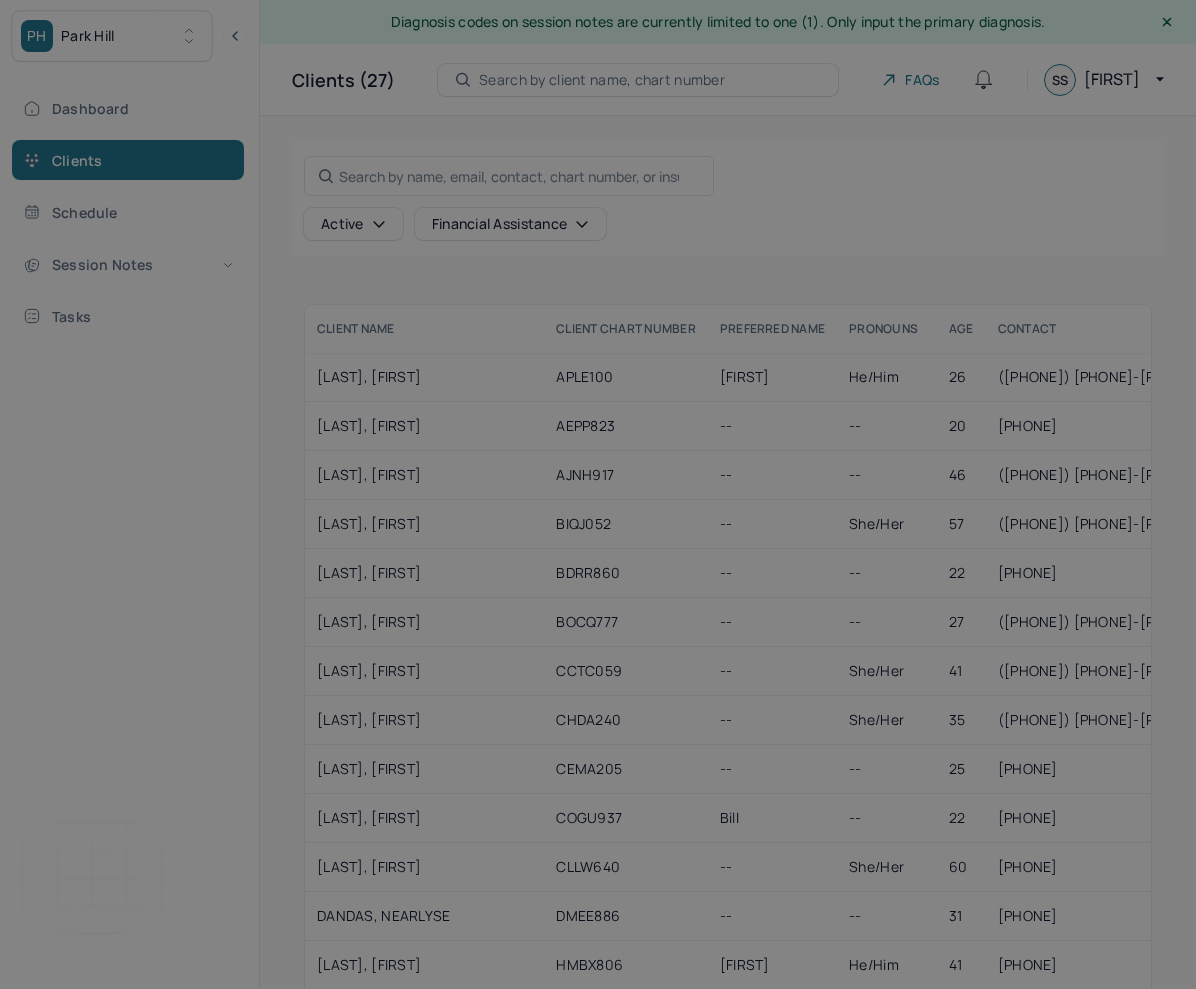 scroll, scrollTop: 0, scrollLeft: 0, axis: both 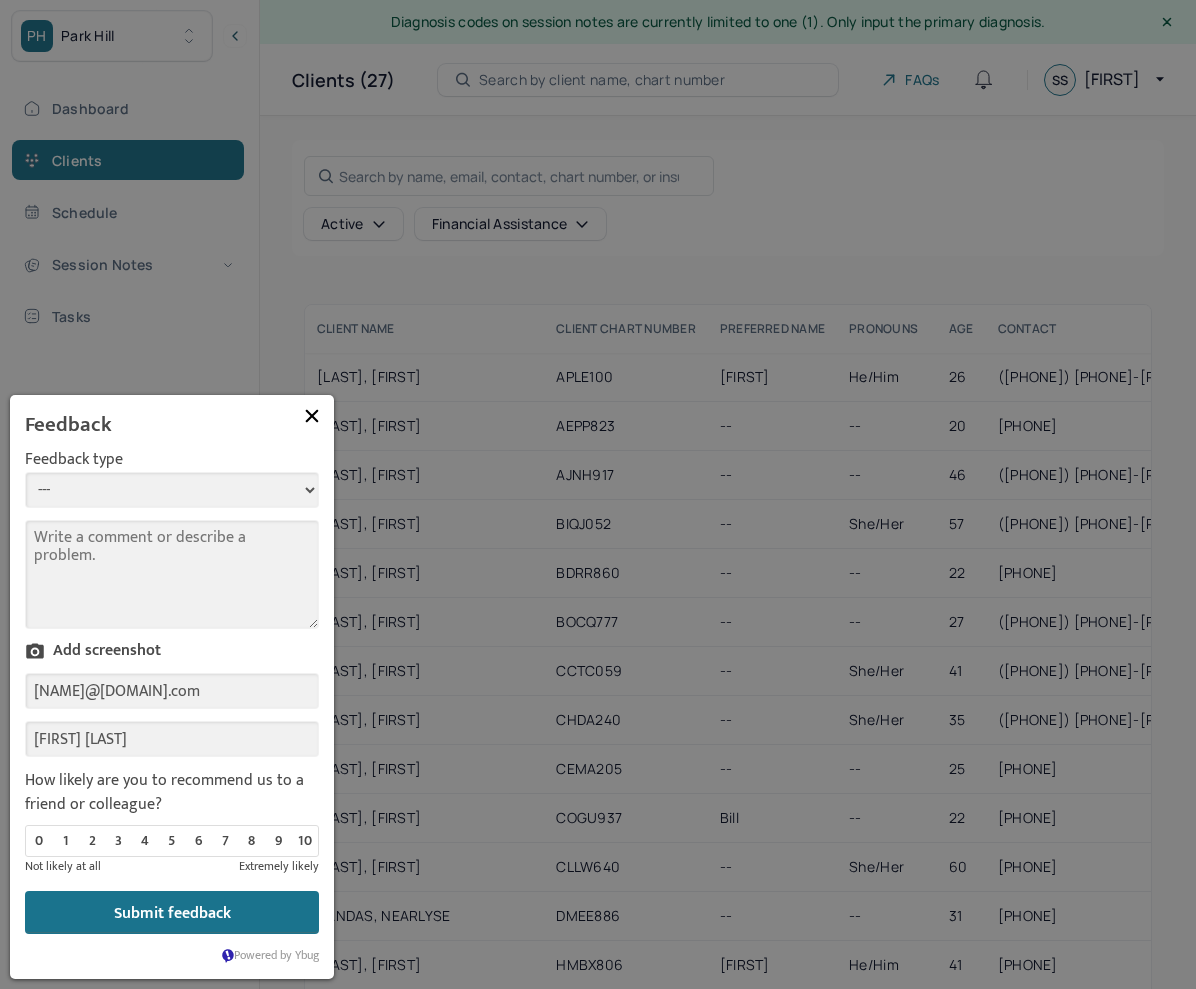 click on "Comment" at bounding box center [172, 574] 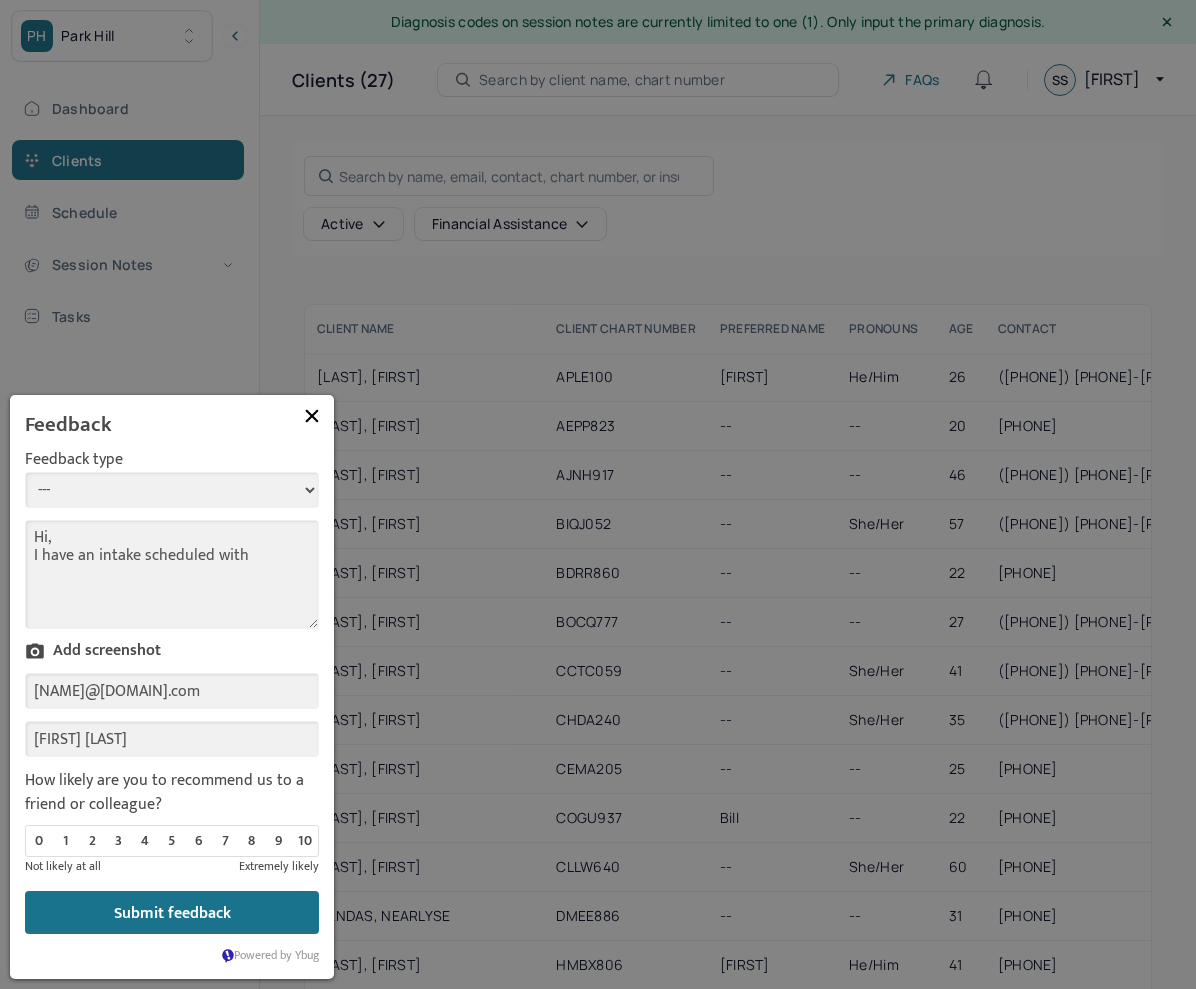 paste on "[FIRST] [LAST]" 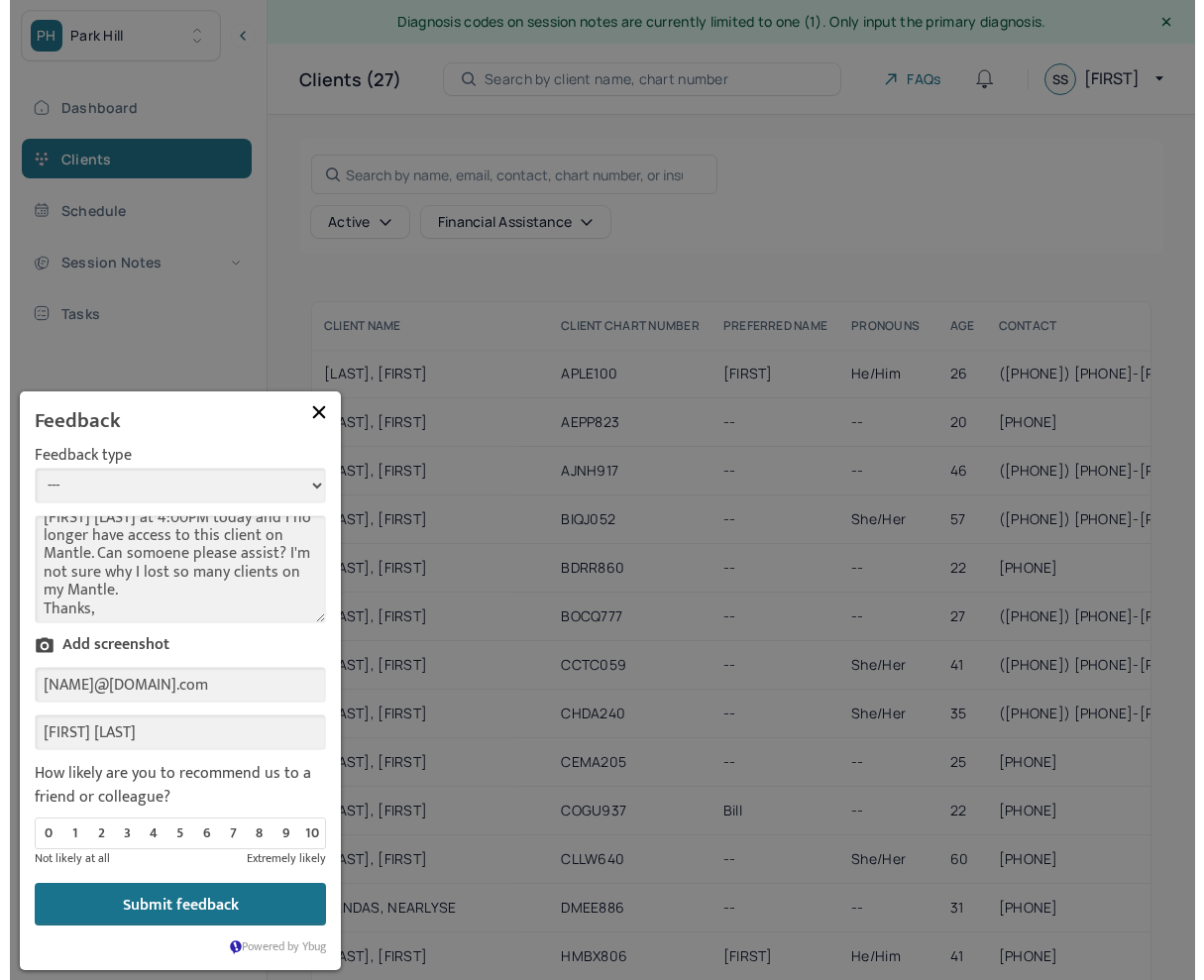 scroll, scrollTop: 69, scrollLeft: 0, axis: vertical 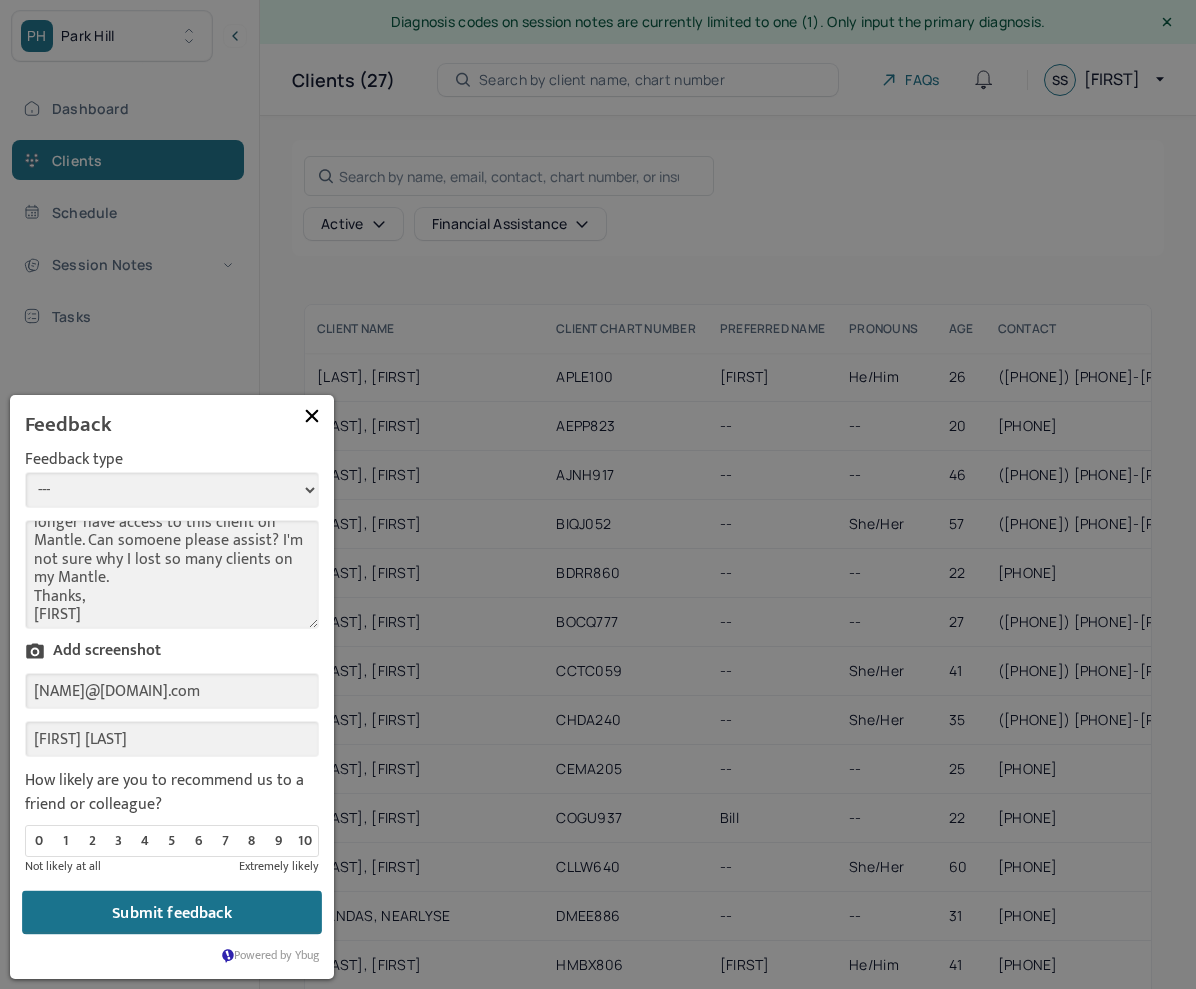 type on "Hi,
I have an intake scheduled with
[FIRST] [LAST] at 4:00PM today and I no longer have access to this client on Mantle. Can somoene please assist? I'm not sure why I lost so many clients on my Mantle.
Thanks,
[FIRST]" 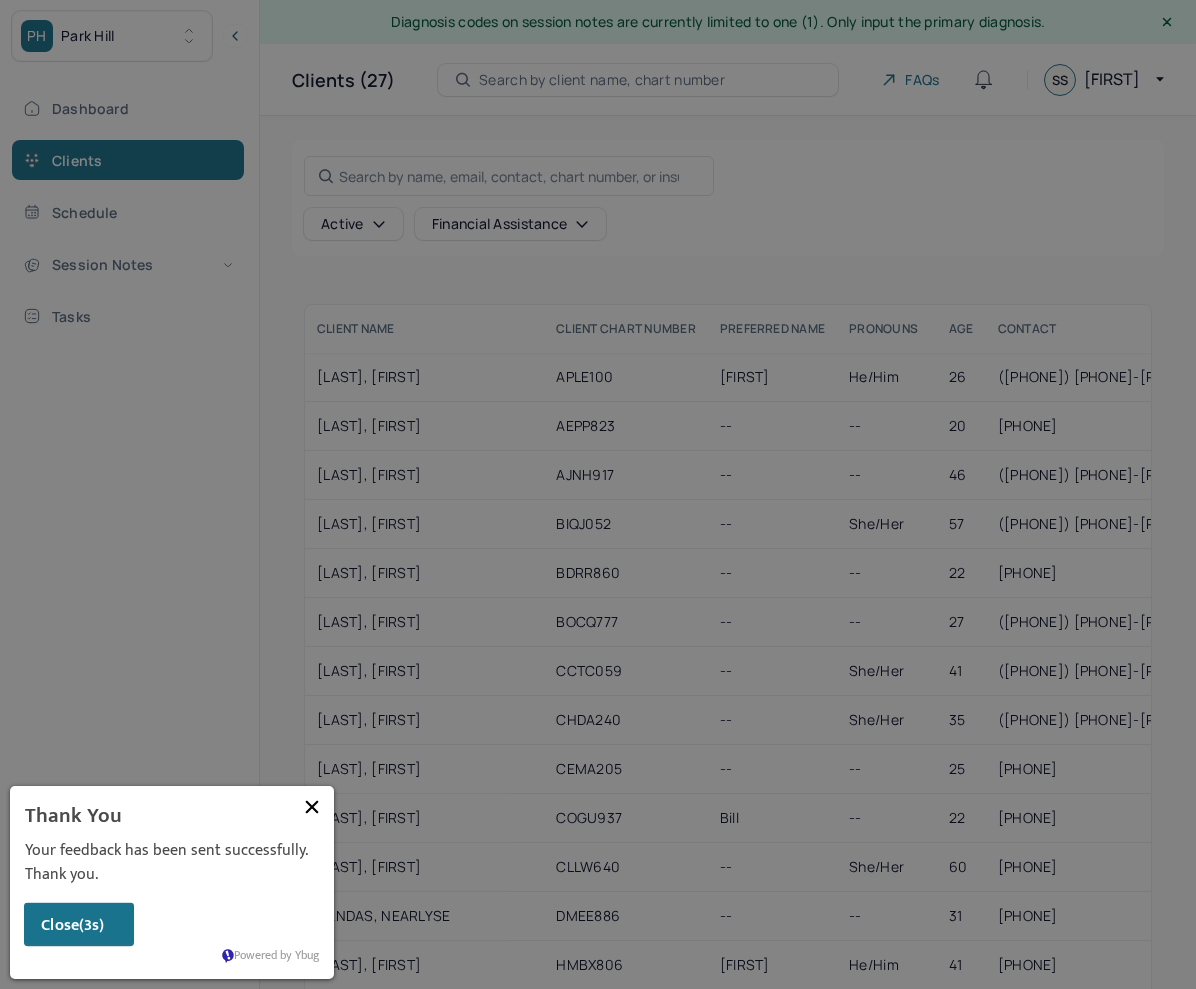 click on "(3s)" at bounding box center (92, 925) 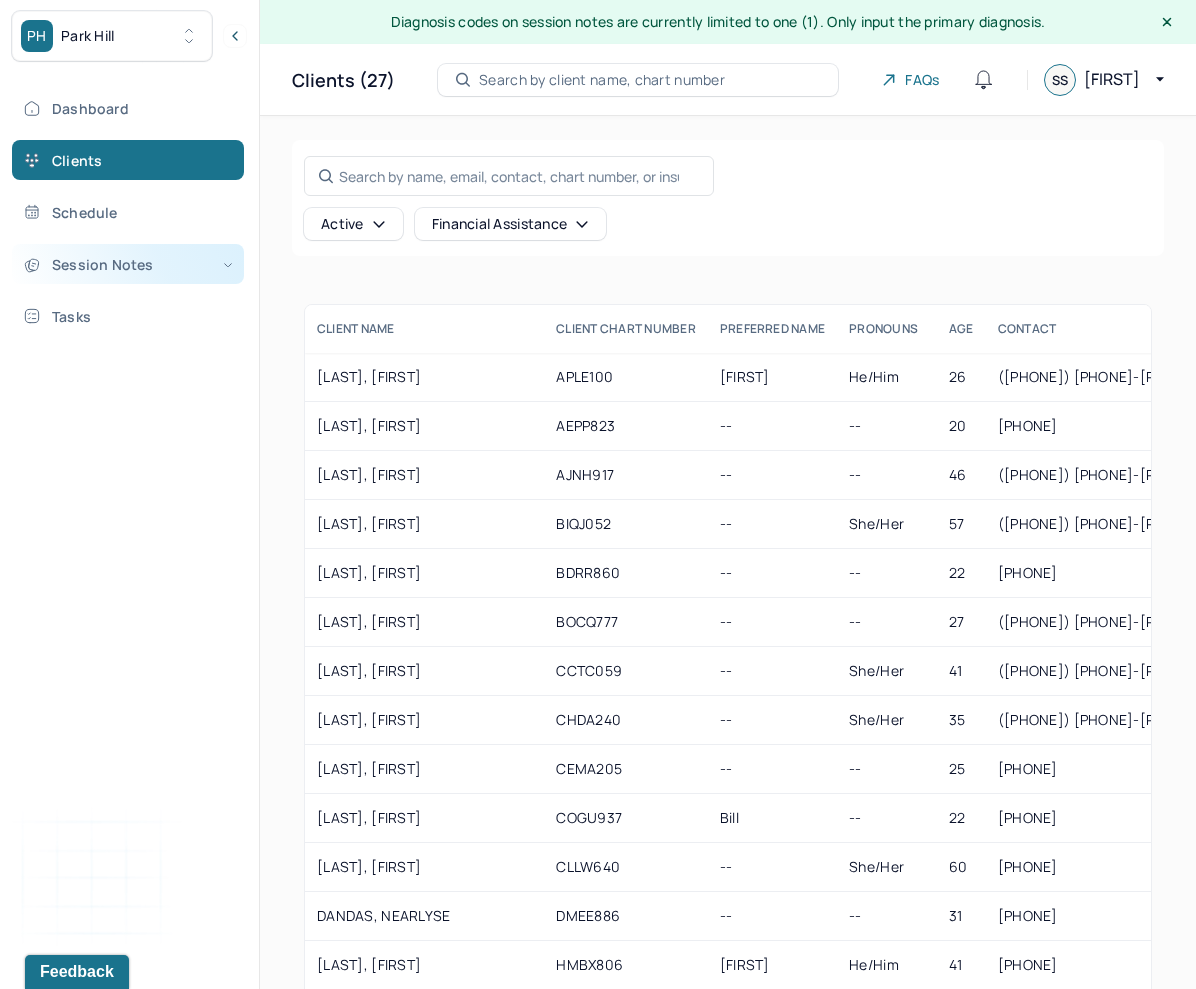 click on "Session Notes" at bounding box center [128, 264] 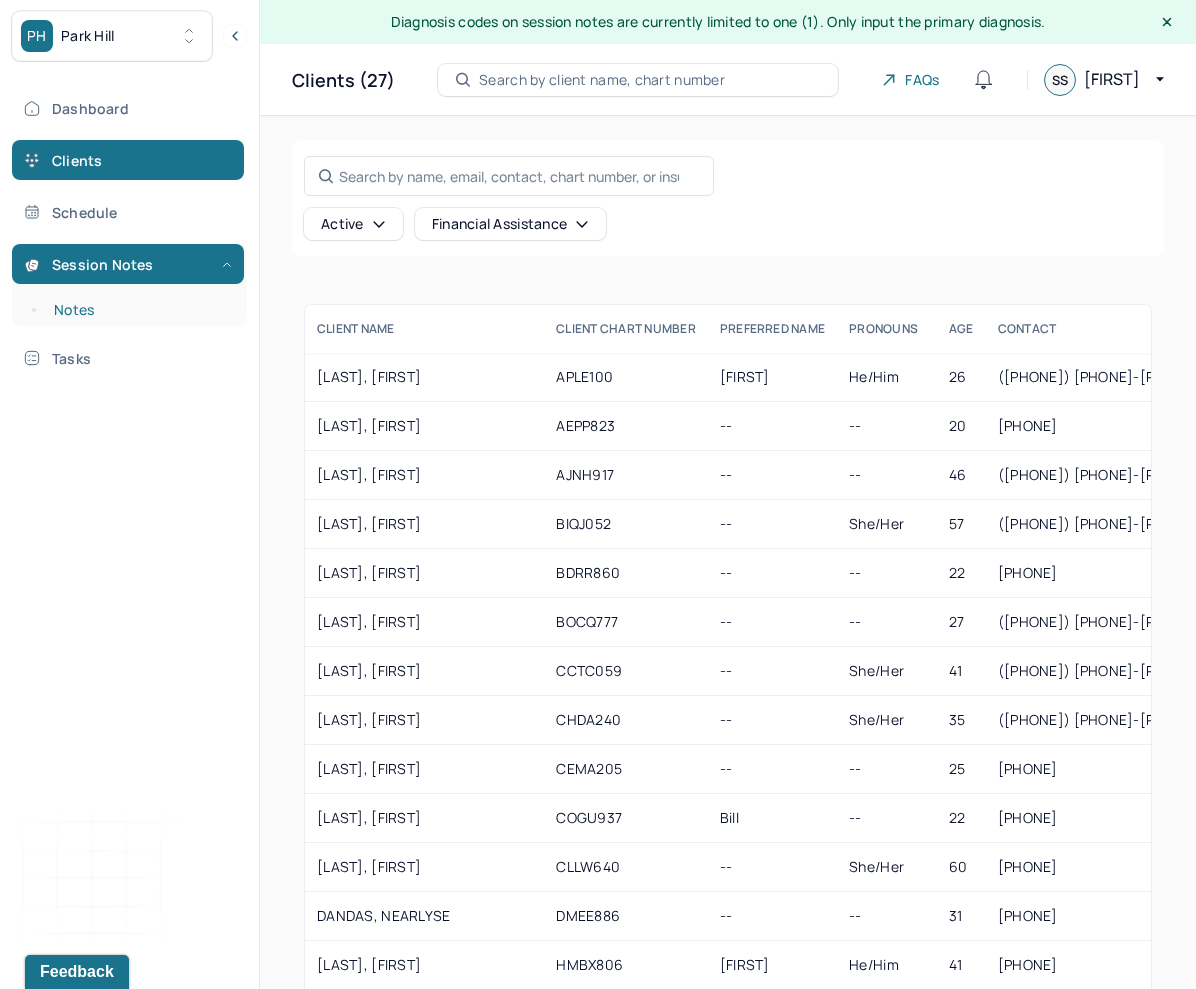 click on "Notes" at bounding box center [139, 310] 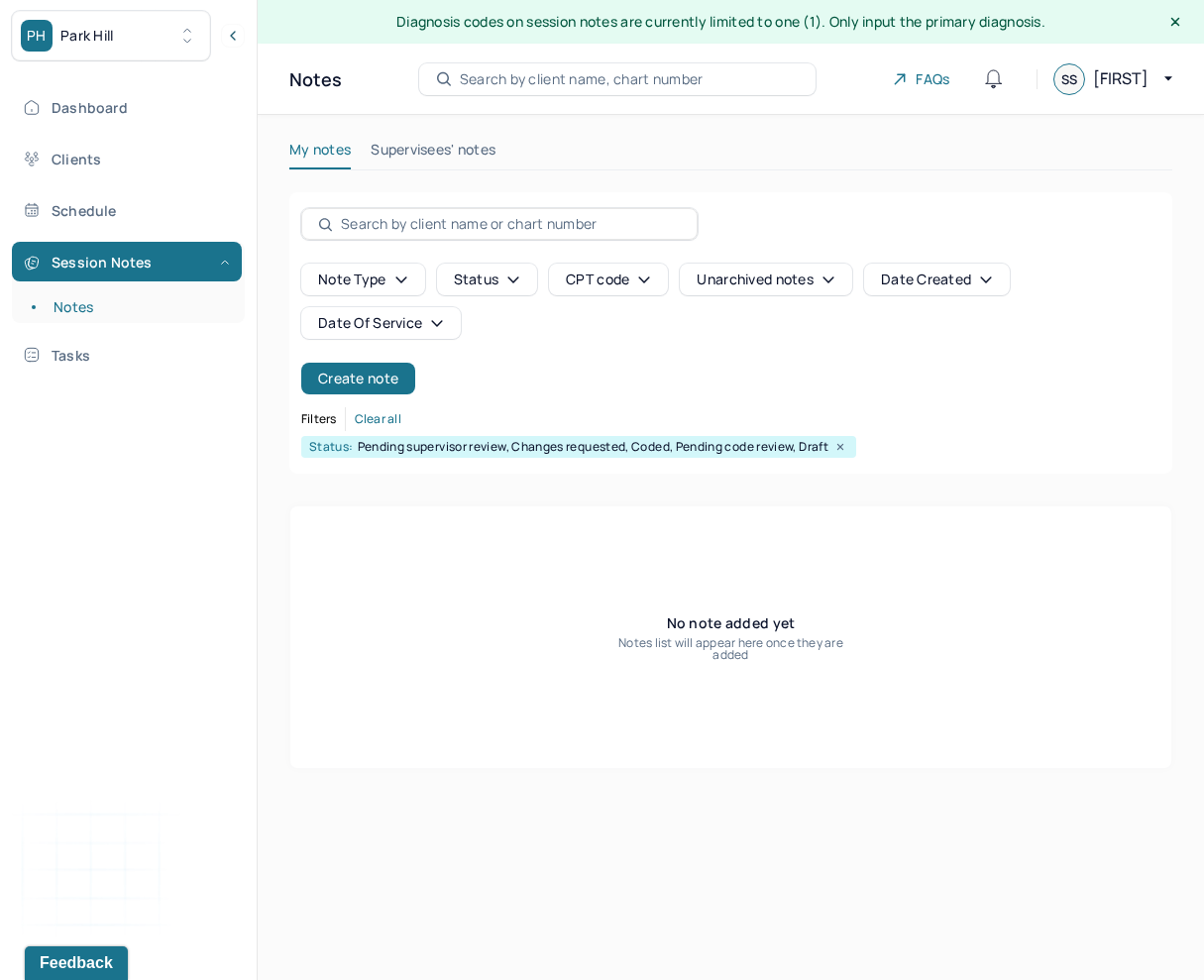 click on "Supervisees' notes" at bounding box center (433, 154) 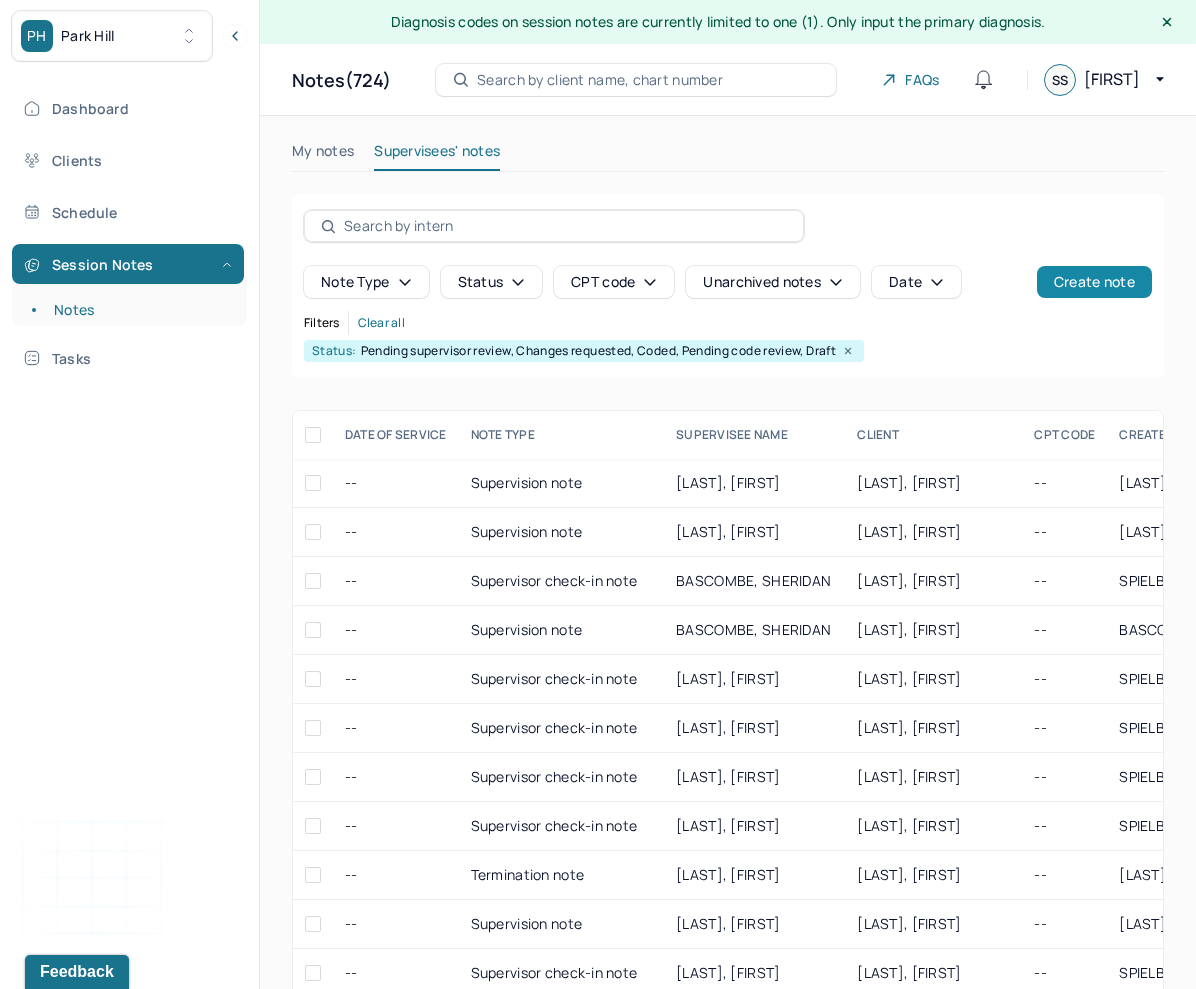 click on "Create note" at bounding box center (1094, 282) 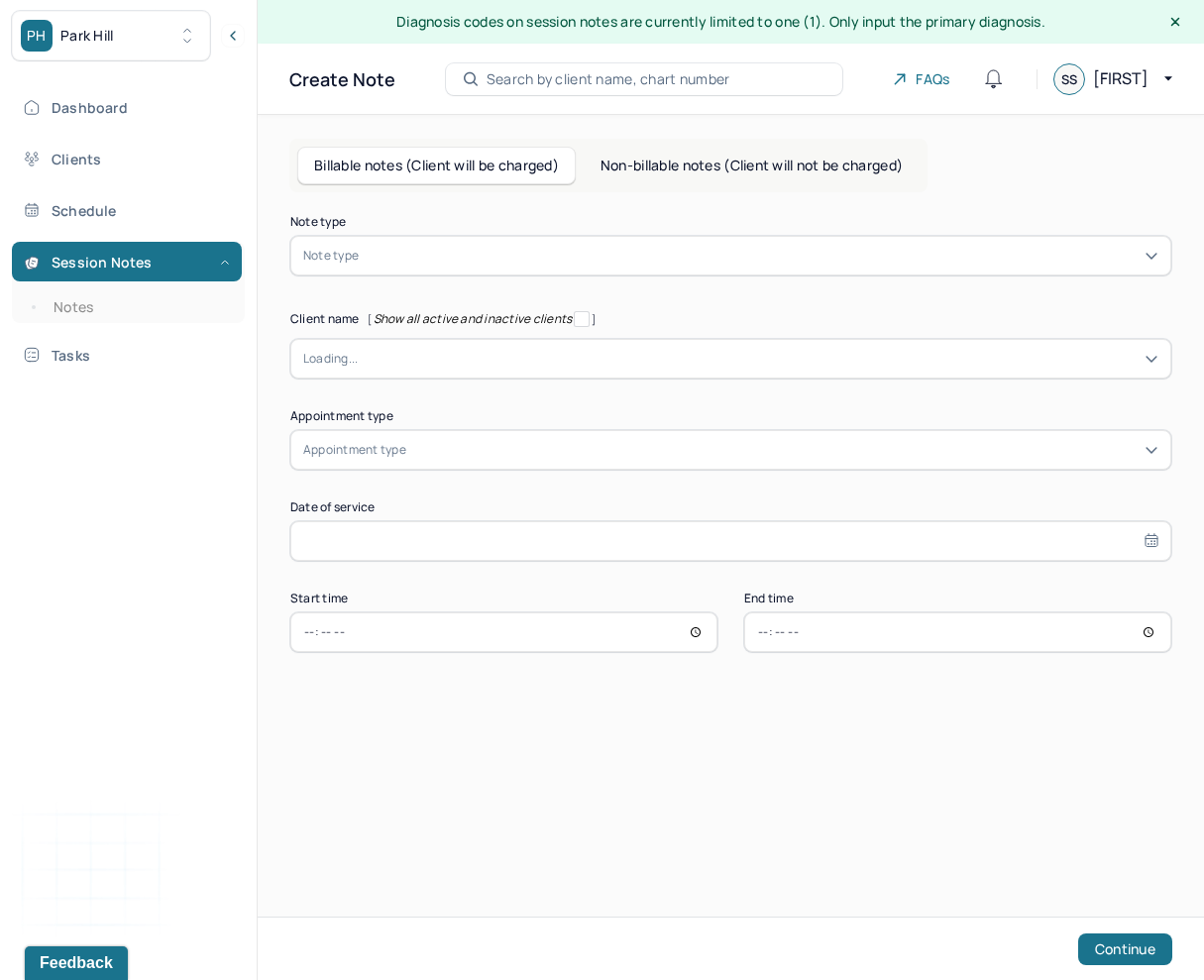click at bounding box center [760, 256] 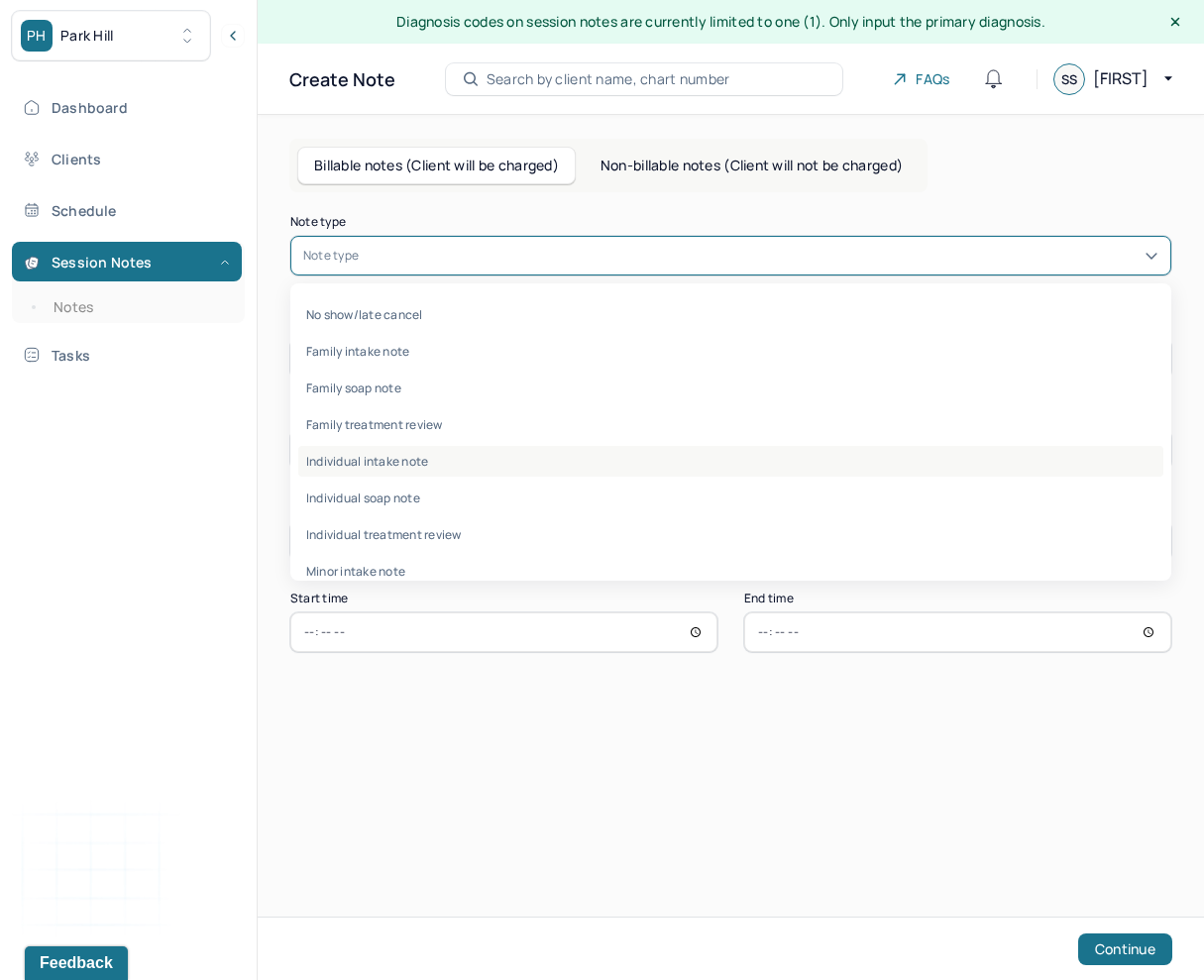 click on "Individual intake note" at bounding box center (730, 461) 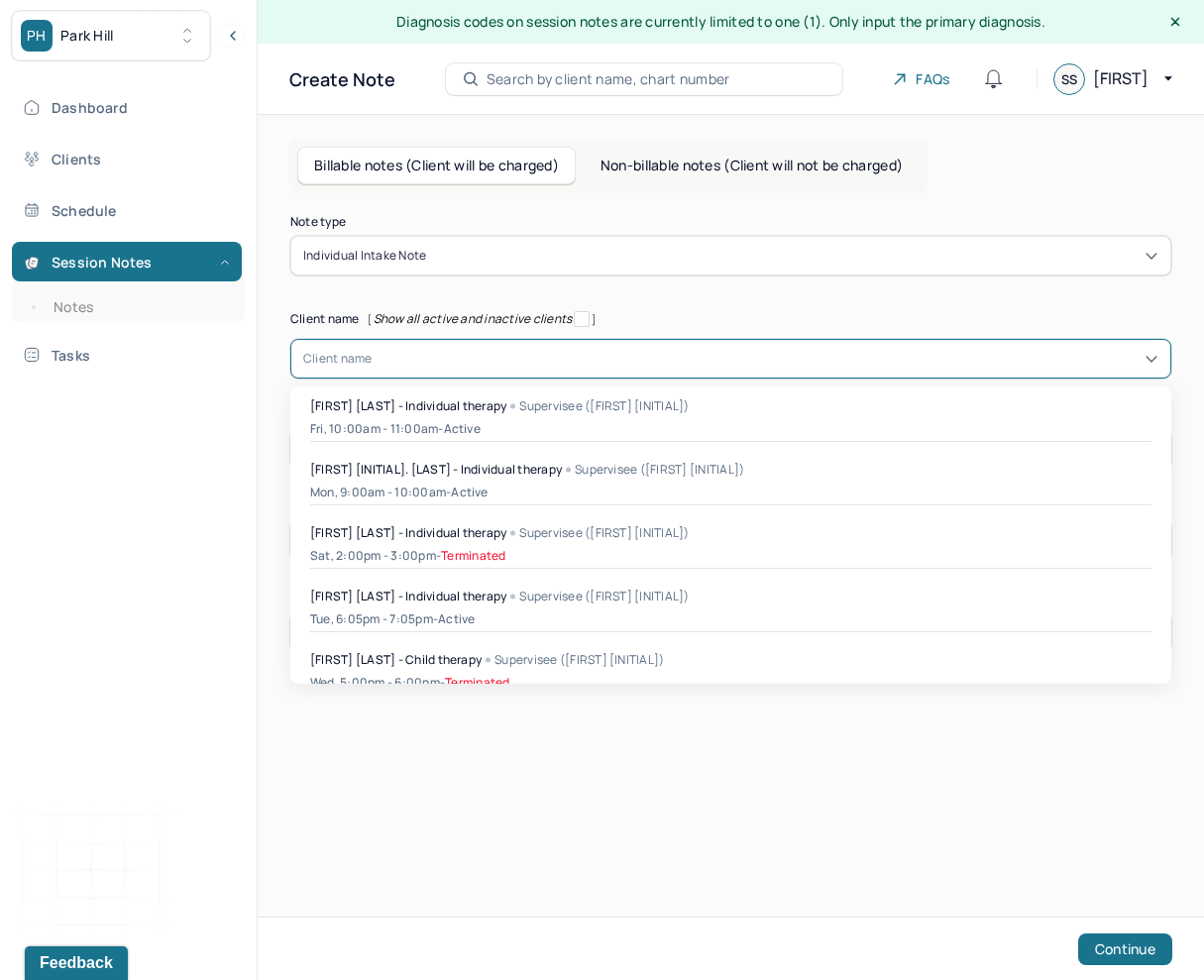 click on "Client name" at bounding box center (730, 359) 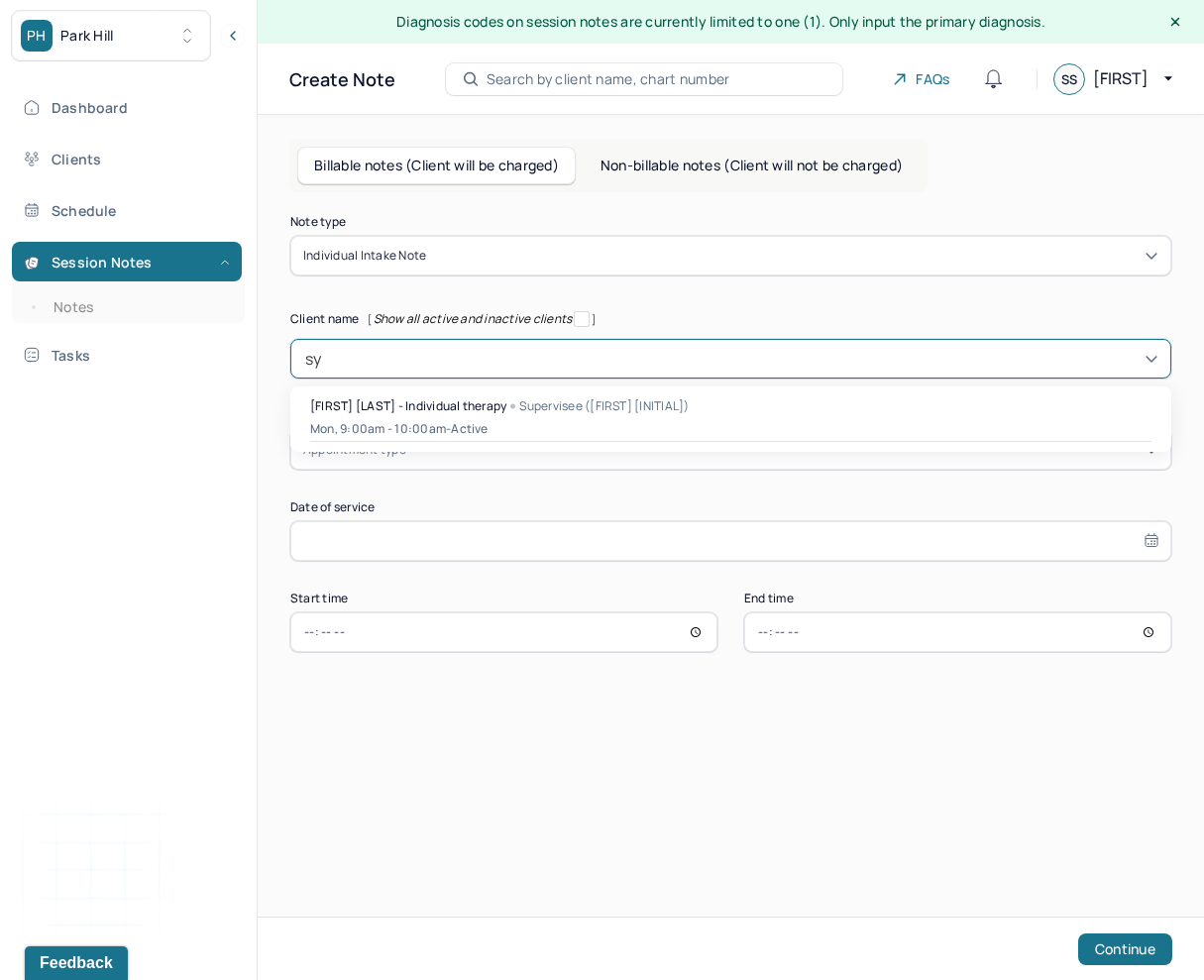 type on "s" 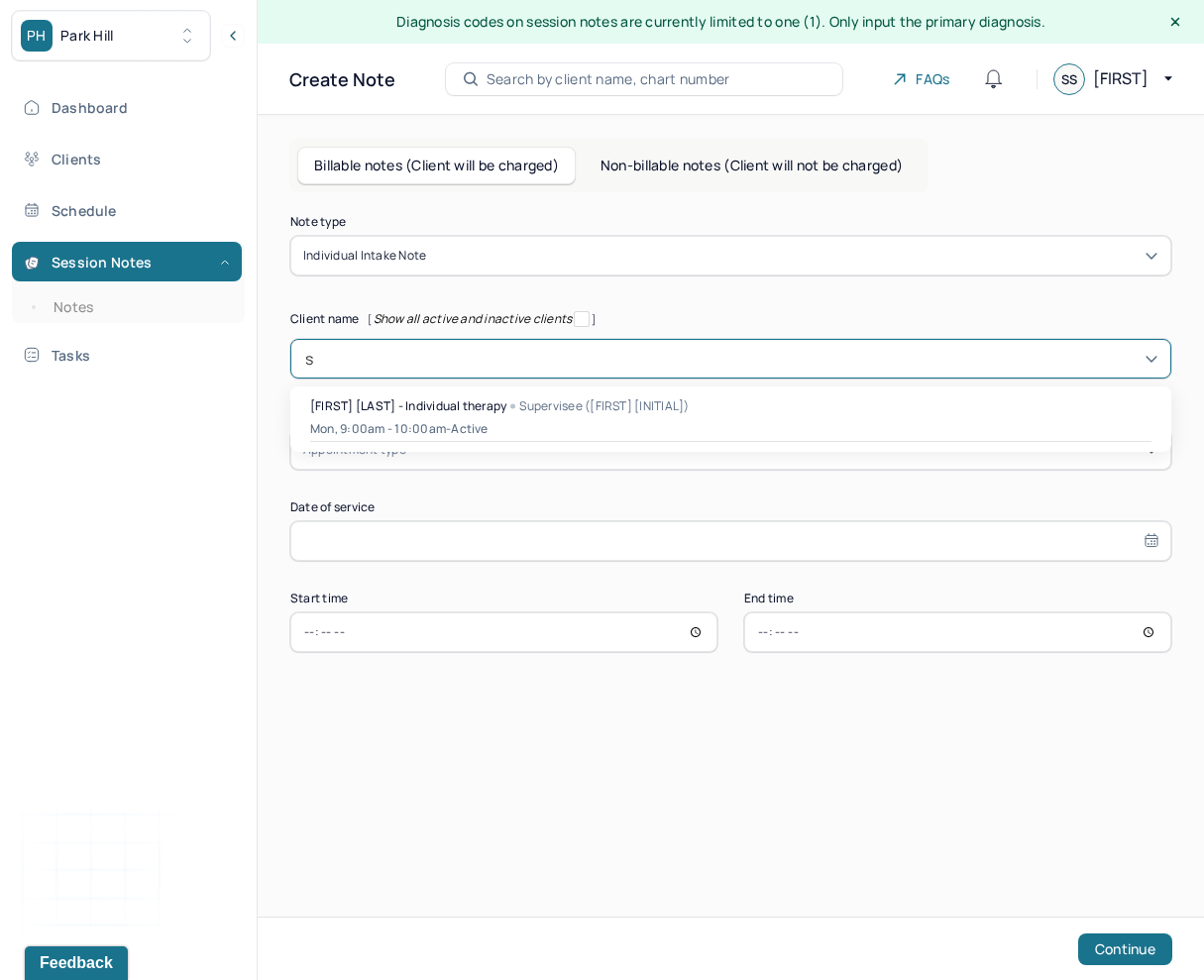 type 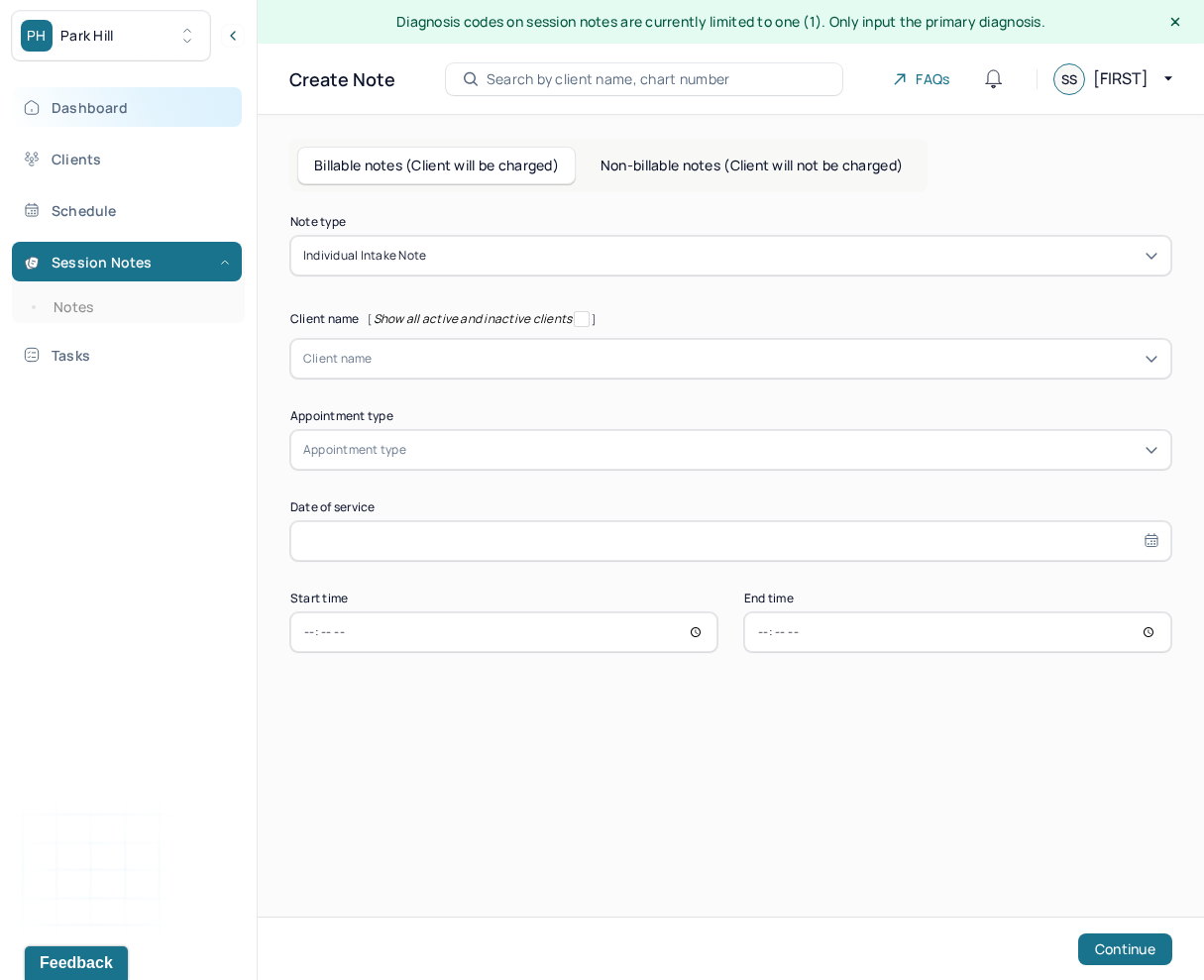 click on "Dashboard" at bounding box center [127, 107] 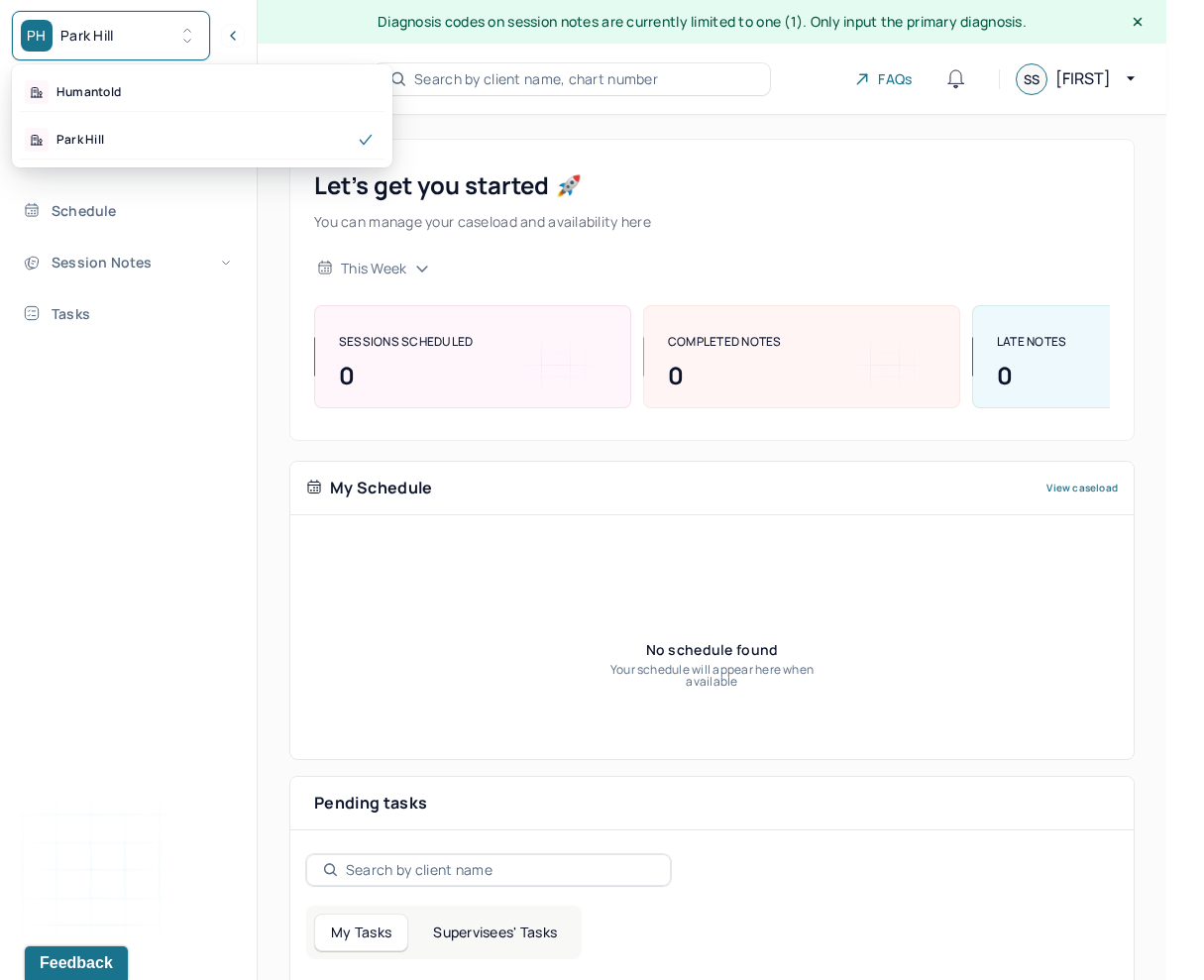 click on "Park Hill" at bounding box center (87, 36) 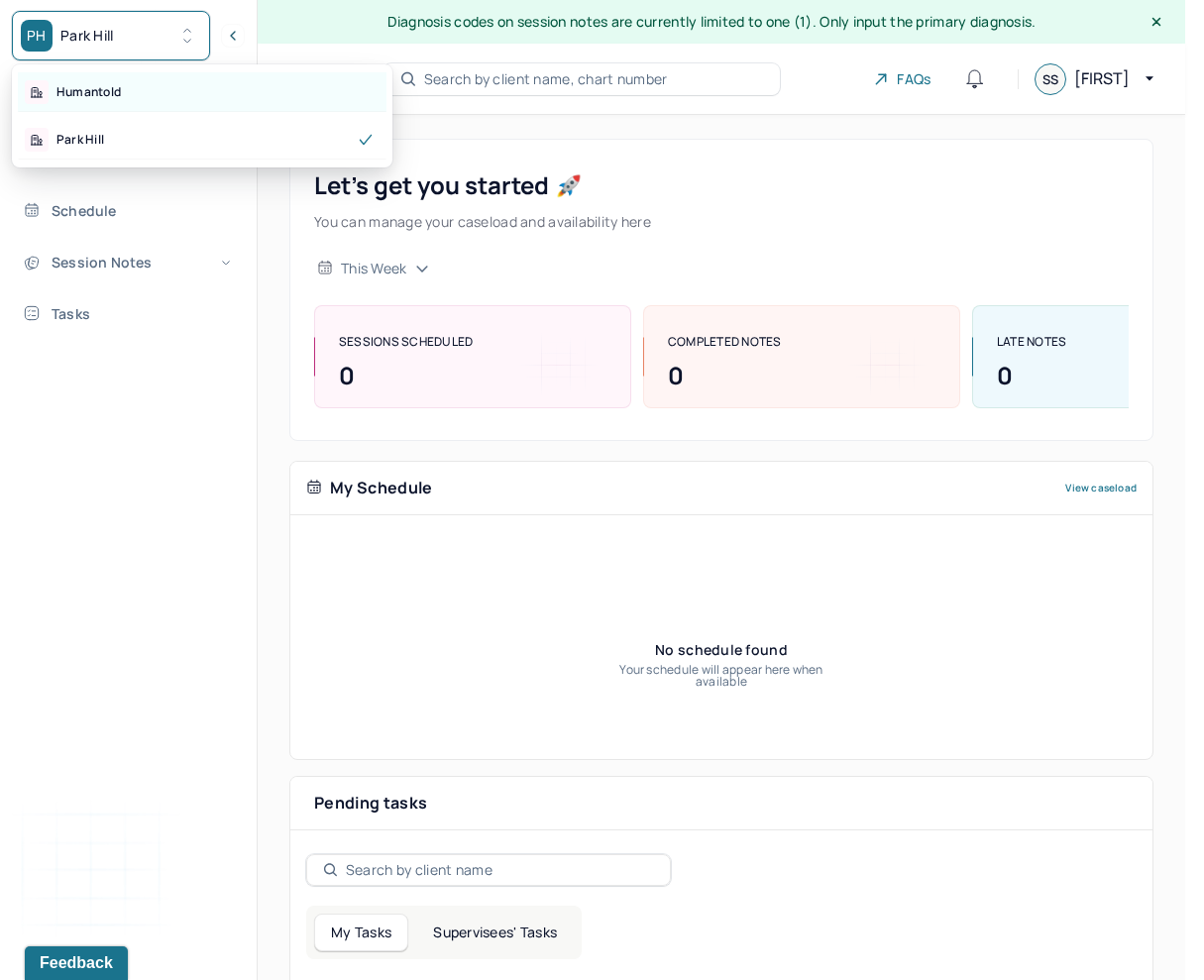 click on "Humantold" at bounding box center [88, 92] 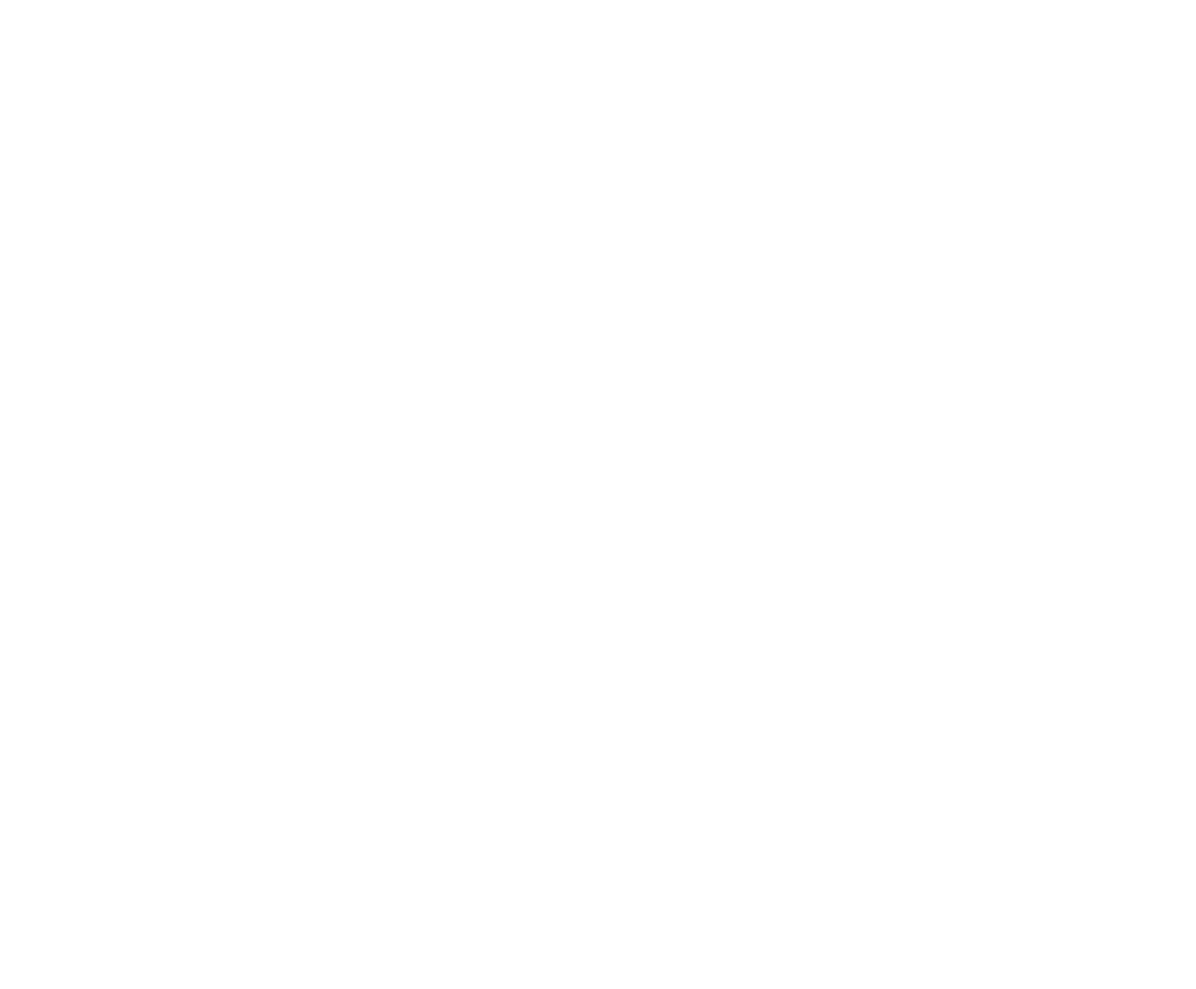 scroll, scrollTop: 0, scrollLeft: 0, axis: both 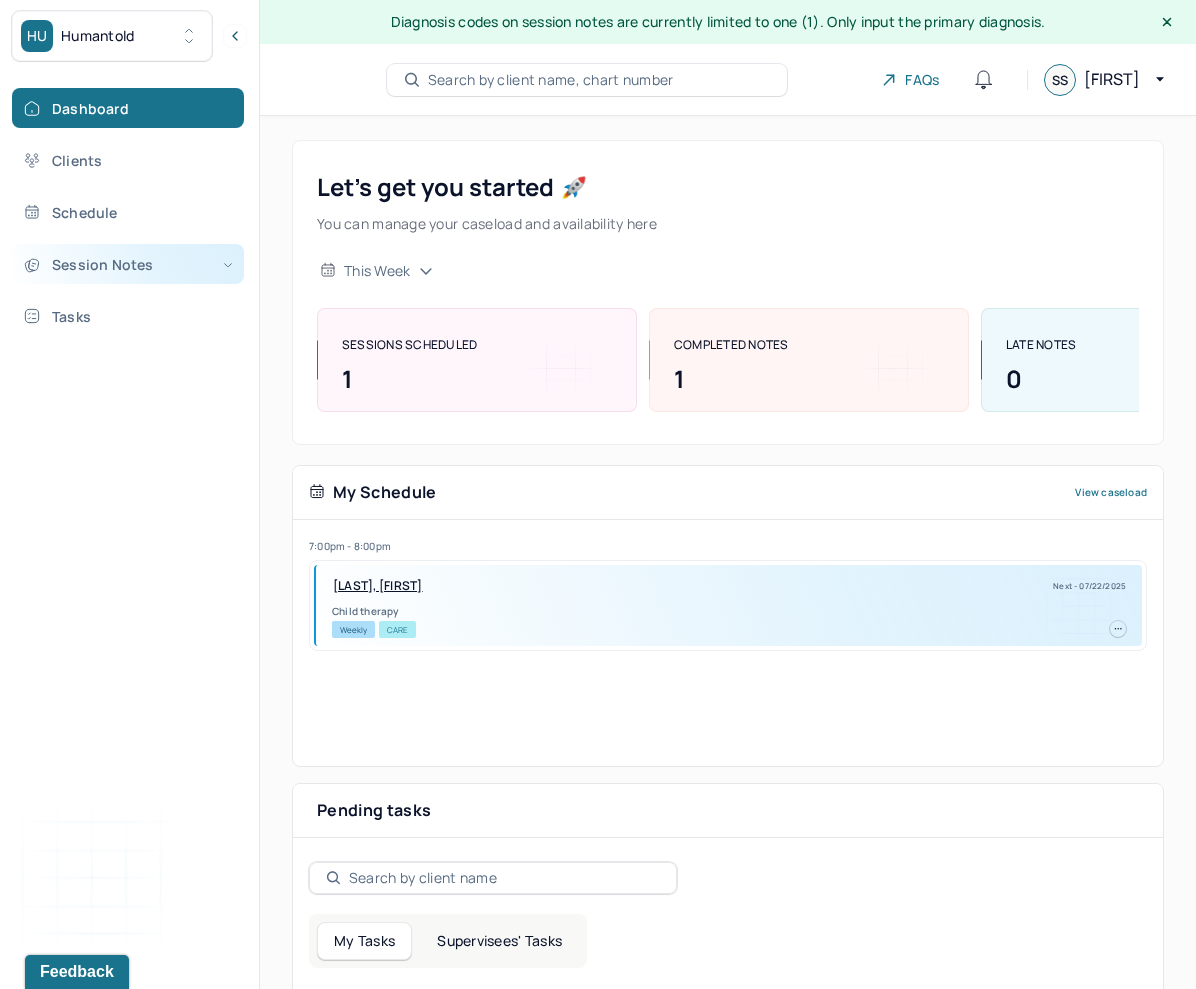 click on "Session Notes" at bounding box center (128, 264) 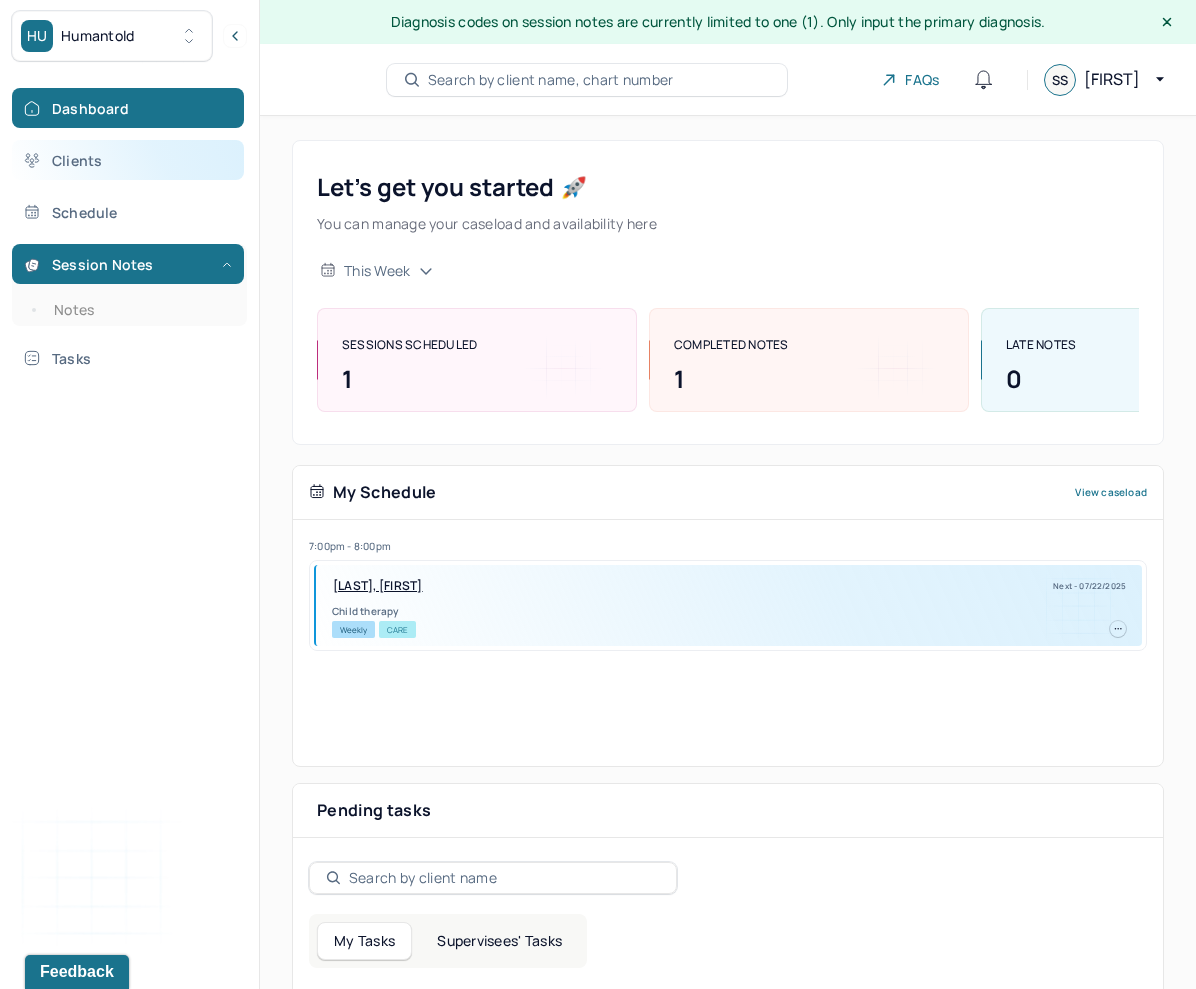 click on "Clients" at bounding box center (128, 160) 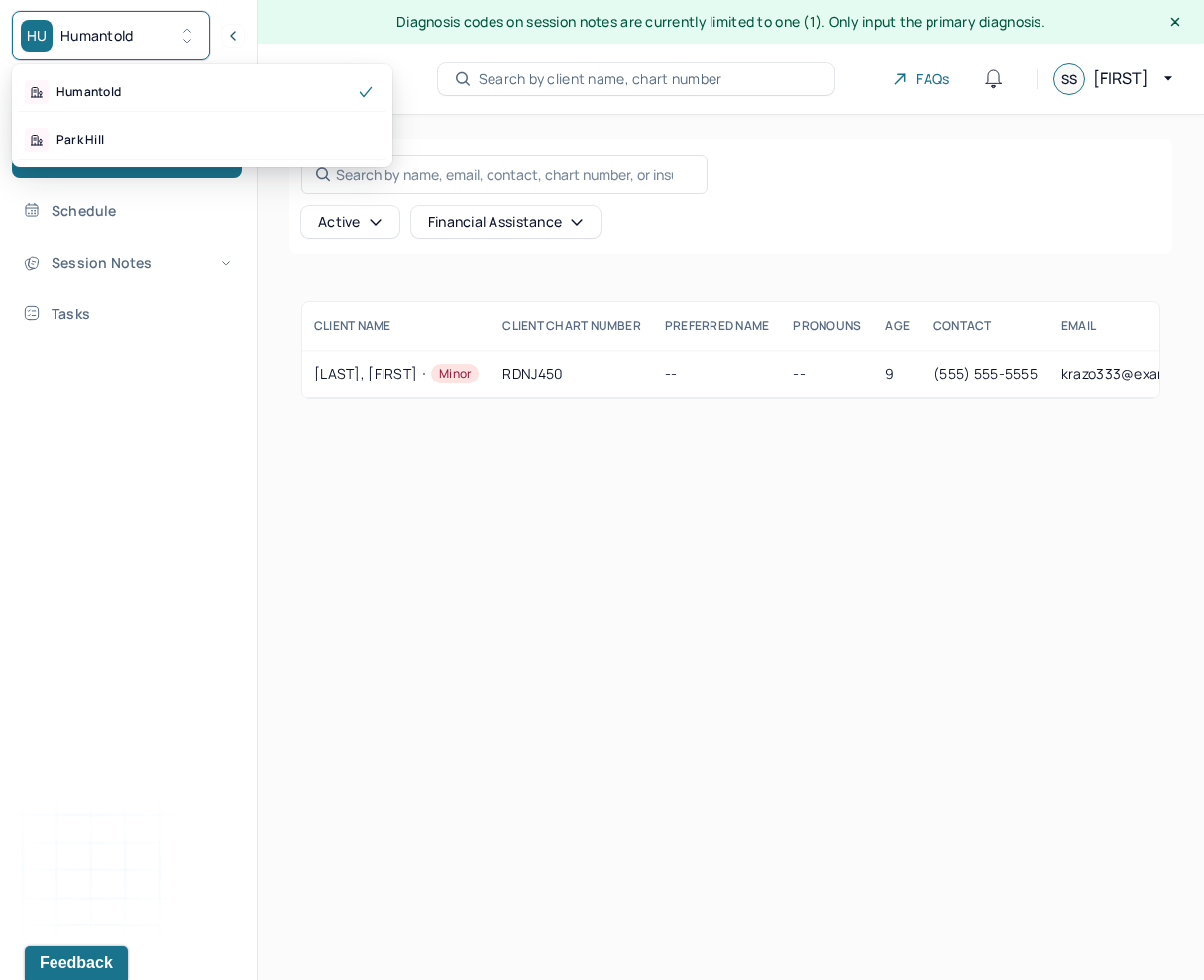 click on "HU Humantold" at bounding box center (111, 36) 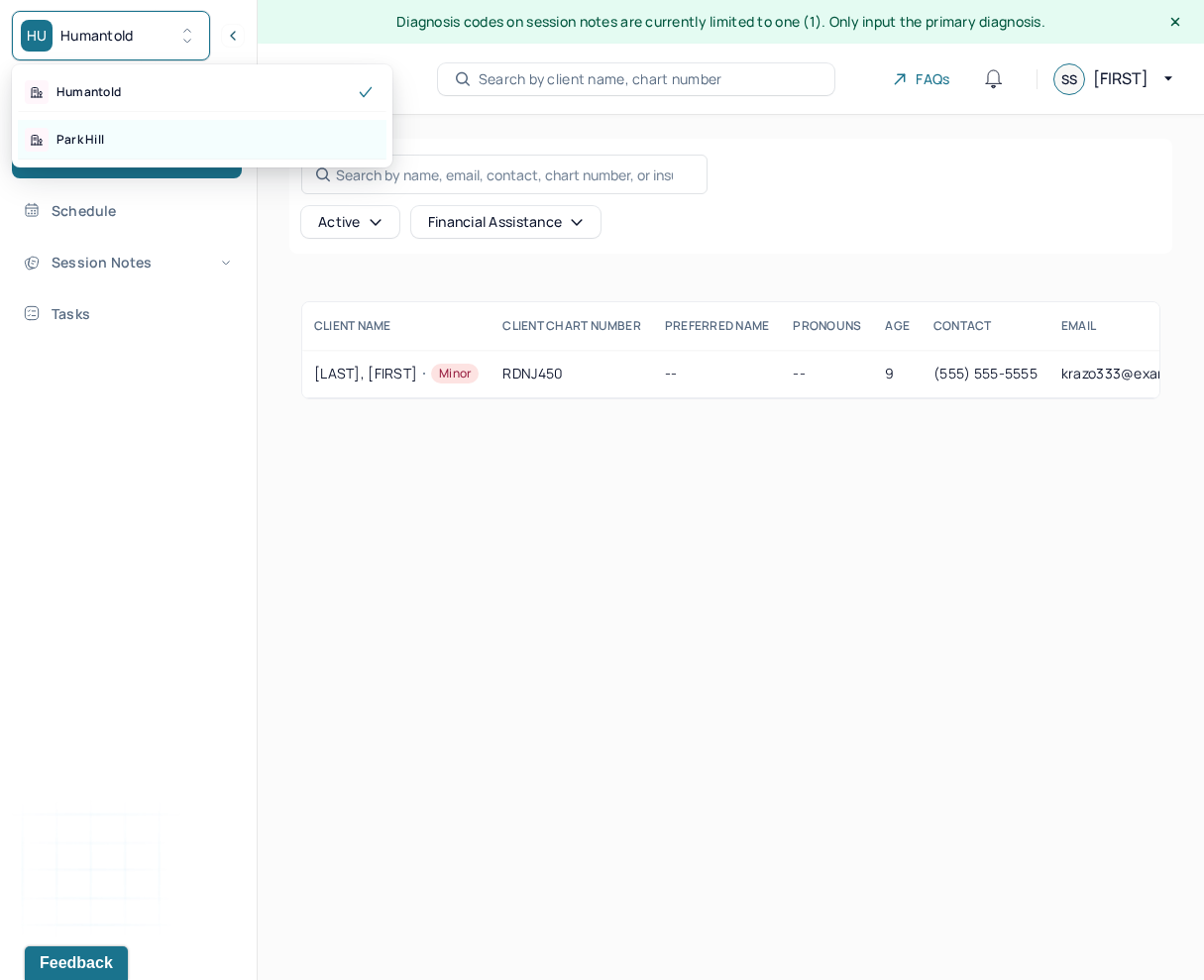 click on "Park Hill" at bounding box center [80, 140] 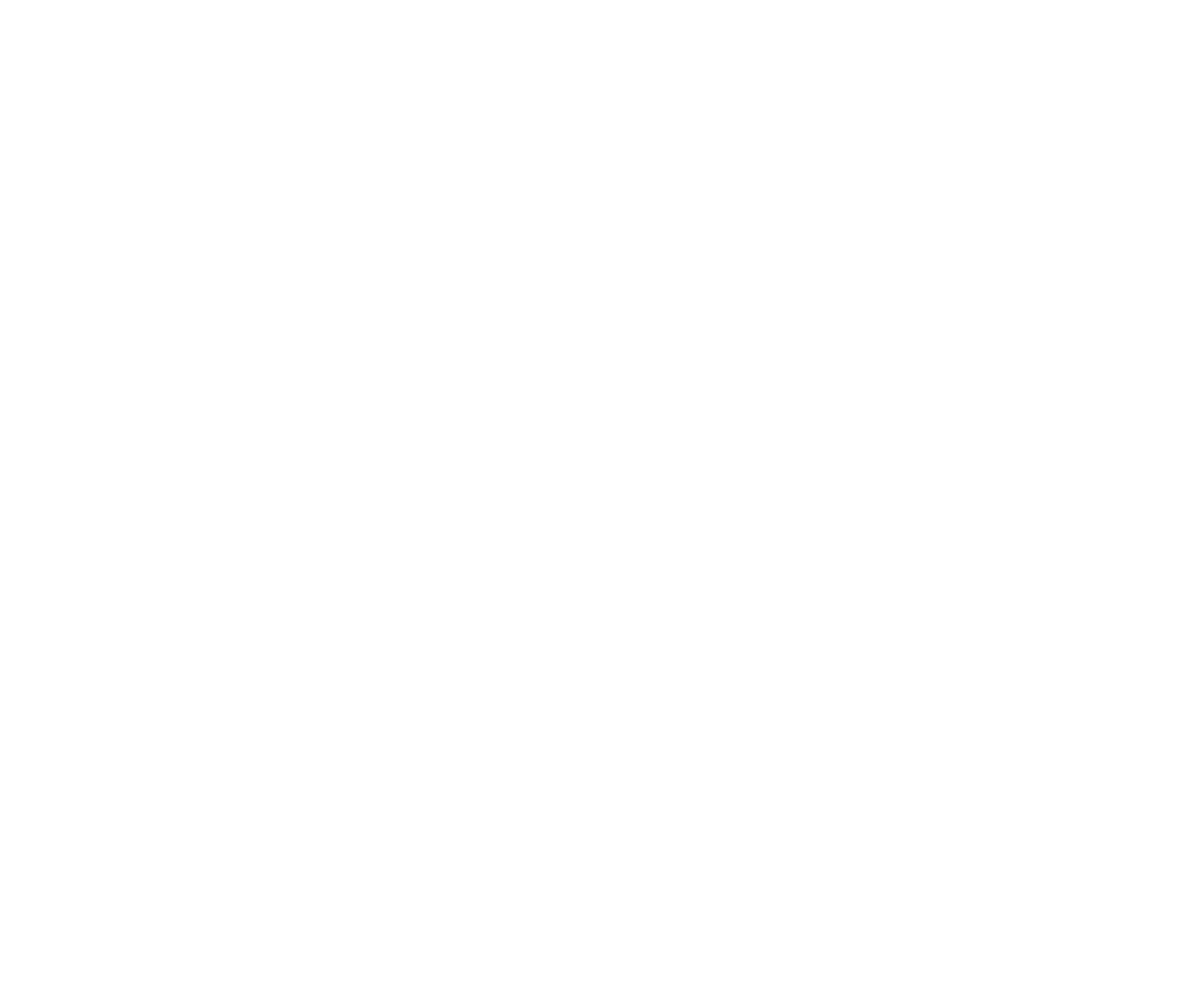scroll, scrollTop: 0, scrollLeft: 0, axis: both 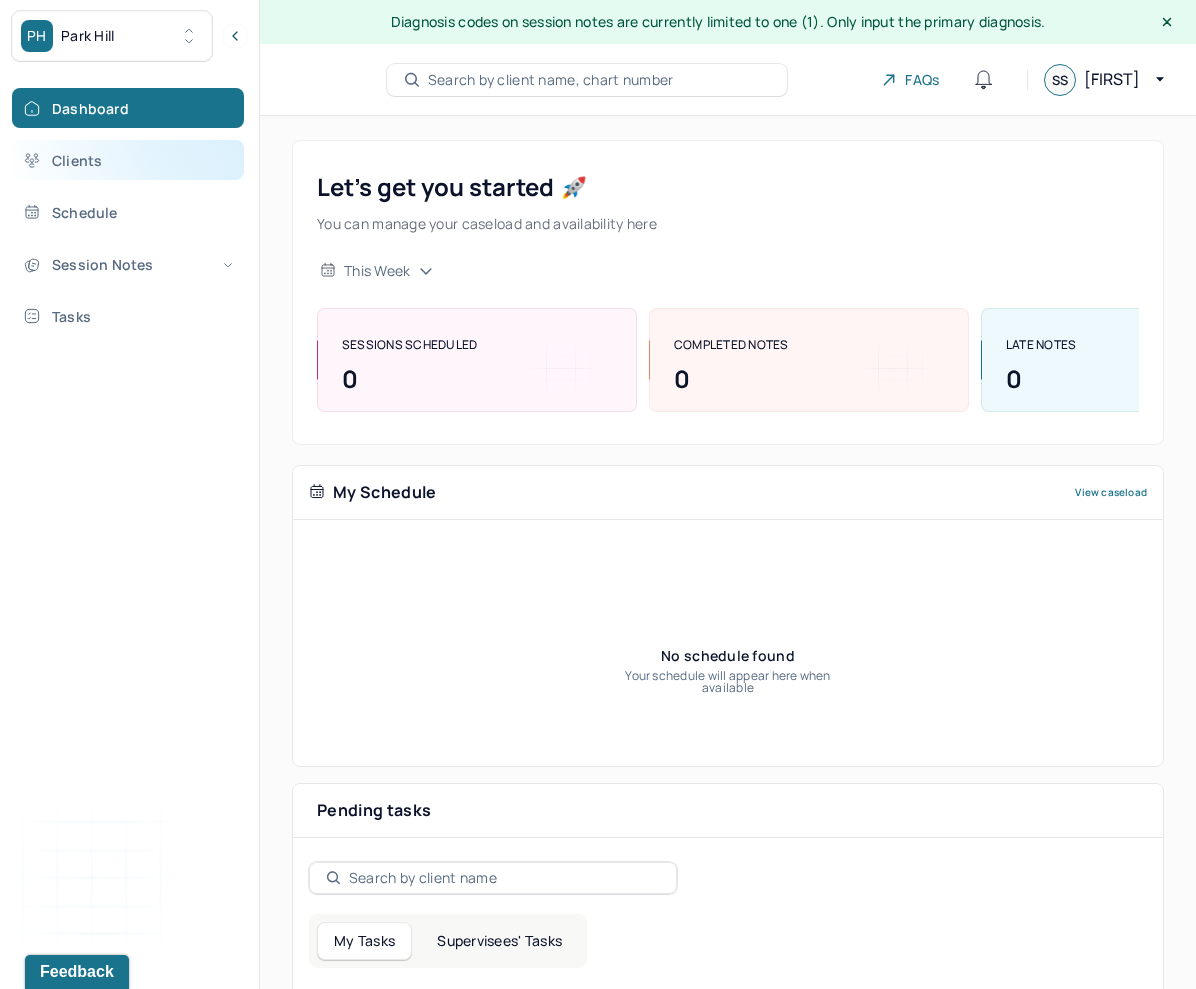 click on "Clients" at bounding box center (128, 160) 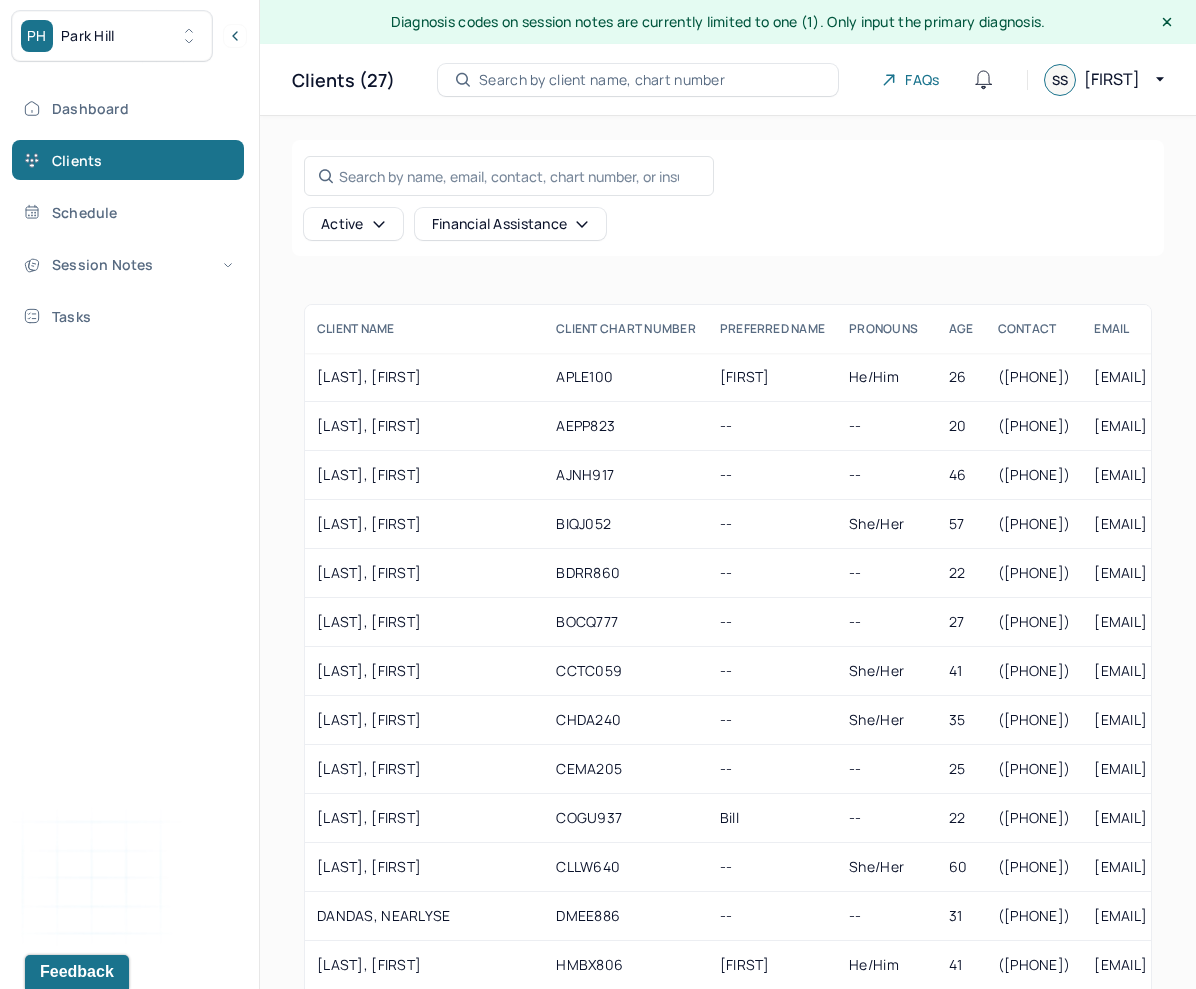 click on "Search by name, email, contact, chart number, or insurance id...   Active     Financial assistance" at bounding box center (728, 198) 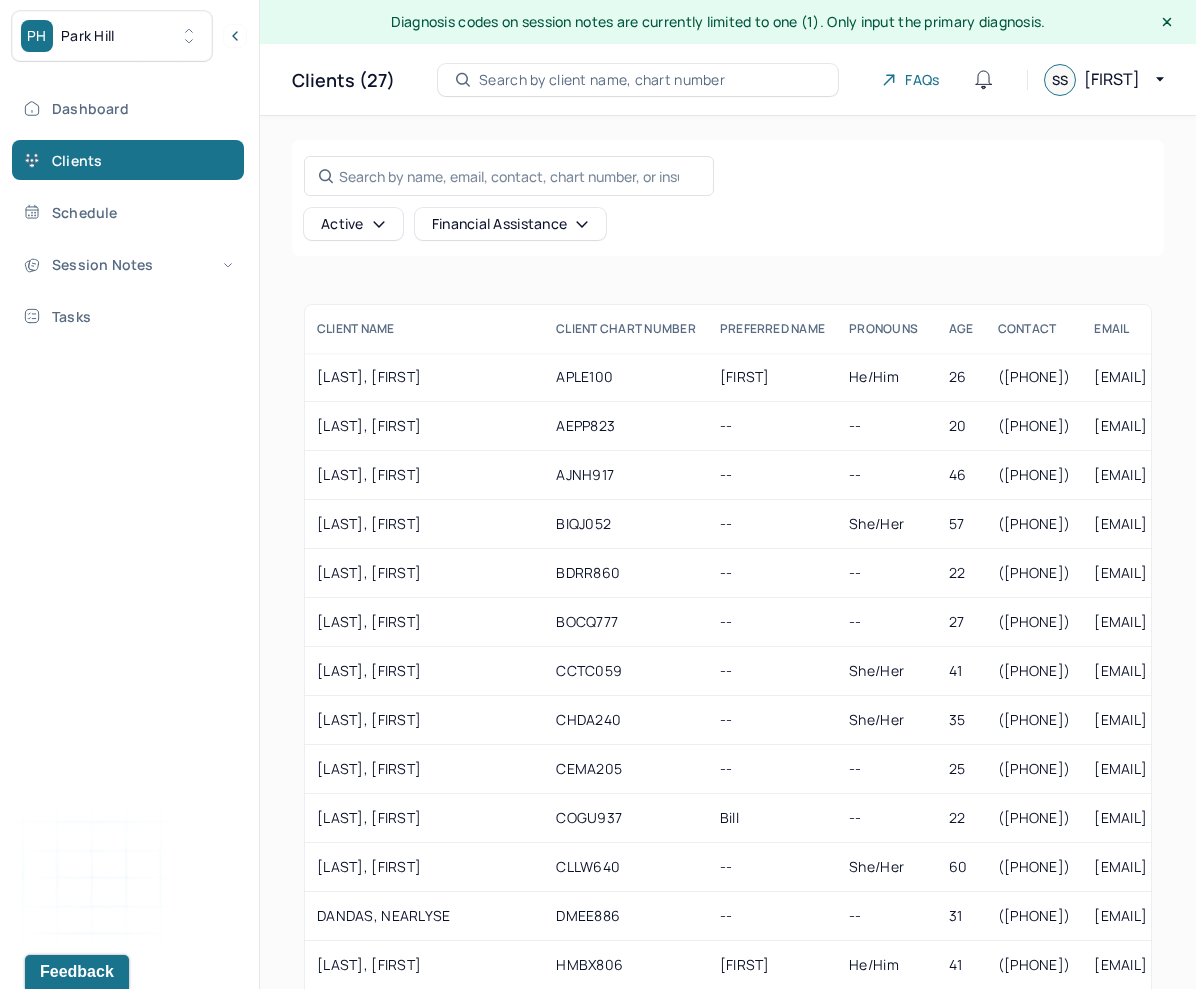scroll, scrollTop: 146, scrollLeft: 0, axis: vertical 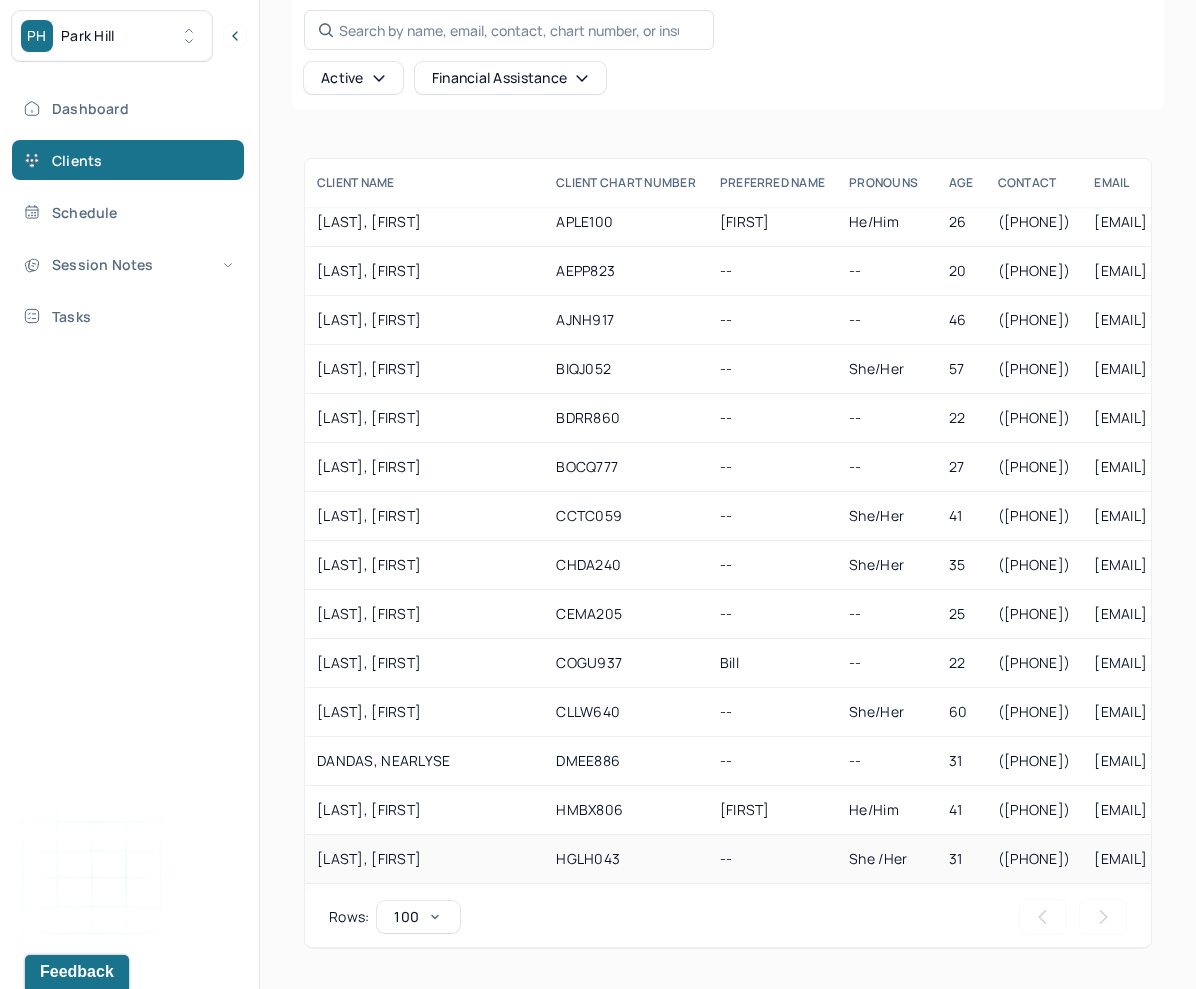 click on "She /her" at bounding box center [887, 859] 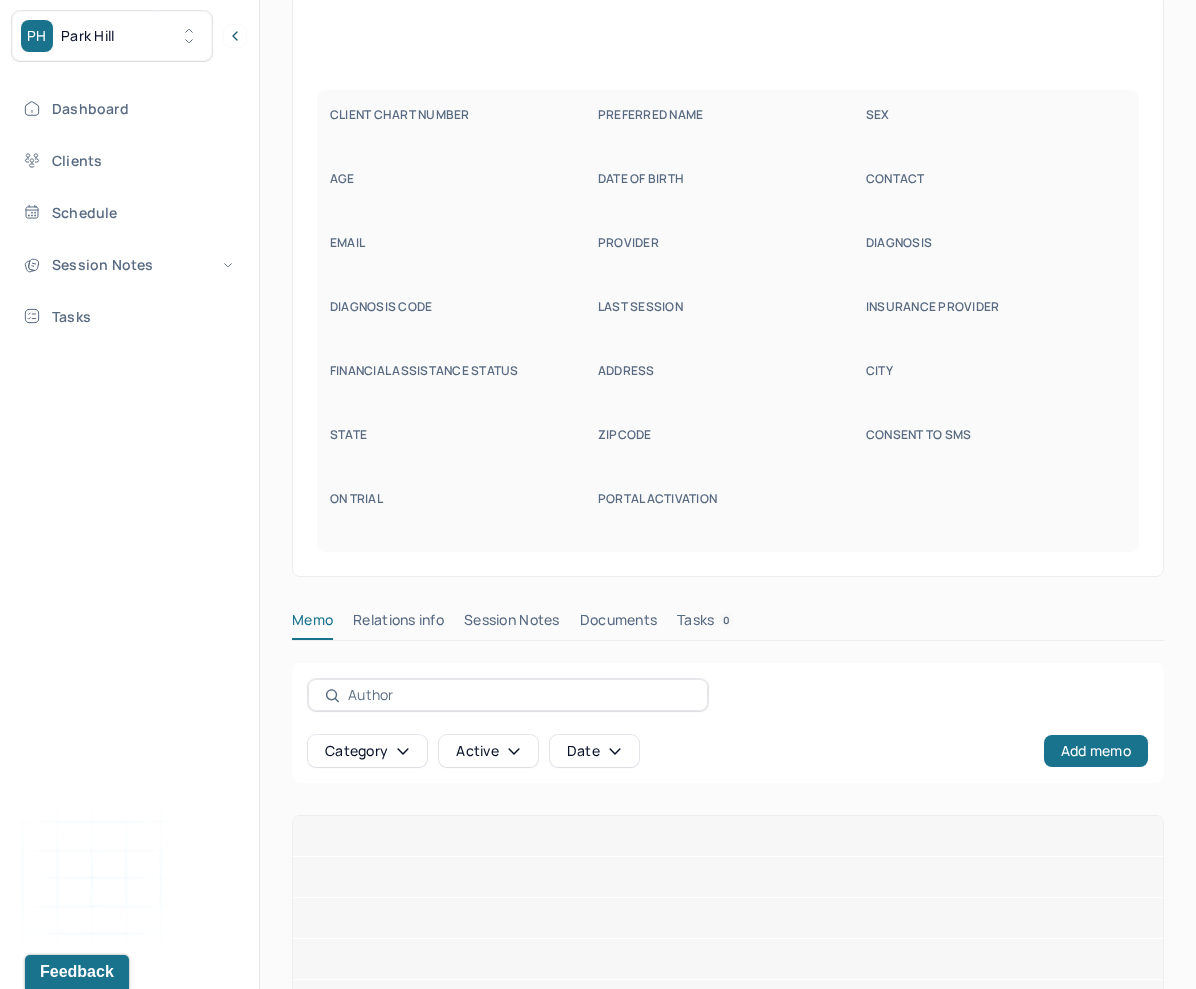 scroll, scrollTop: 0, scrollLeft: 0, axis: both 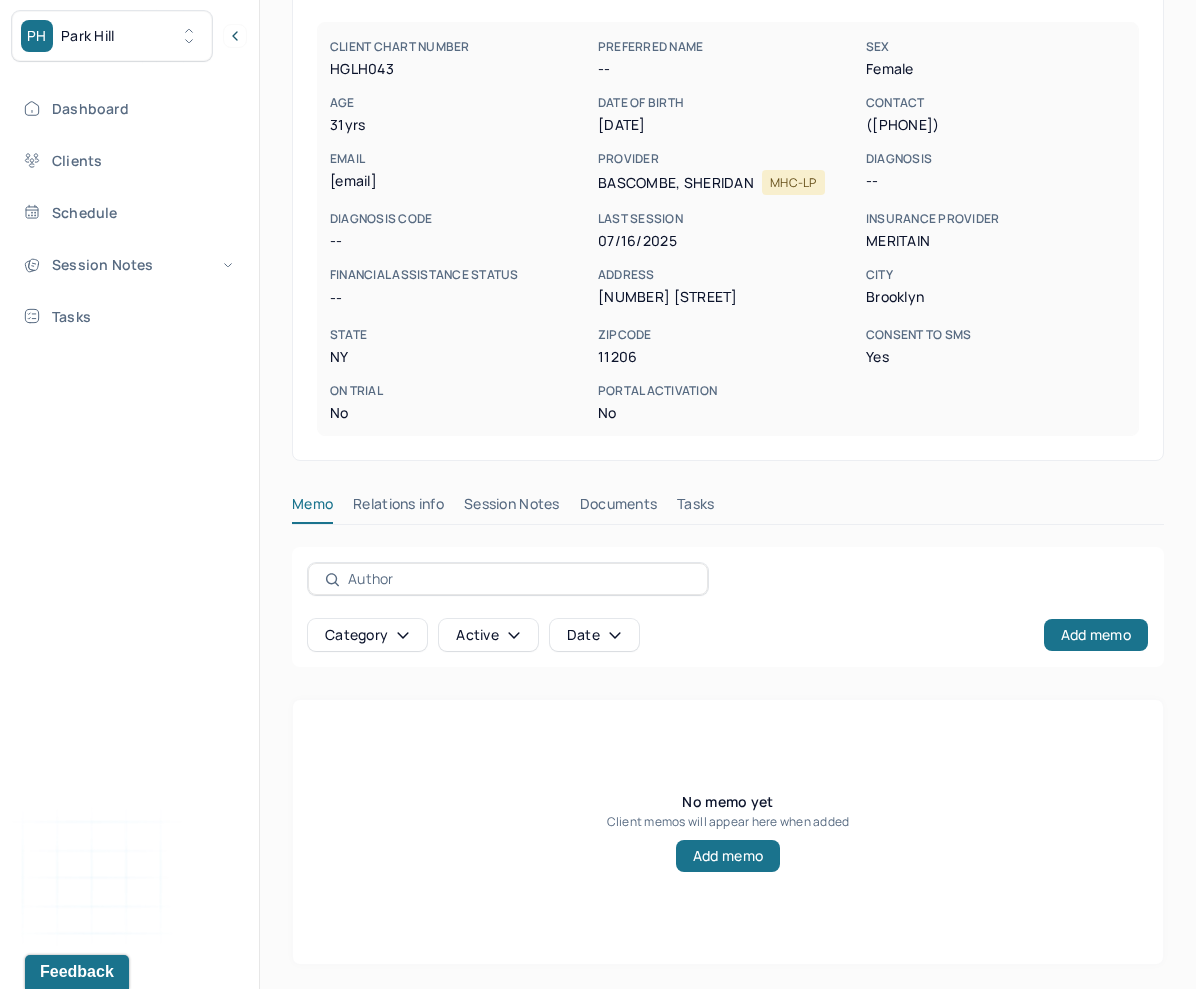 click on "Session Notes" at bounding box center [512, 508] 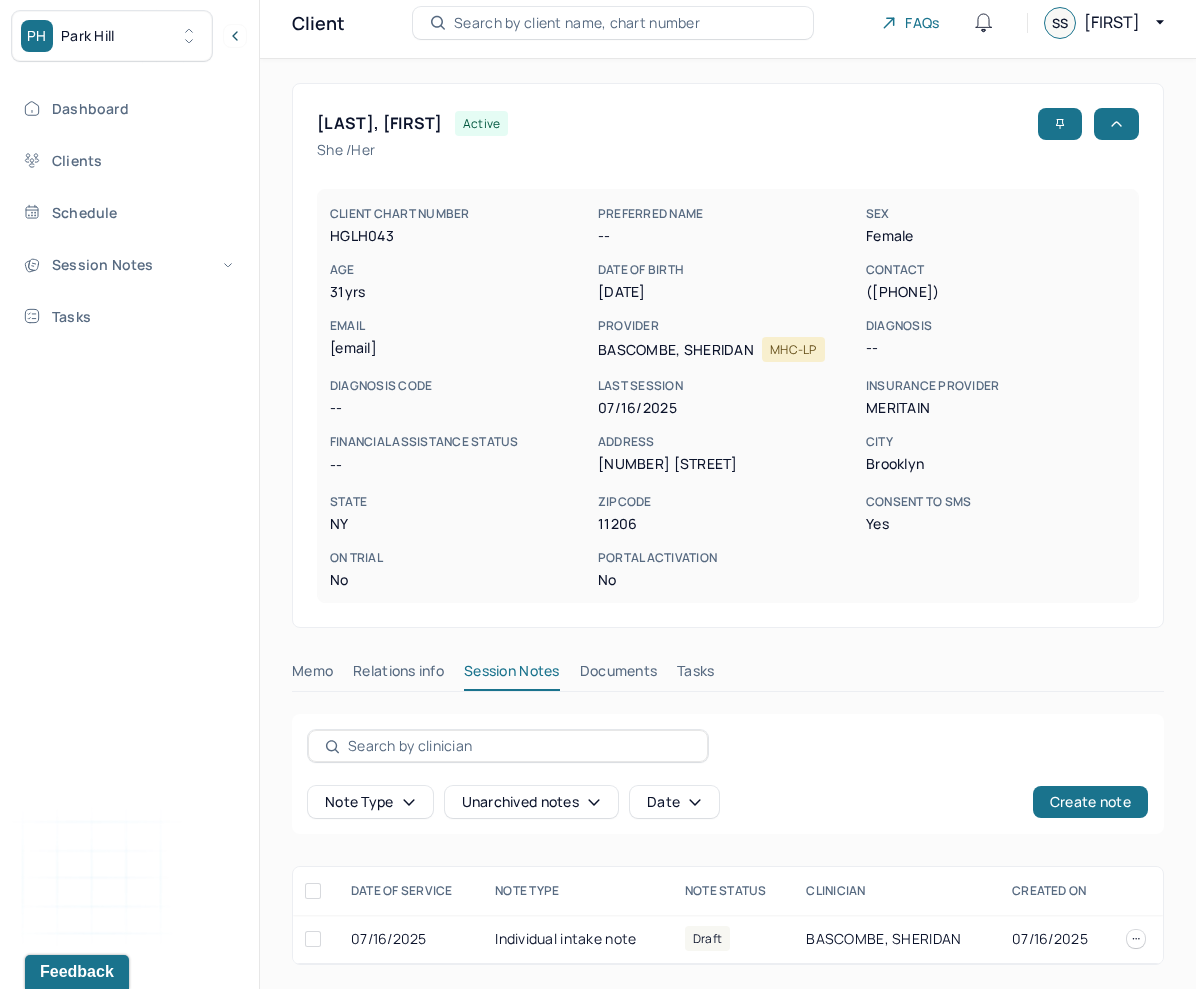 scroll, scrollTop: 57, scrollLeft: 0, axis: vertical 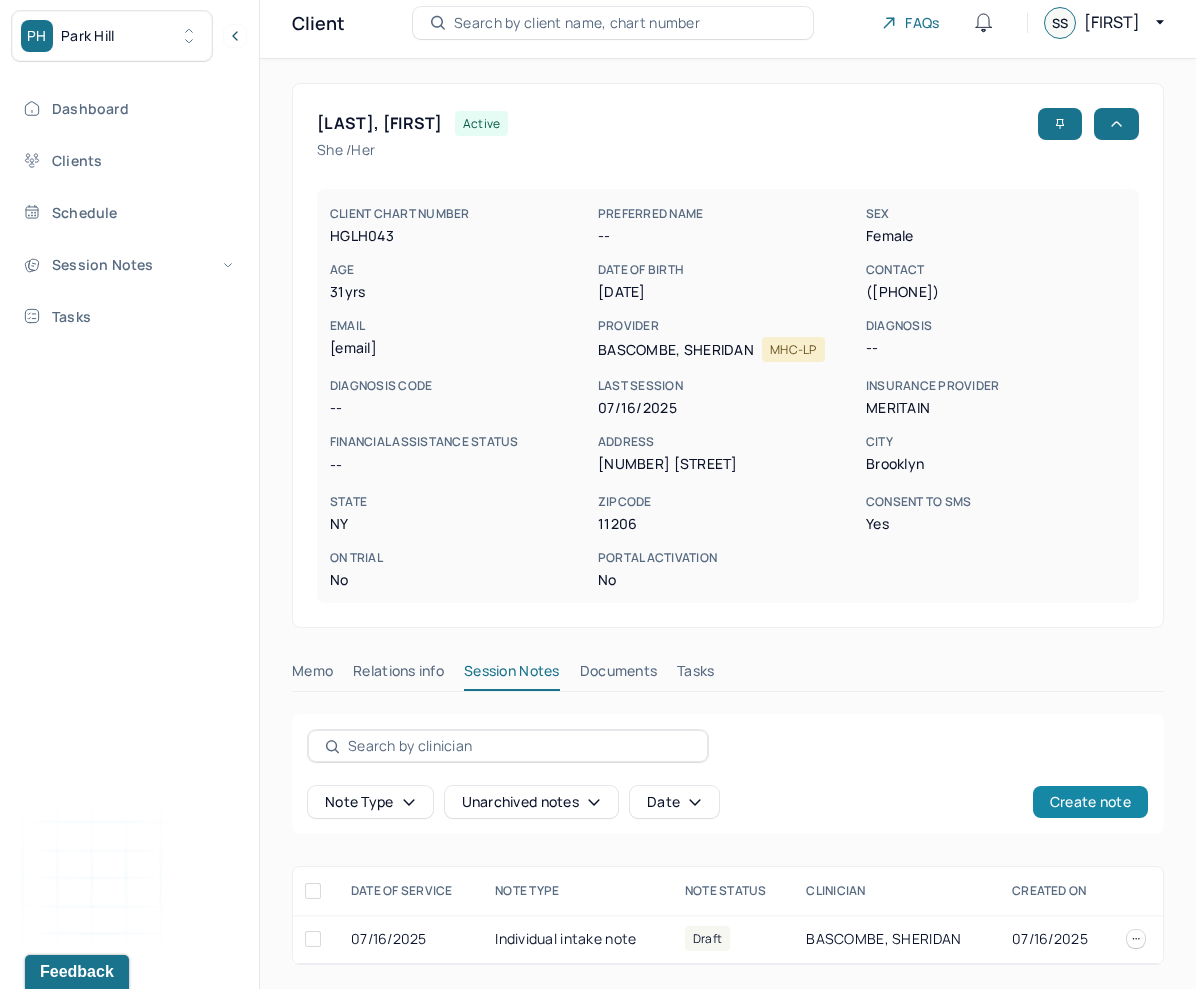 click on "Create note" at bounding box center [1090, 802] 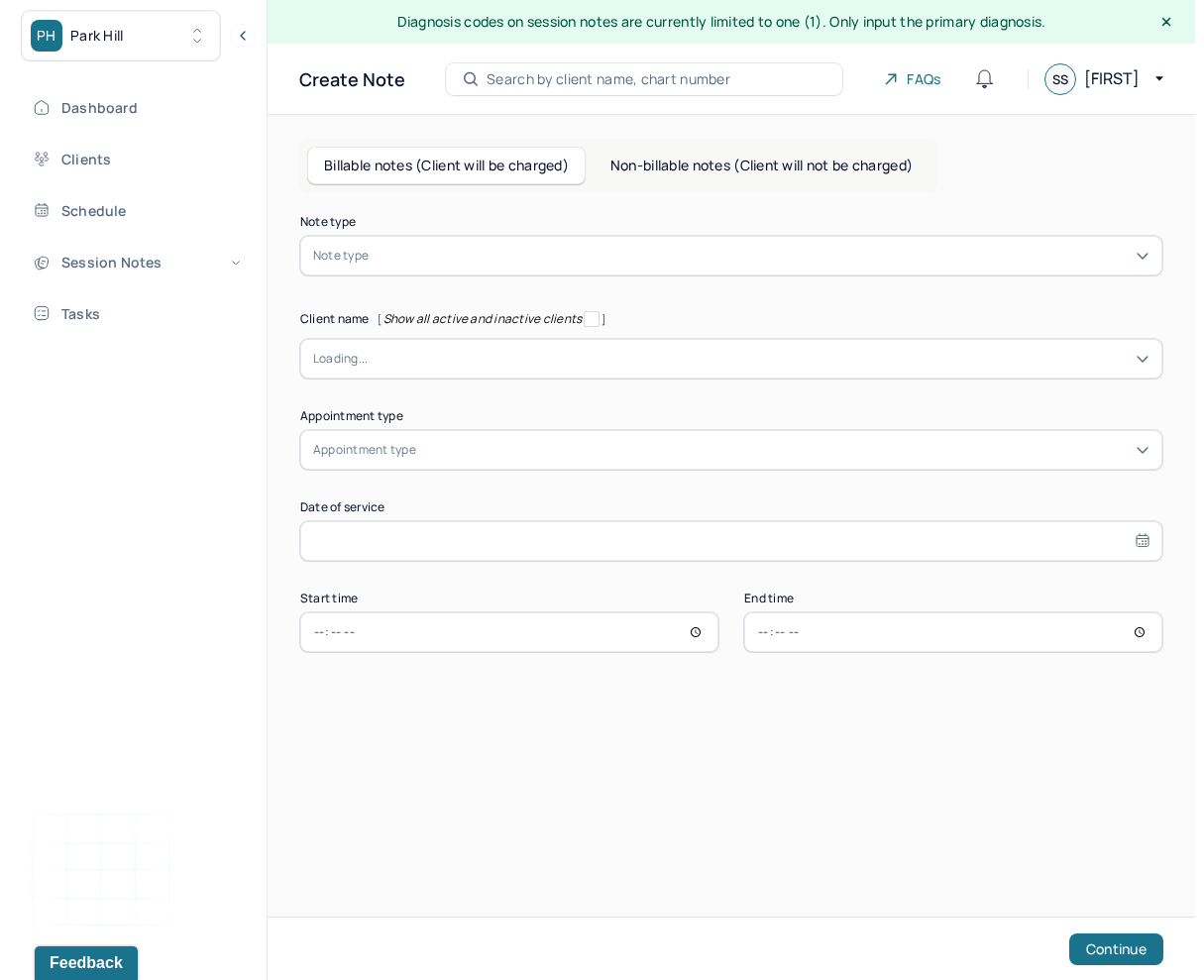 scroll, scrollTop: 0, scrollLeft: 0, axis: both 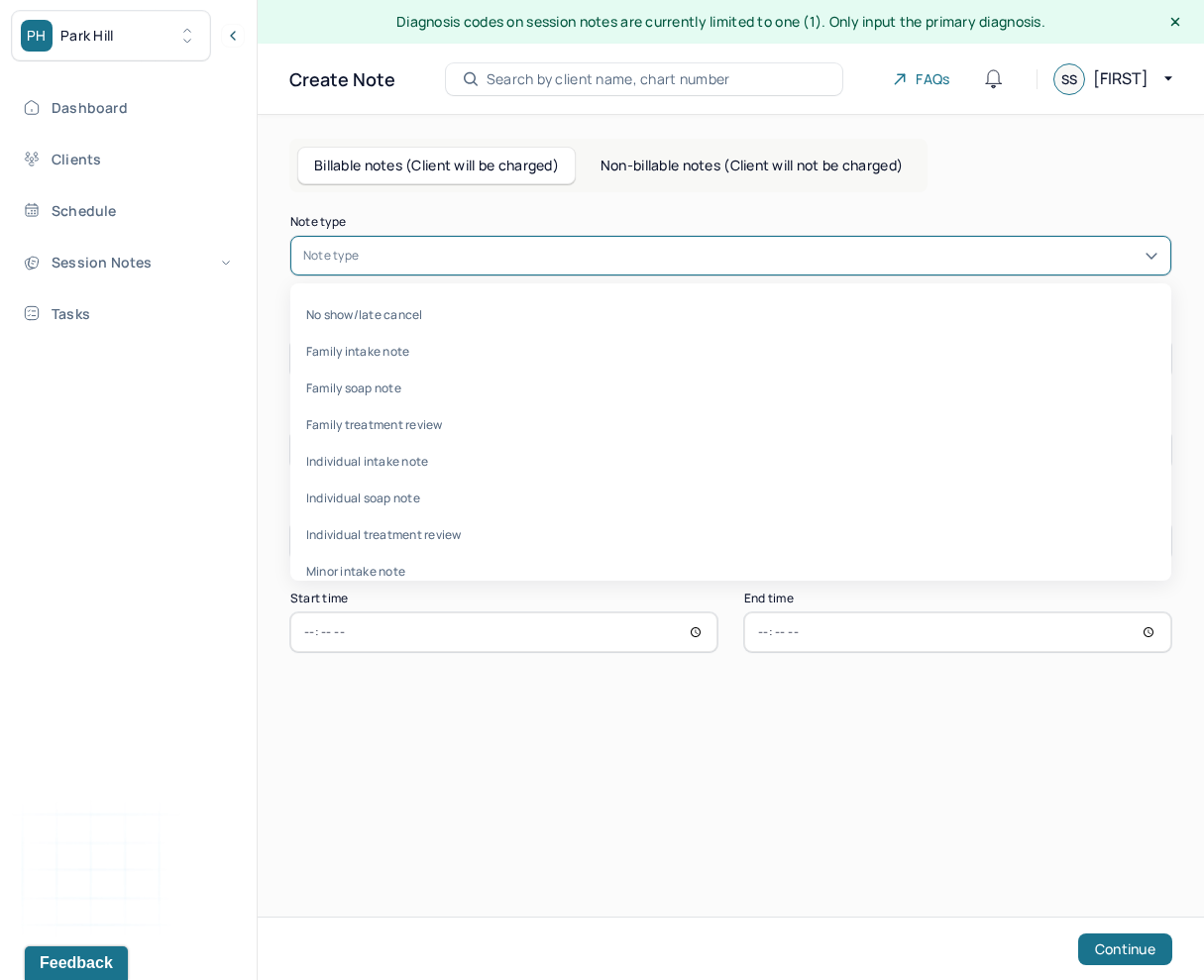 click at bounding box center (760, 256) 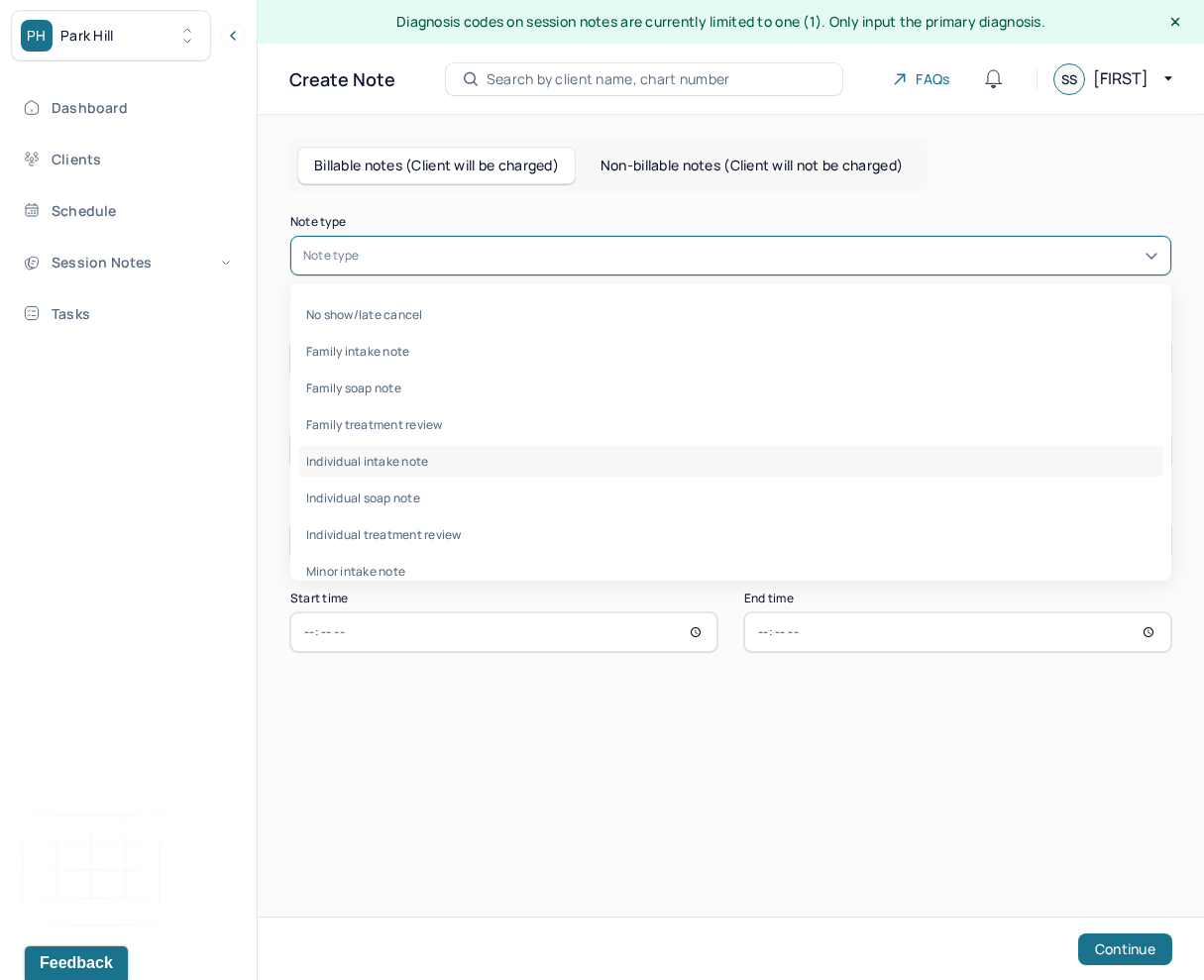 click on "Individual intake note" at bounding box center [730, 461] 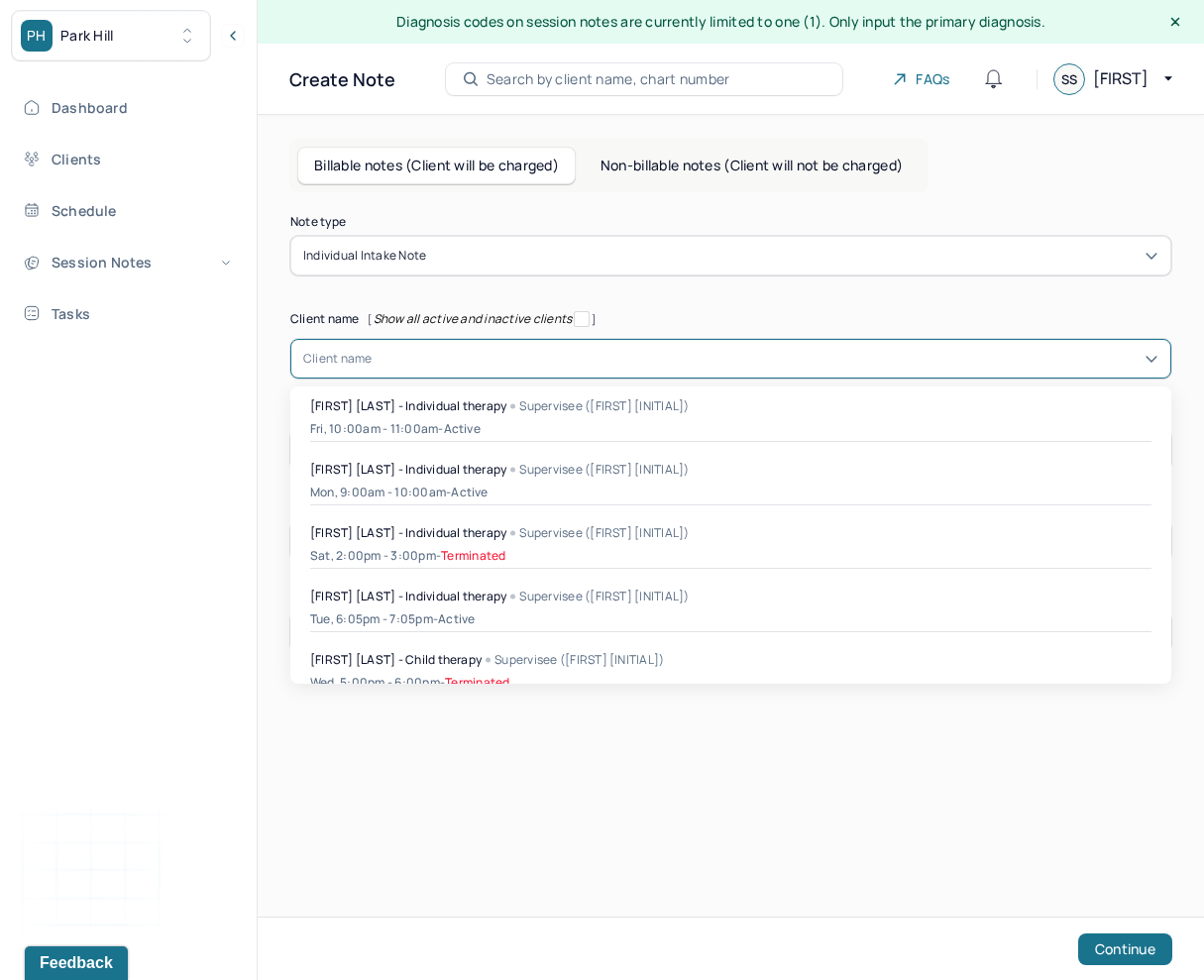 click at bounding box center [765, 359] 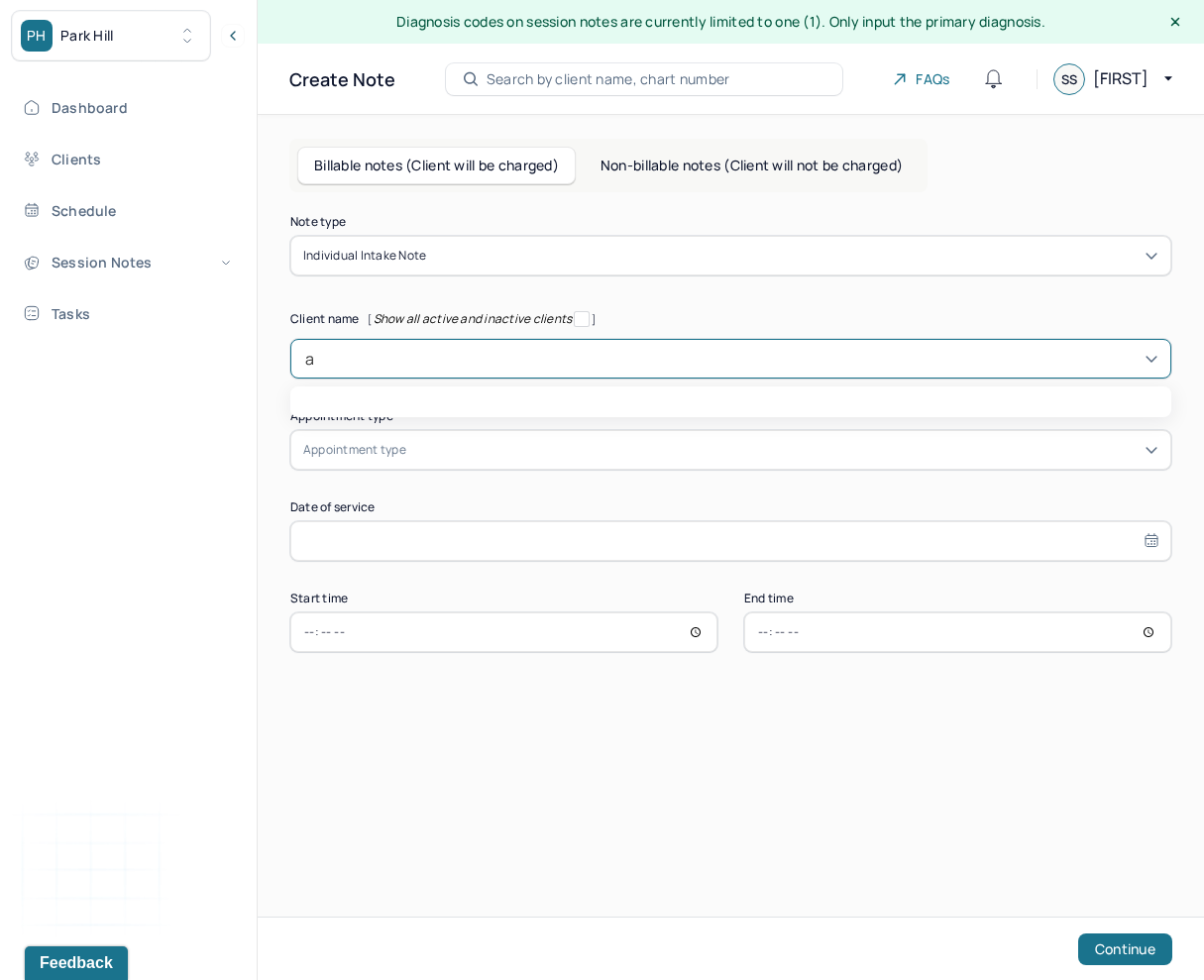 type 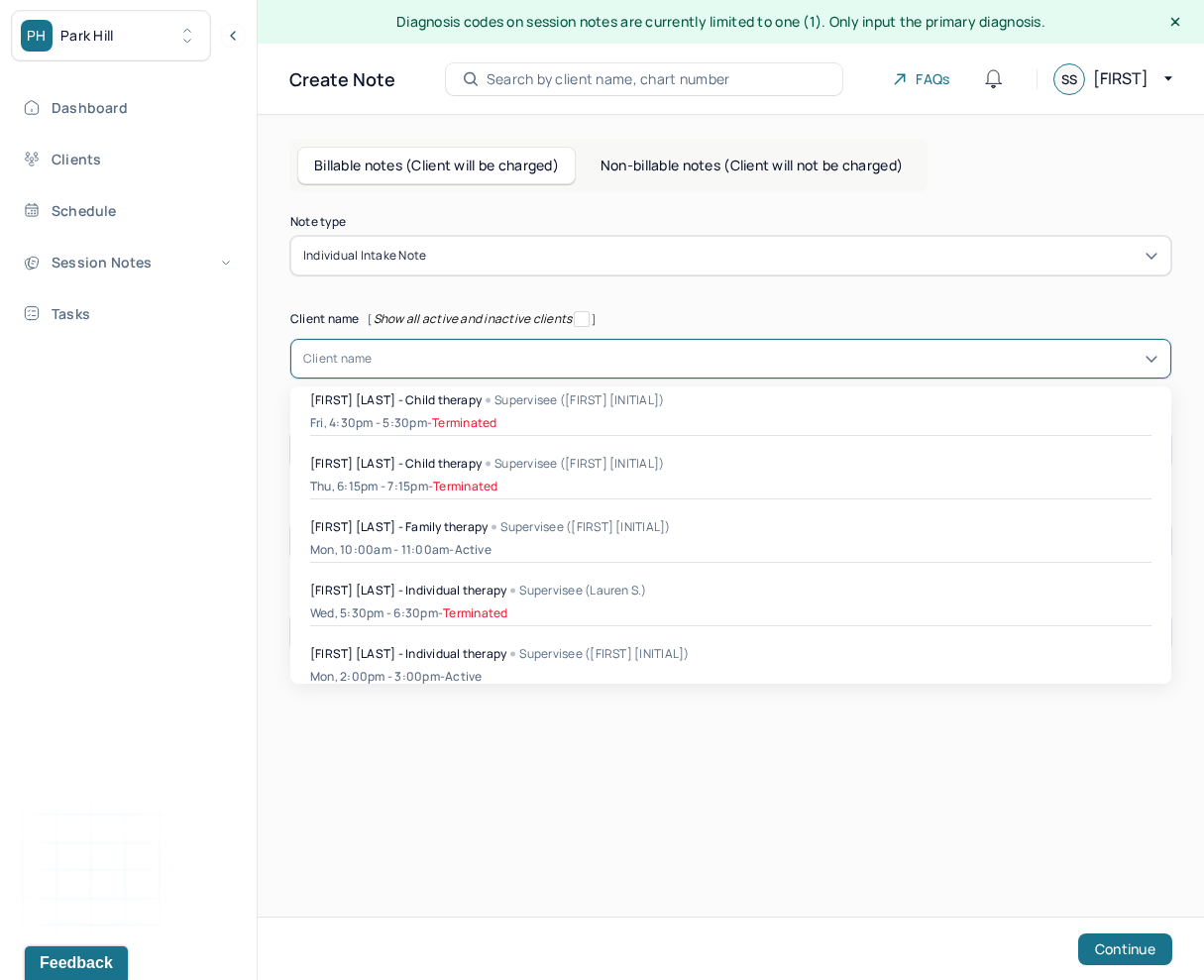 scroll, scrollTop: 1276, scrollLeft: 0, axis: vertical 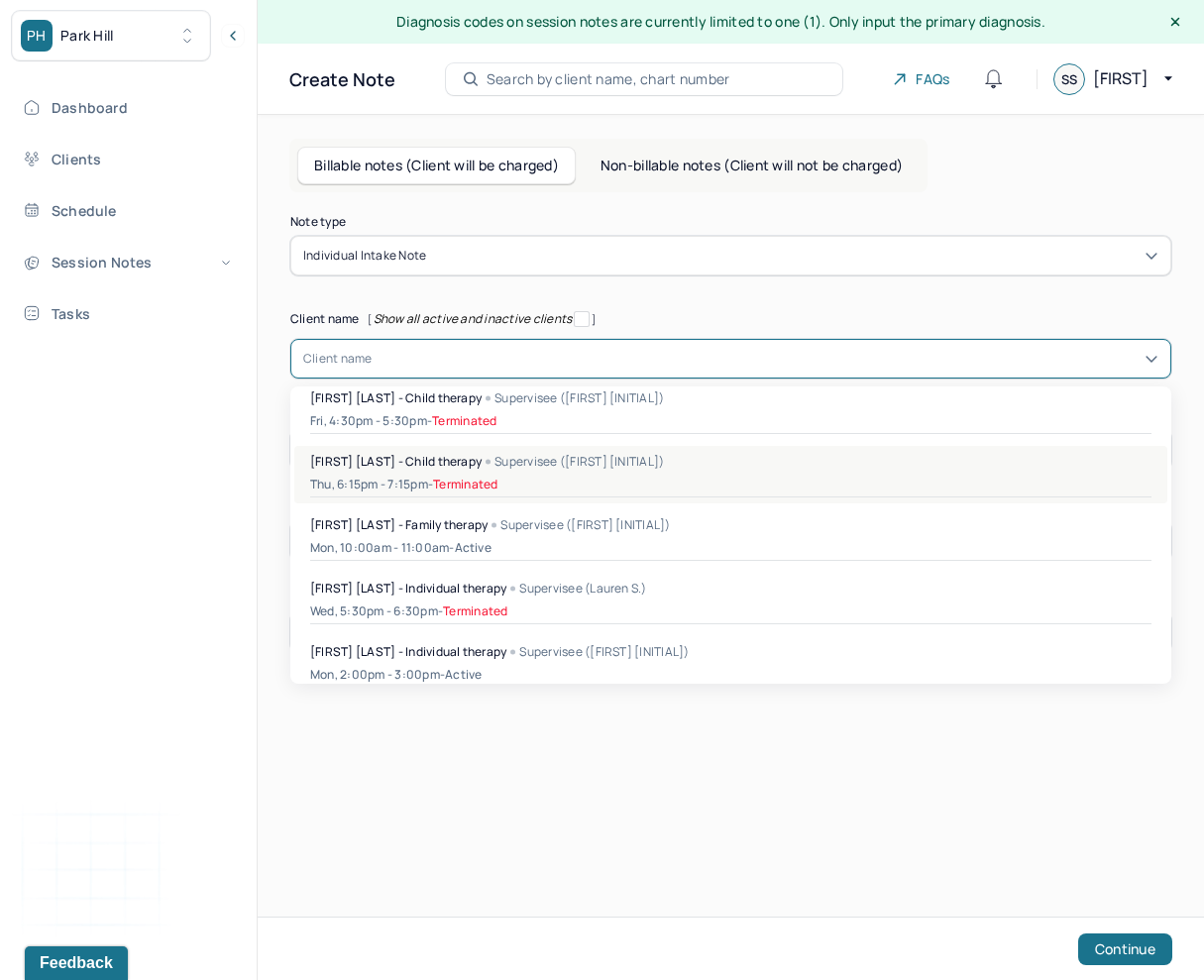 click on "Leah Zambrano - Child therapy Supervisee (Rachel B.)" at bounding box center (730, 461) 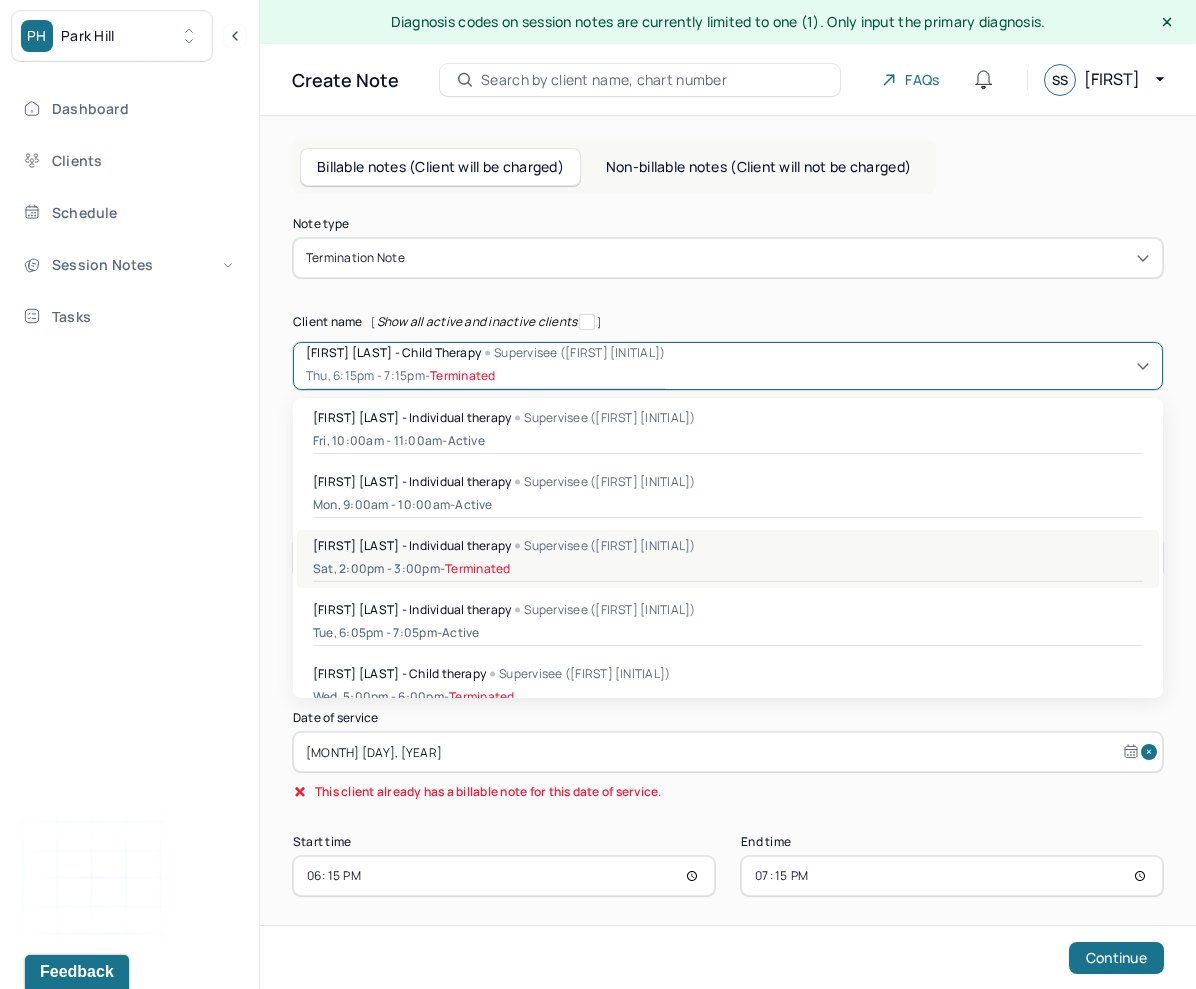 click on "Sat, 2:00pm - 3:00pm  -  Terminated" at bounding box center [728, 569] 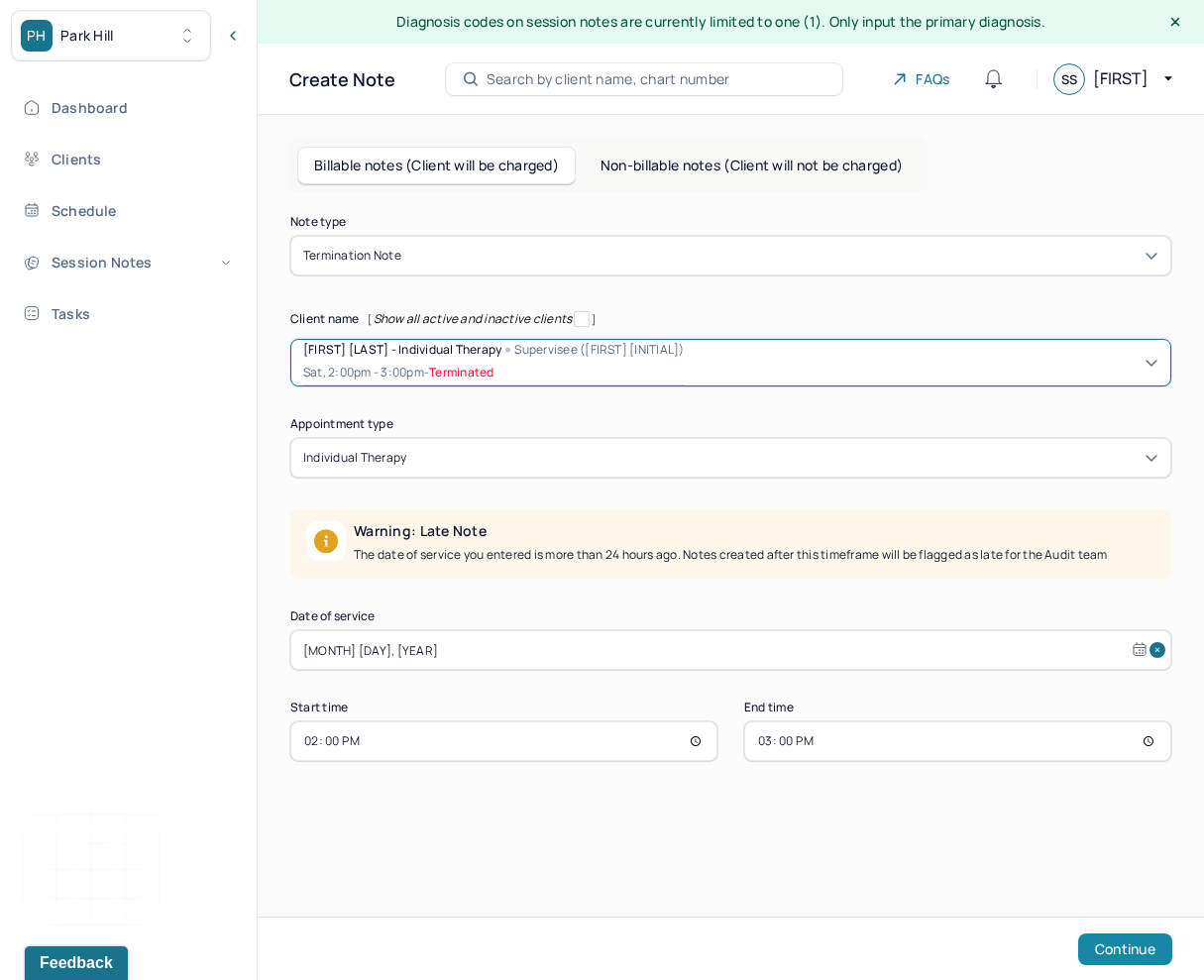 click on "Continue" at bounding box center (1125, 949) 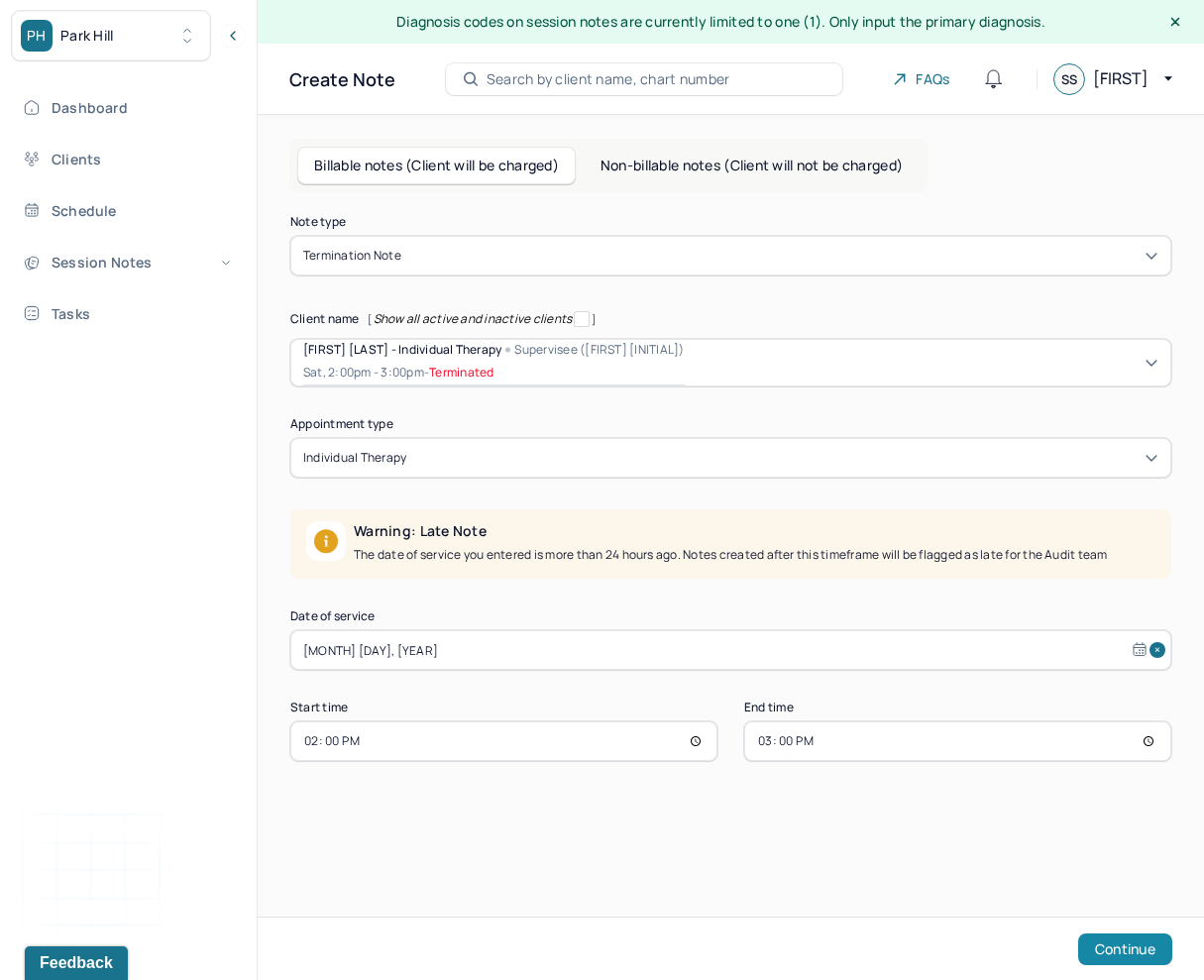 click on "Continue" at bounding box center [1125, 949] 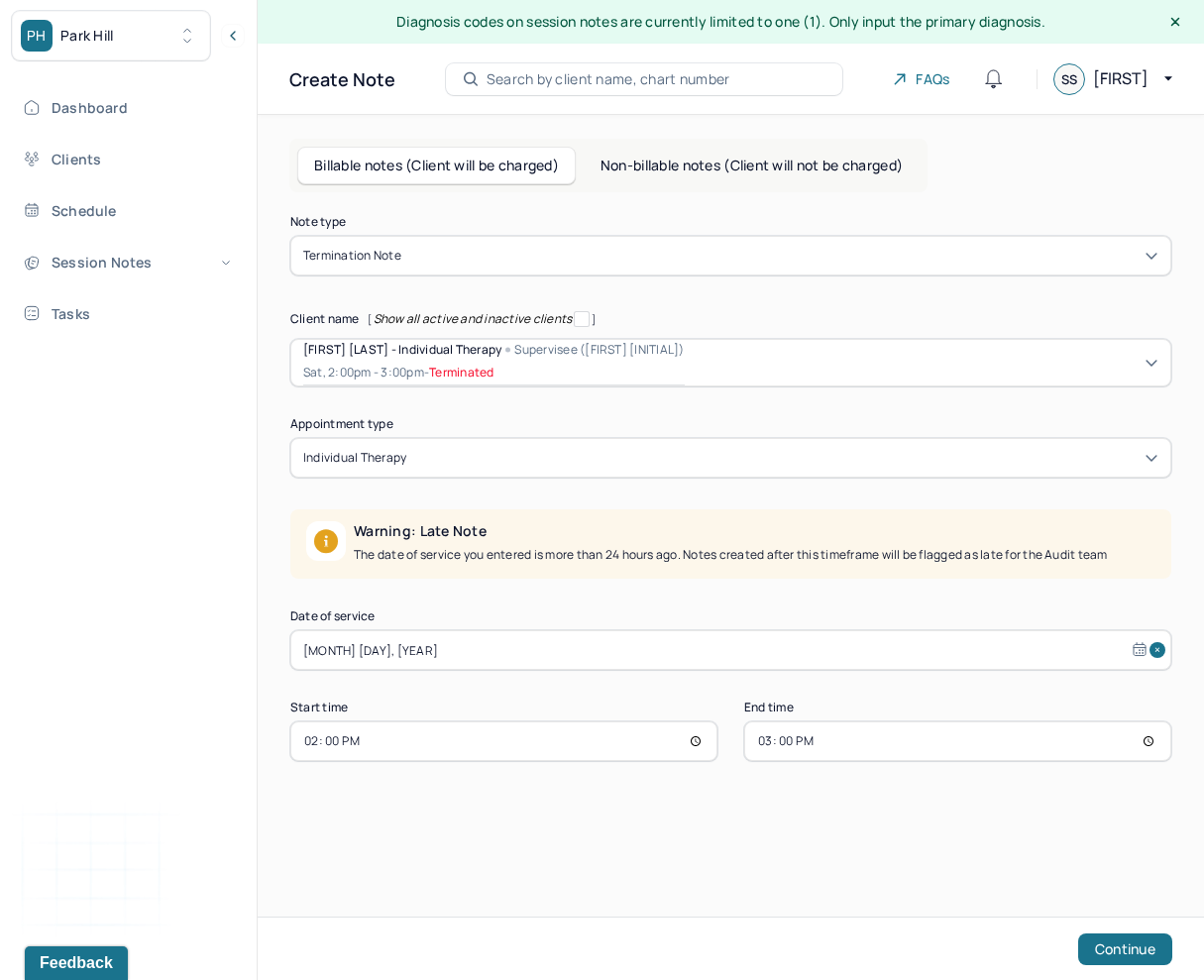 select on "1" 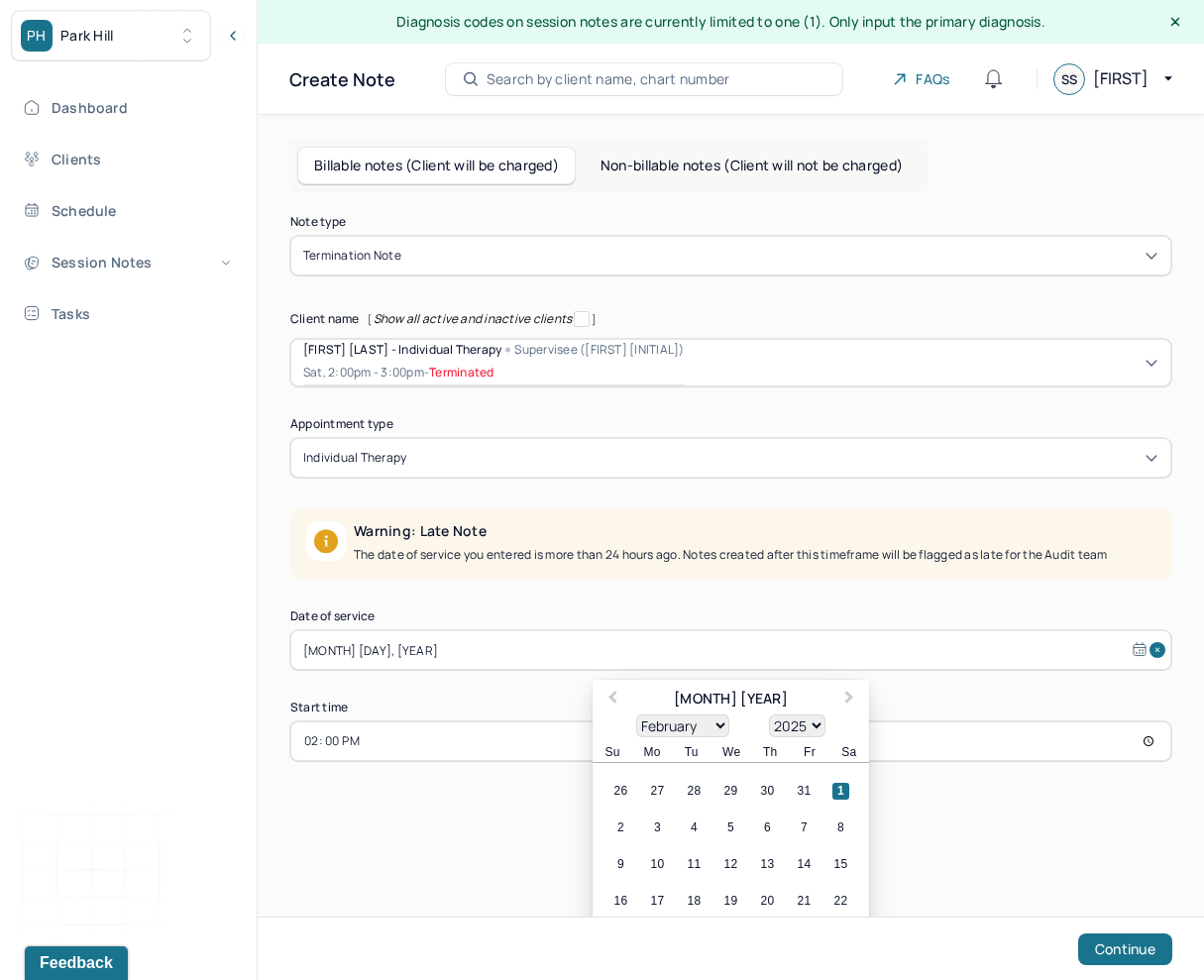 click on "Feb 1, 2025" at bounding box center [730, 650] 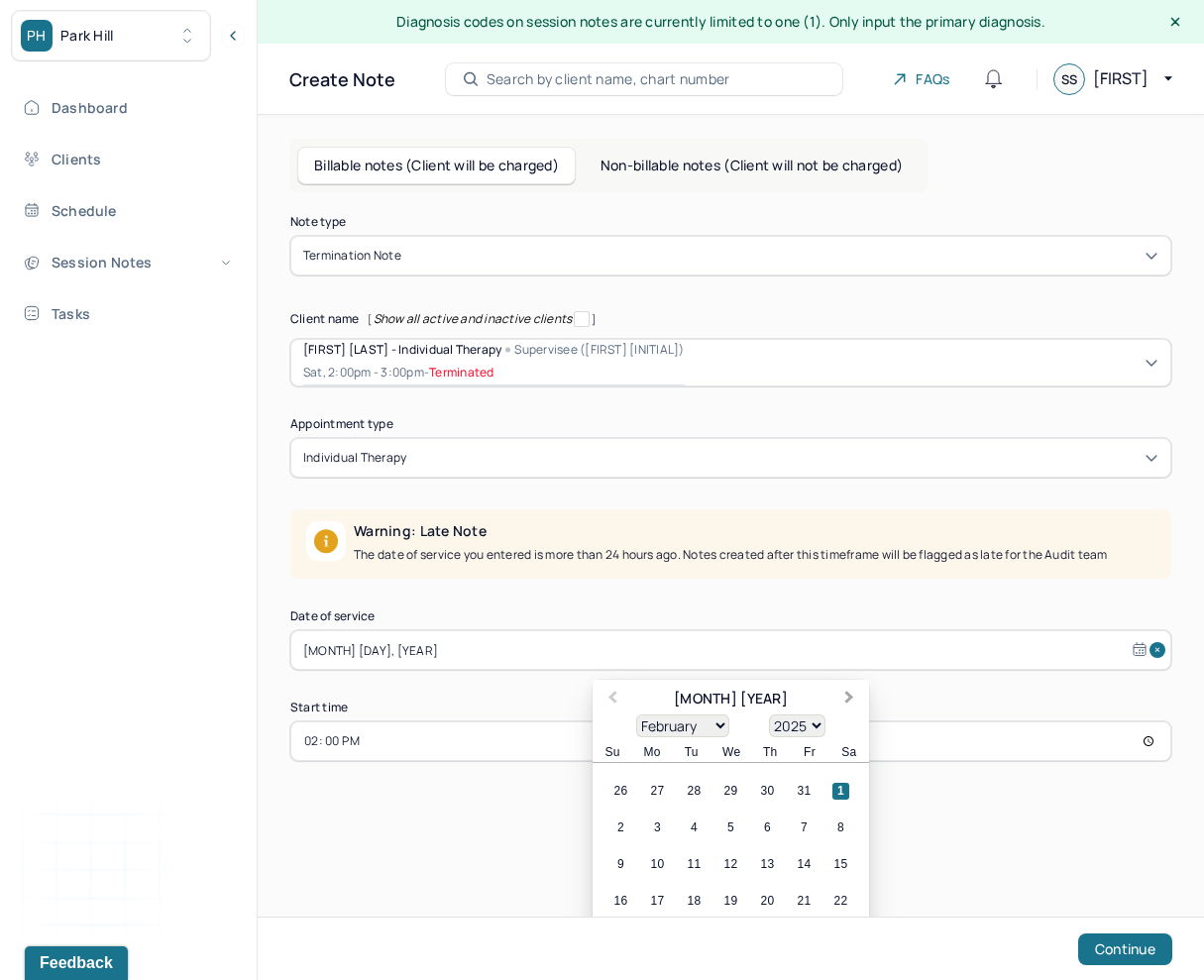 click on "Next Month" at bounding box center (851, 701) 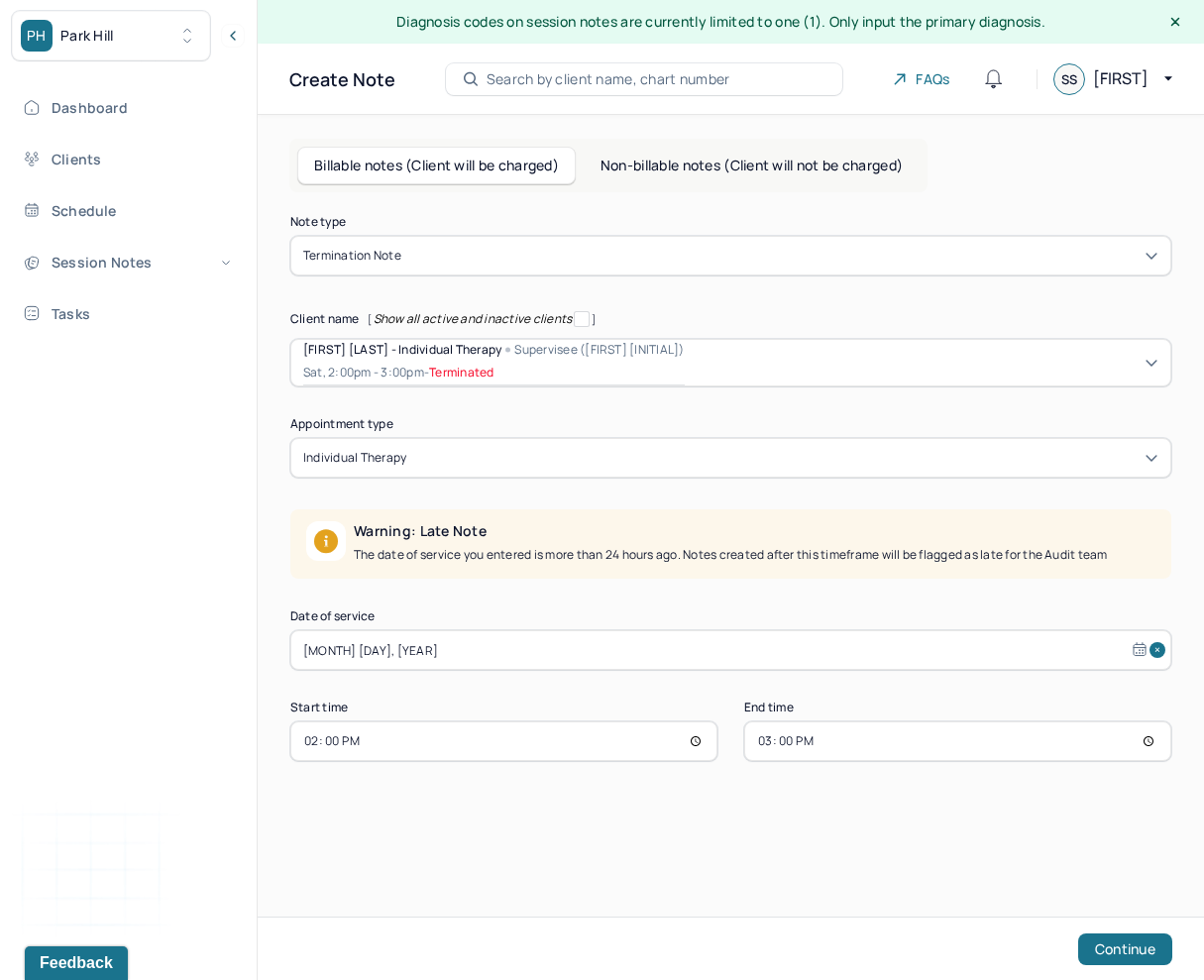 click on "Note type Termination note Client name [ Show all active and inactive clients ] Amanda Torres - Individual therapy Supervisee (Yinuo C.)
Sat, 2:00pm - 3:00pm  -  Terminated Supervisee name Yinuo Cheng Appointment type individual therapy Warning: Late Note The date of service you entered is more than 24 hours ago. Notes created after this timeframe will be flagged as late for the Audit team Date of service Feb 1, 2025 Start time 14:00 End time 15:00   Continue" at bounding box center [730, 489] 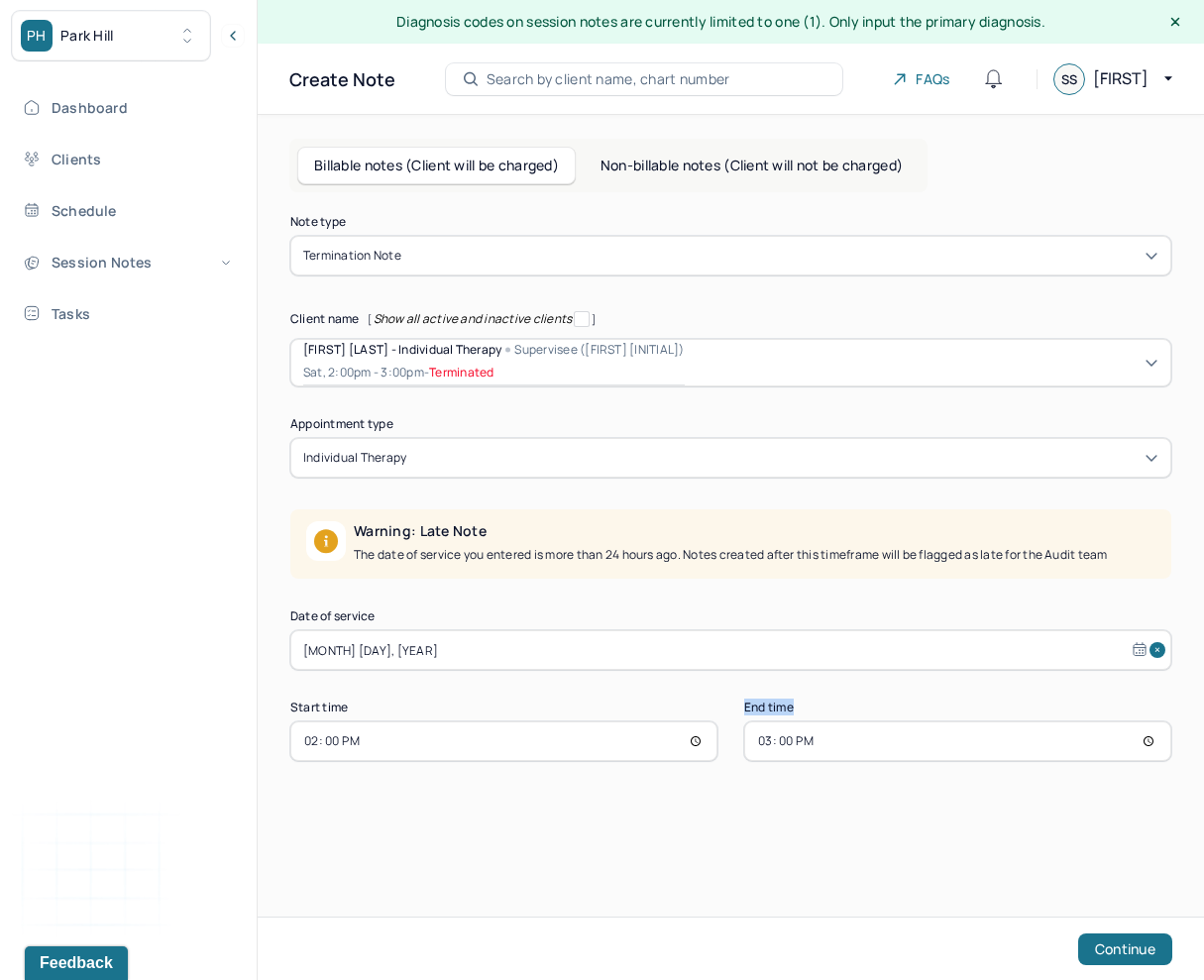 click on "Note type Termination note Client name [ Show all active and inactive clients ] Amanda Torres - Individual therapy Supervisee (Yinuo C.)
Sat, 2:00pm - 3:00pm  -  Terminated Supervisee name Yinuo Cheng Appointment type individual therapy Warning: Late Note The date of service you entered is more than 24 hours ago. Notes created after this timeframe will be flagged as late for the Audit team Date of service Feb 1, 2025 Start time 14:00 End time 15:00   Continue" at bounding box center (730, 489) 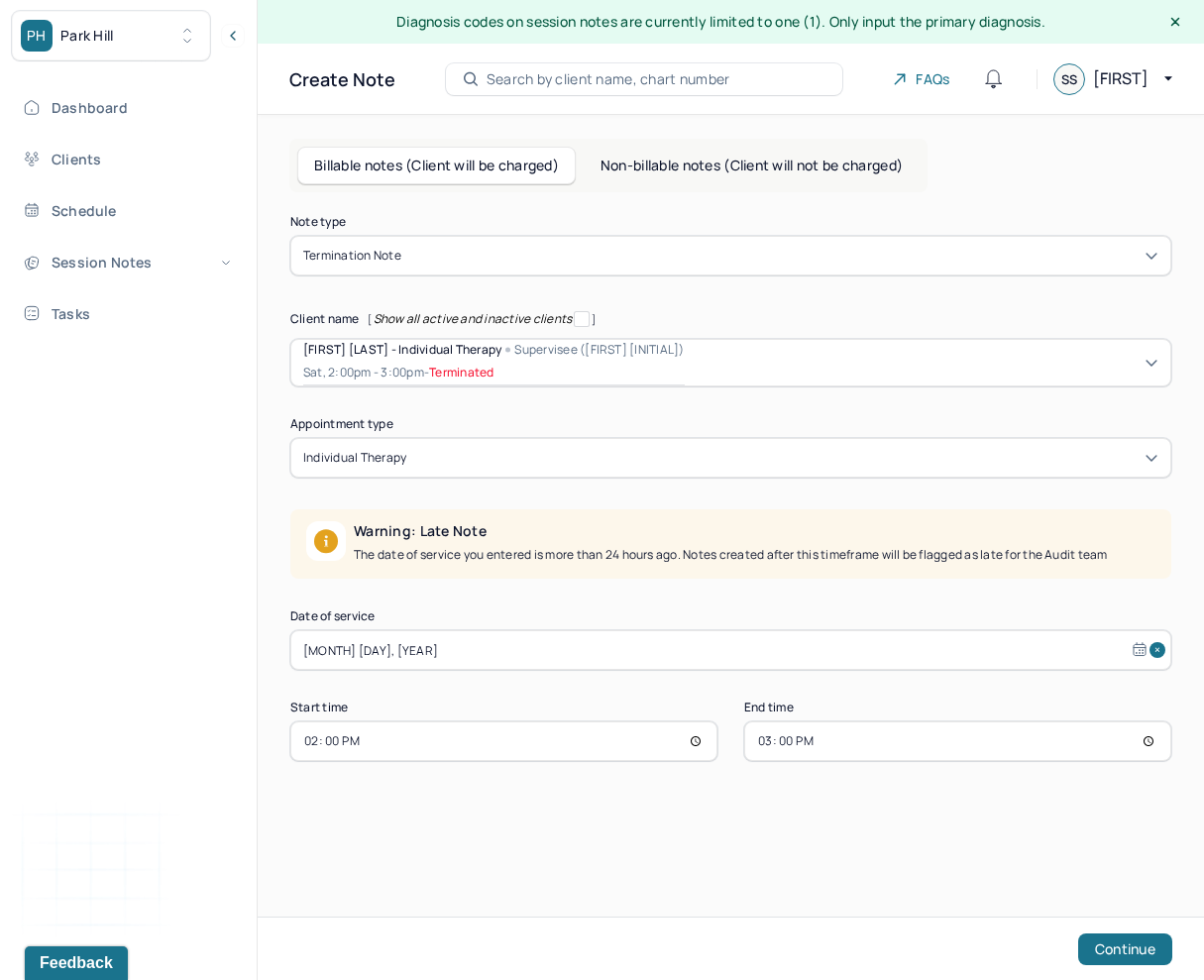 select on "1" 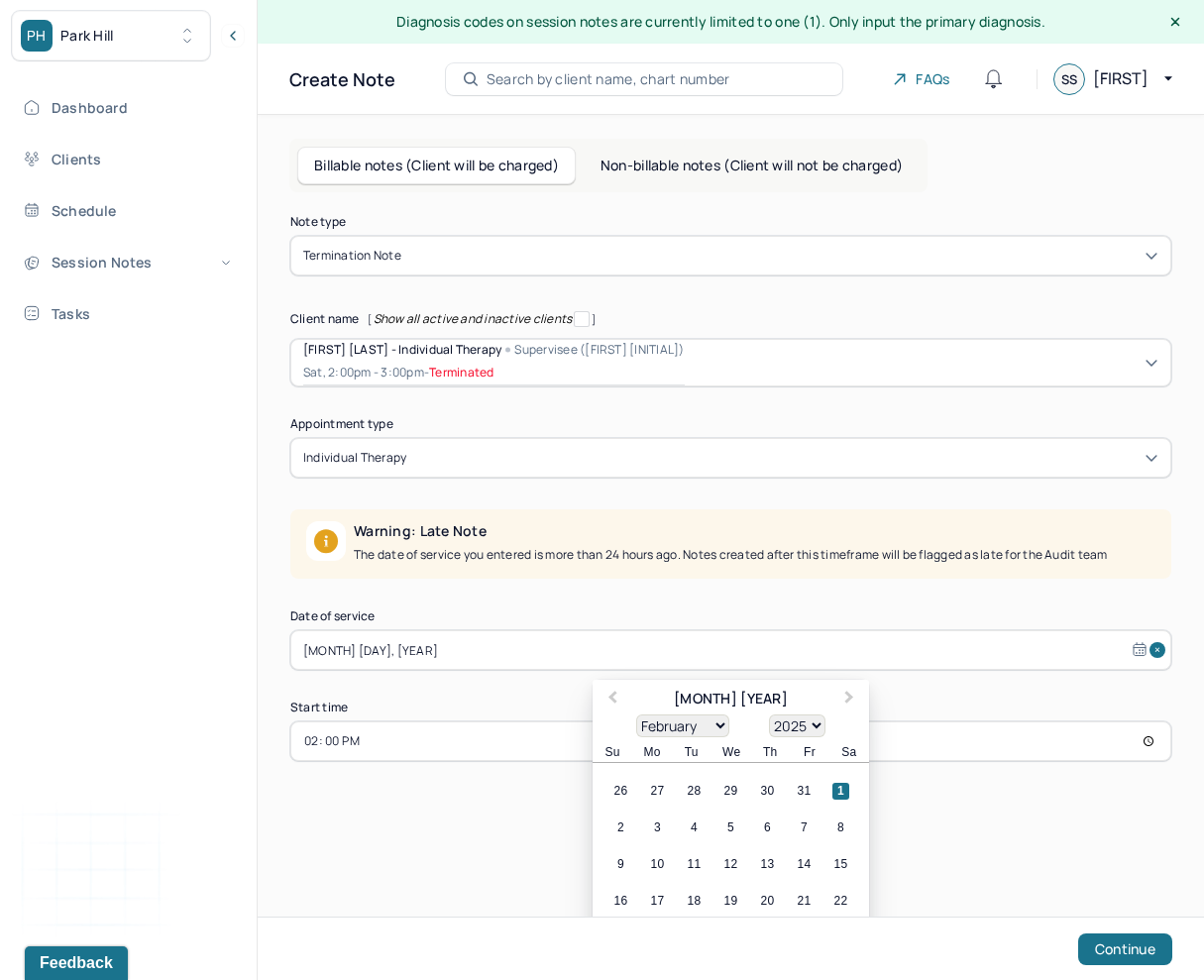 click on "Feb 1, 2025" at bounding box center [730, 650] 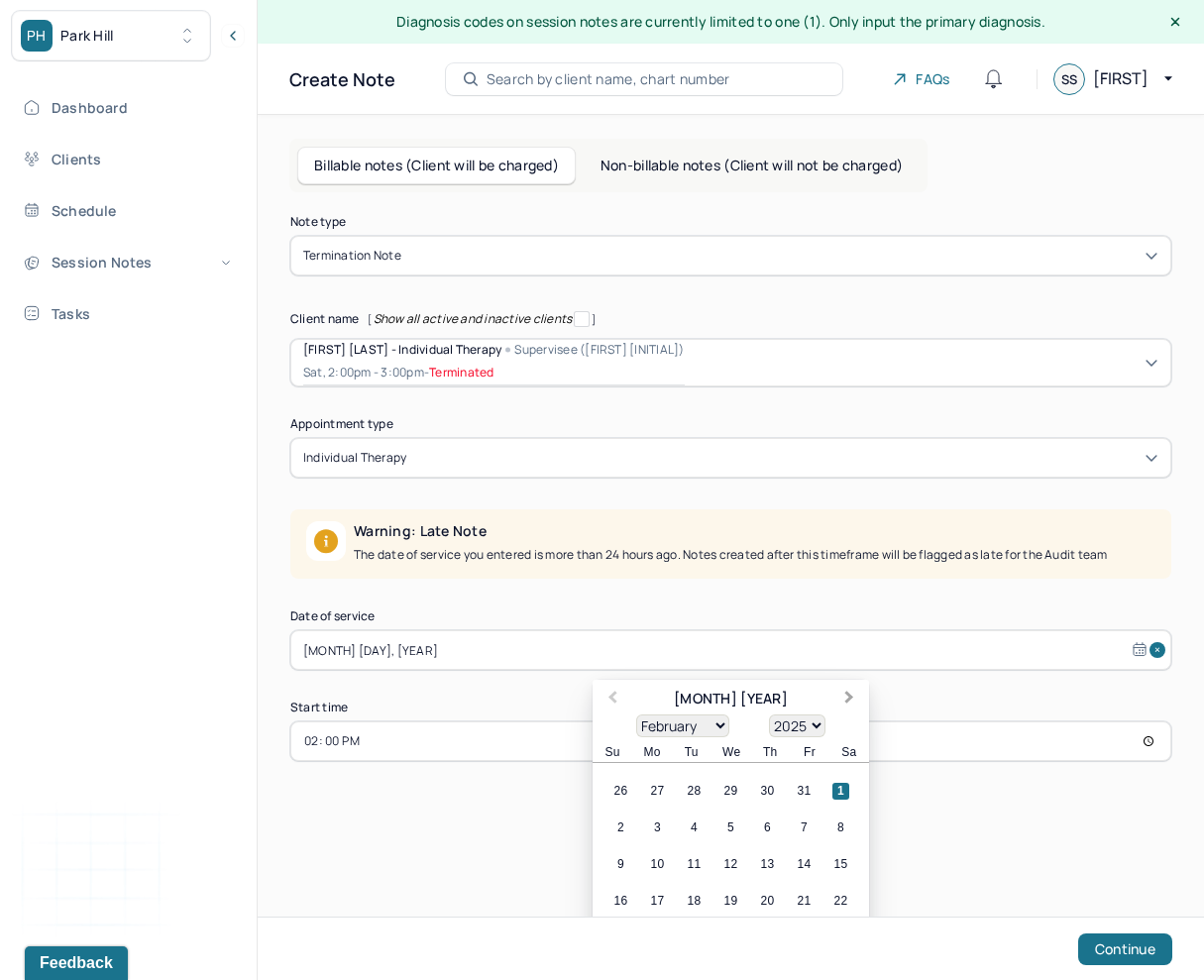click on "Next Month" at bounding box center [849, 700] 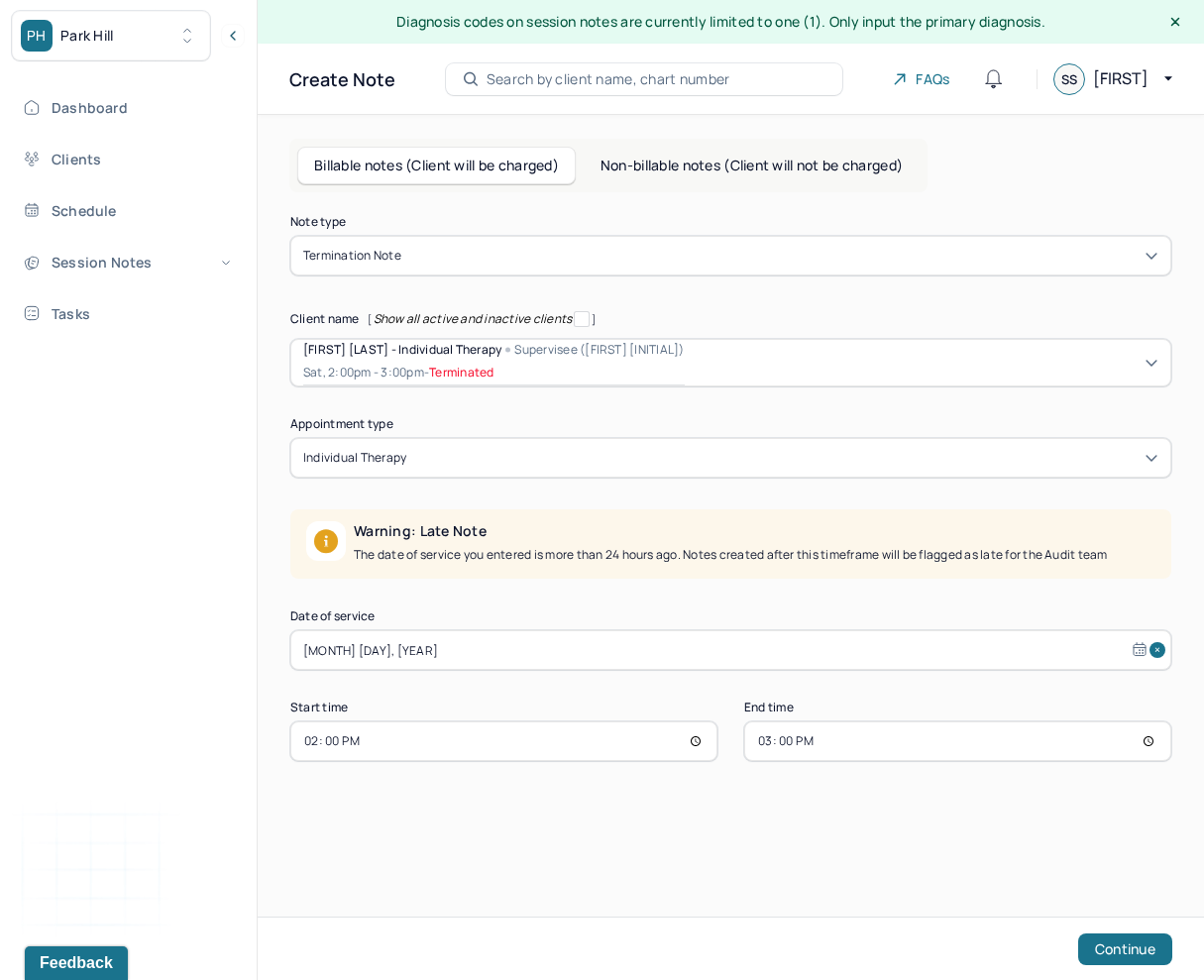 click on "Note type Termination note Client name [ Show all active and inactive clients ] Amanda Torres - Individual therapy Supervisee (Yinuo C.)
Sat, 2:00pm - 3:00pm  -  Terminated Supervisee name Yinuo Cheng Appointment type individual therapy Warning: Late Note The date of service you entered is more than 24 hours ago. Notes created after this timeframe will be flagged as late for the Audit team Date of service Feb 1, 2025 Start time 14:00 End time 15:00   Continue" at bounding box center [730, 489] 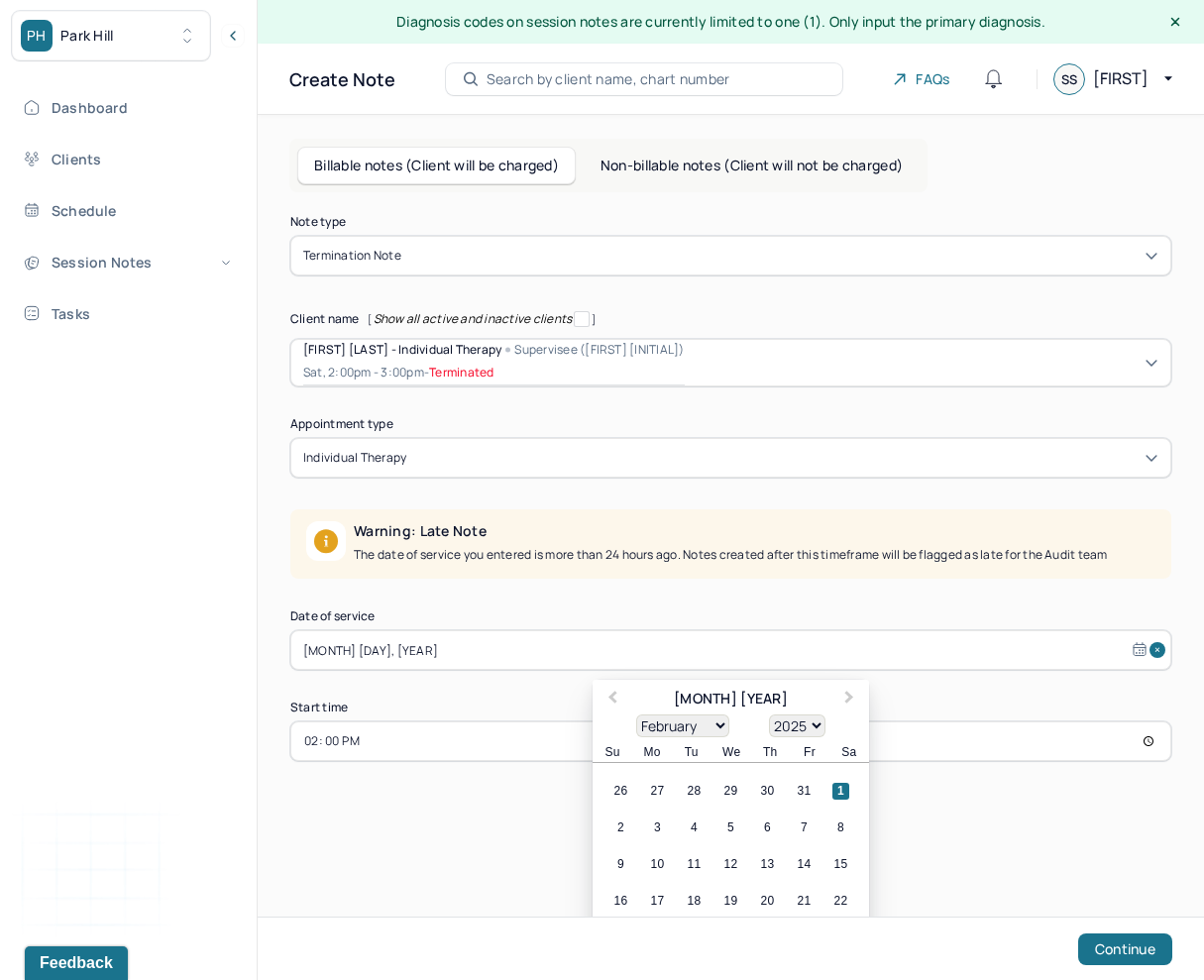 click on "Feb 1, 2025" at bounding box center [730, 650] 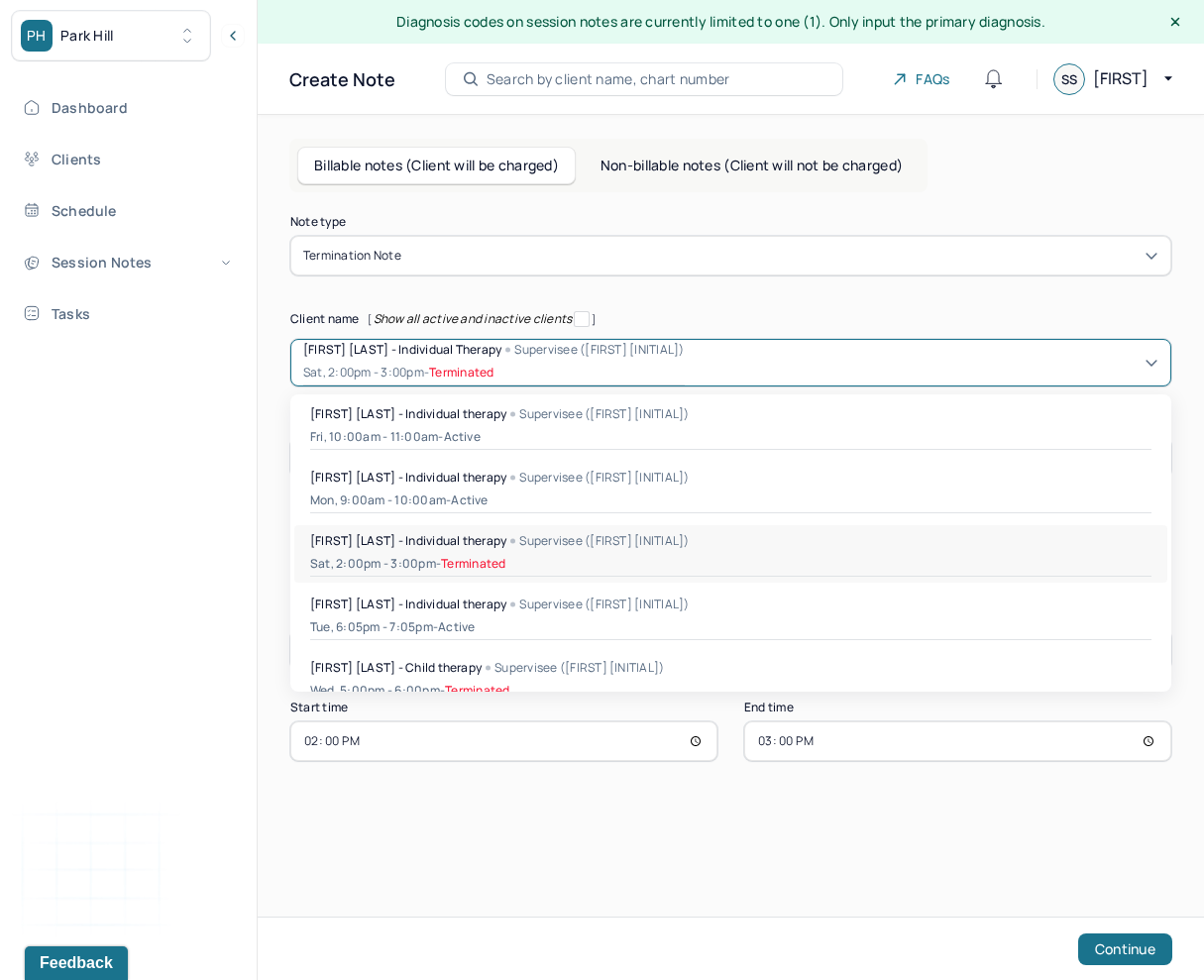 click on "[FIRST] [LAST] - Individual therapy" at bounding box center (402, 349) 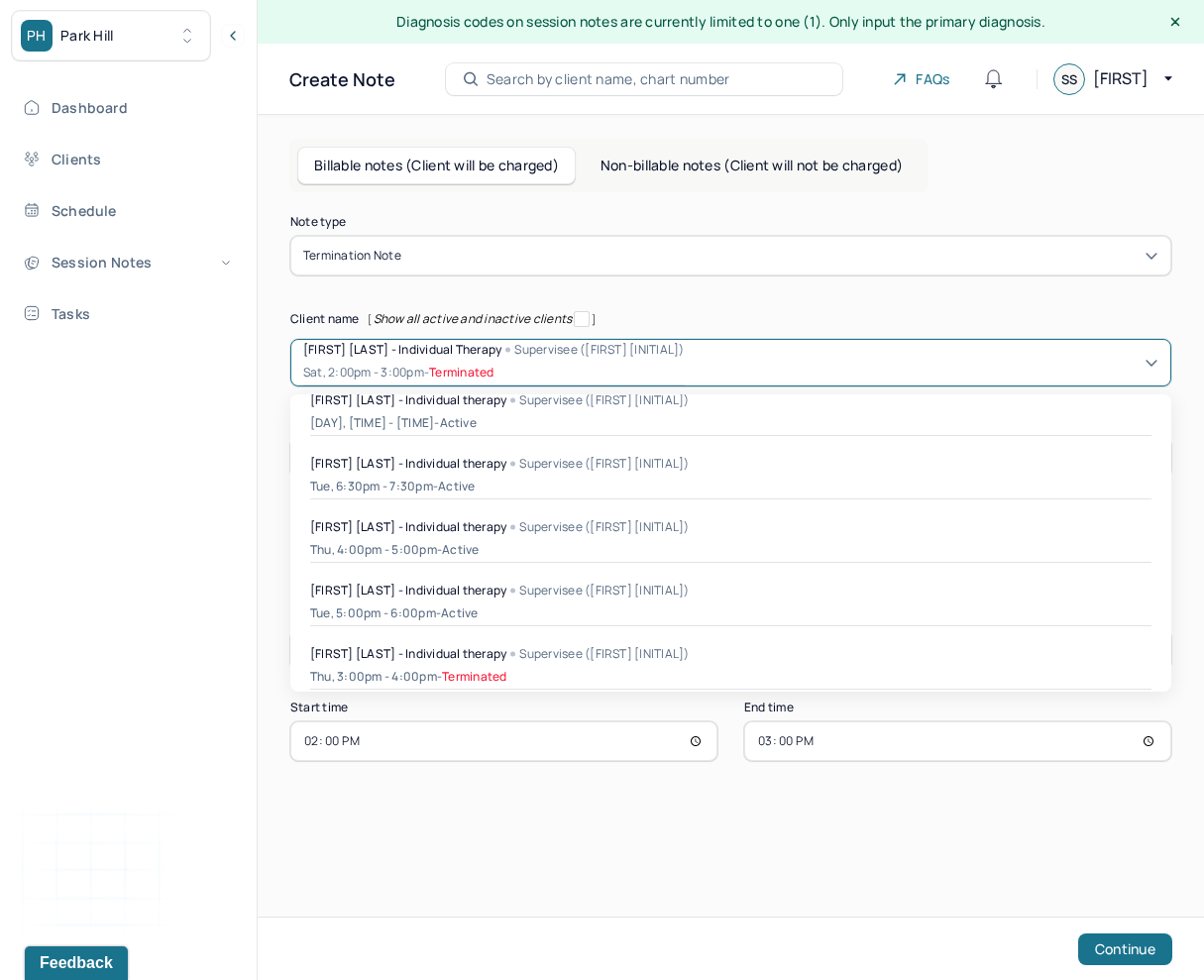 scroll, scrollTop: 650, scrollLeft: 0, axis: vertical 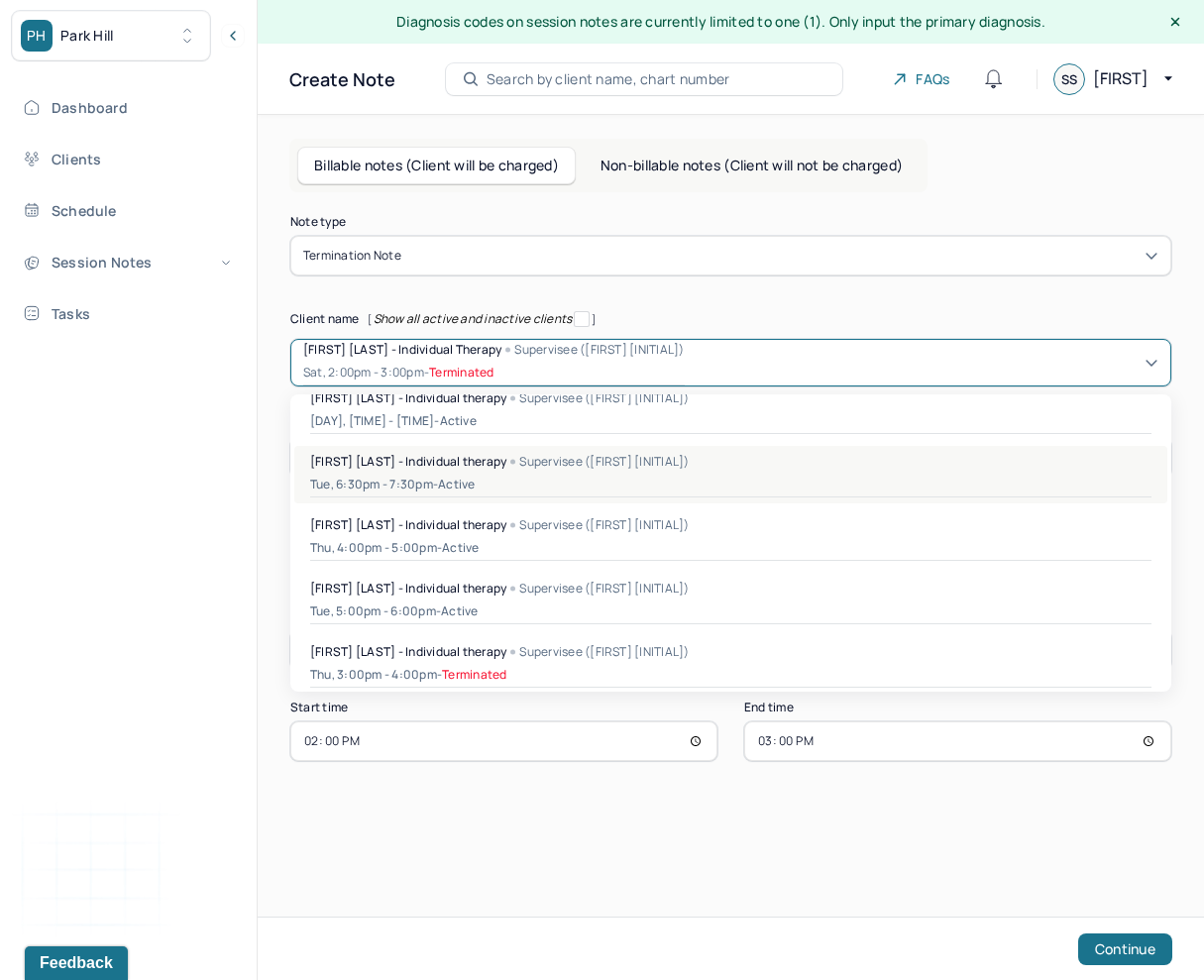 click on "Hector Martinez - Individual therapy Supervisee (Rachel B.)" at bounding box center [730, 461] 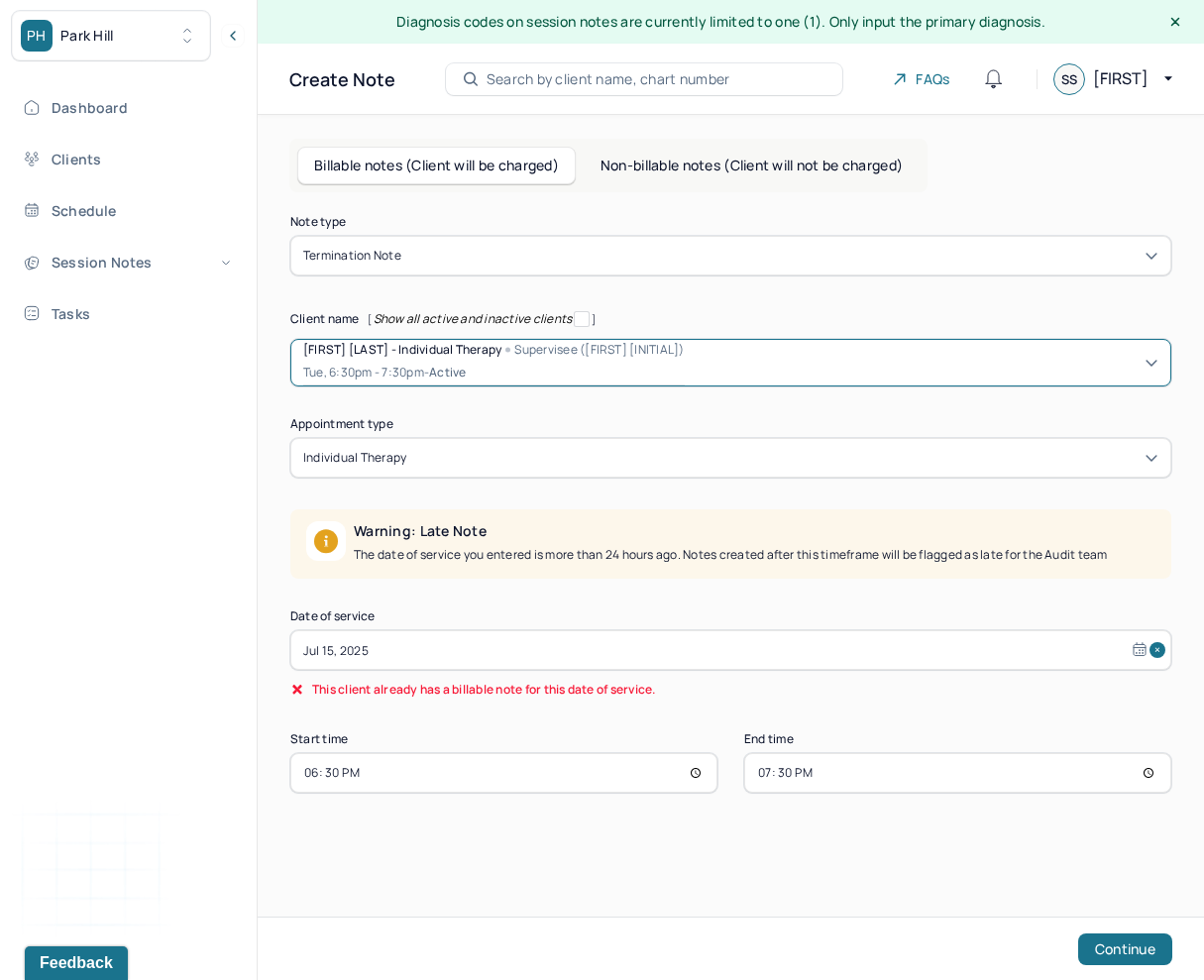 click on "Jul 15, 2025" at bounding box center (730, 650) 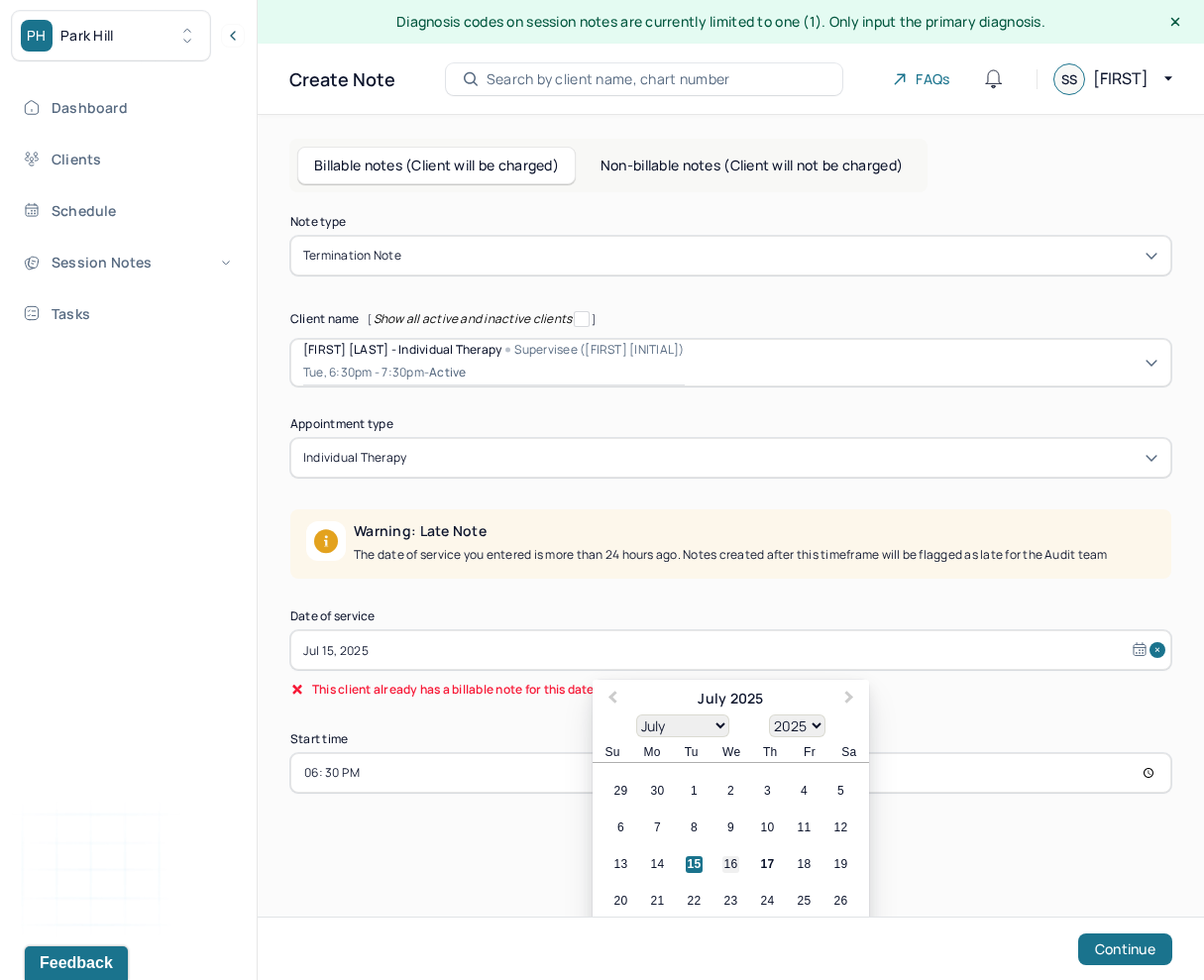 click on "16" at bounding box center (730, 864) 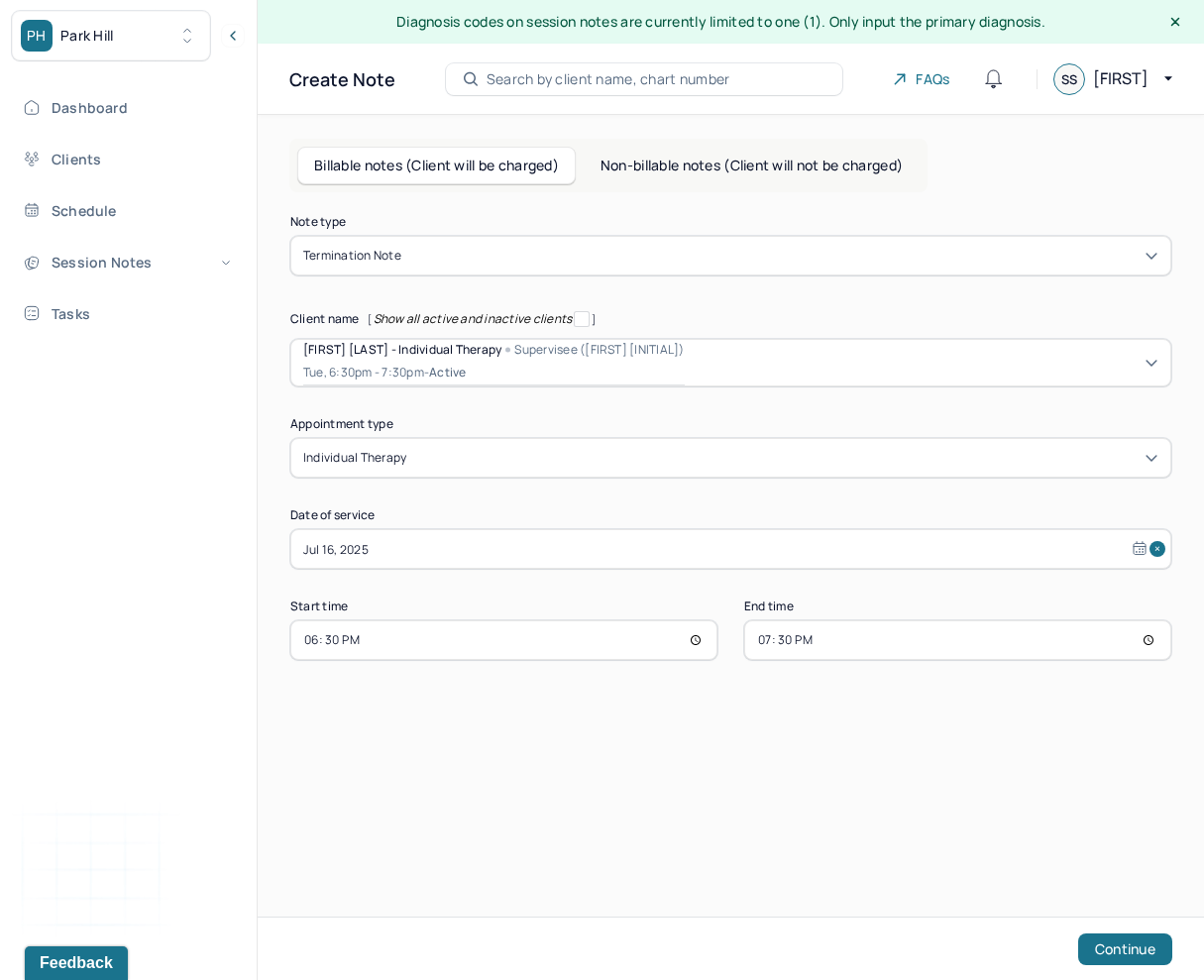 click on "18:30" at bounding box center (503, 640) 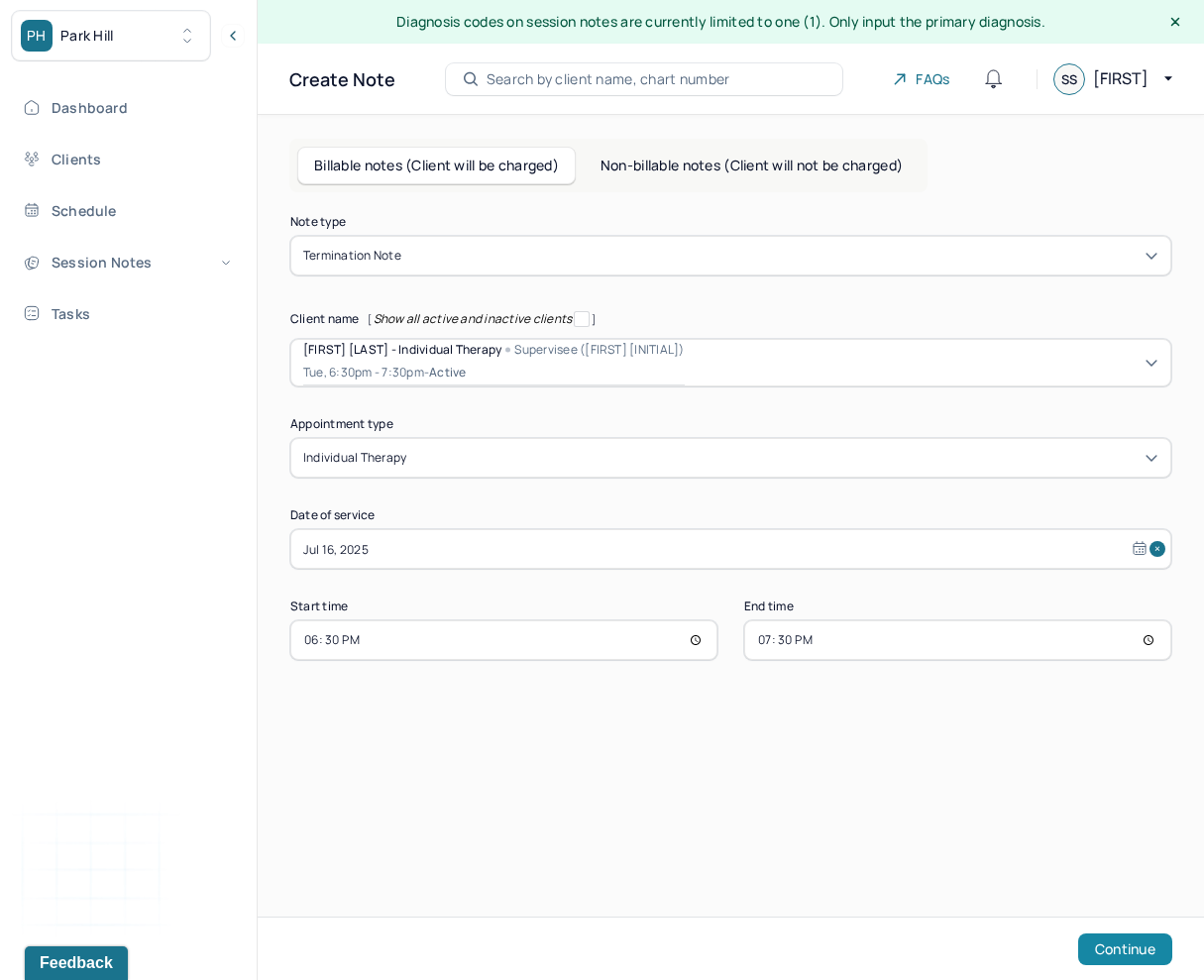 click on "Continue" at bounding box center (1125, 949) 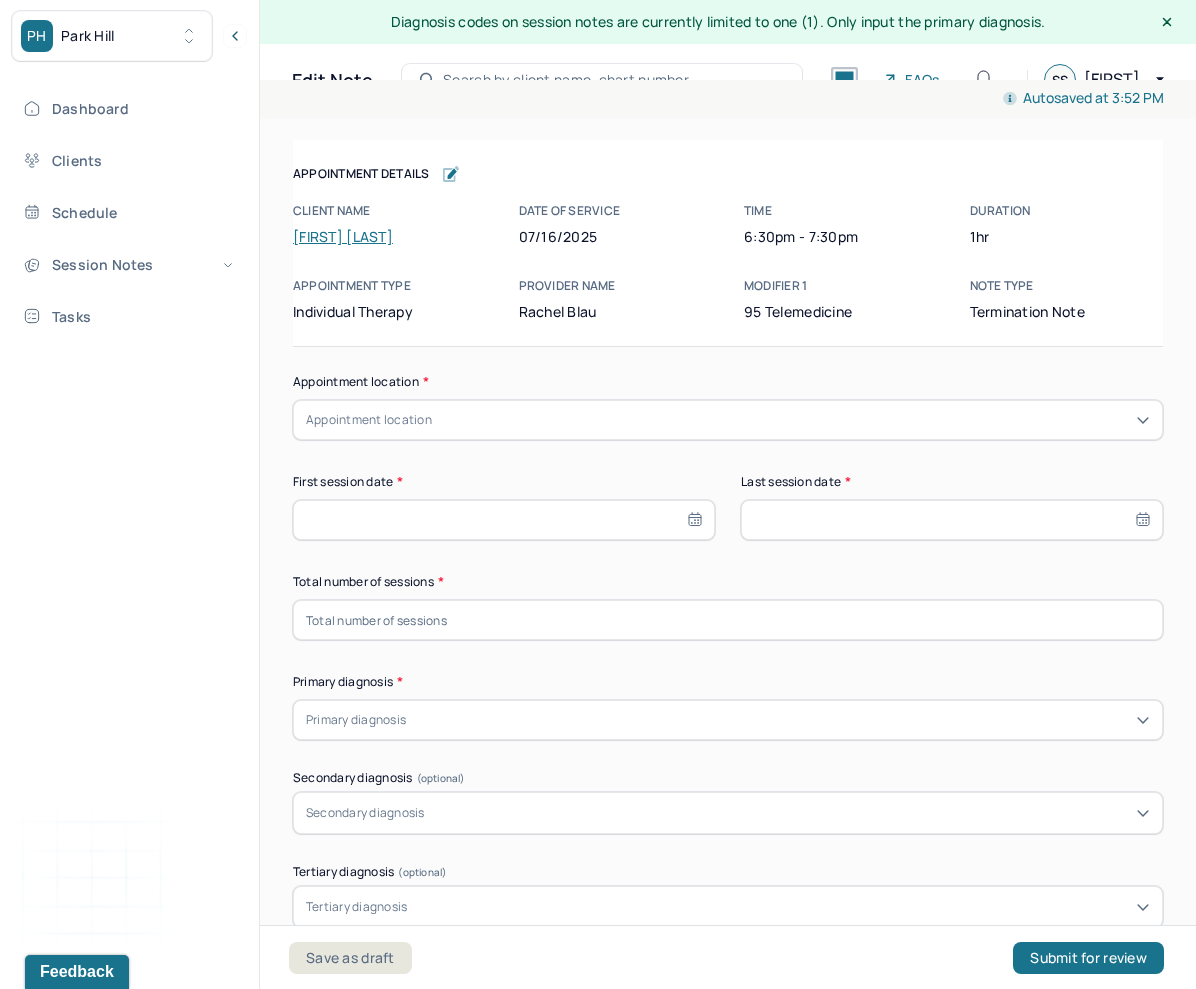 click 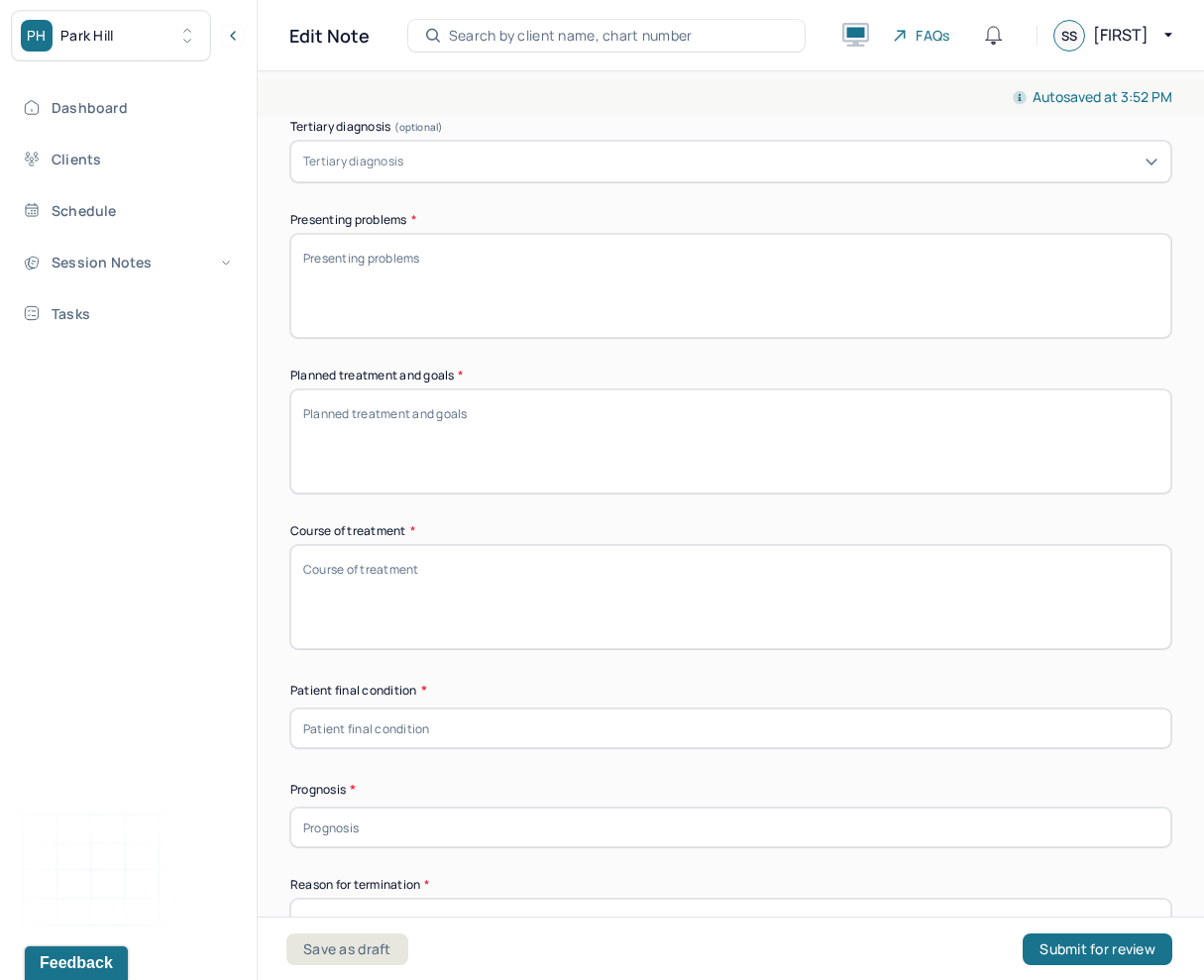 scroll, scrollTop: 0, scrollLeft: 0, axis: both 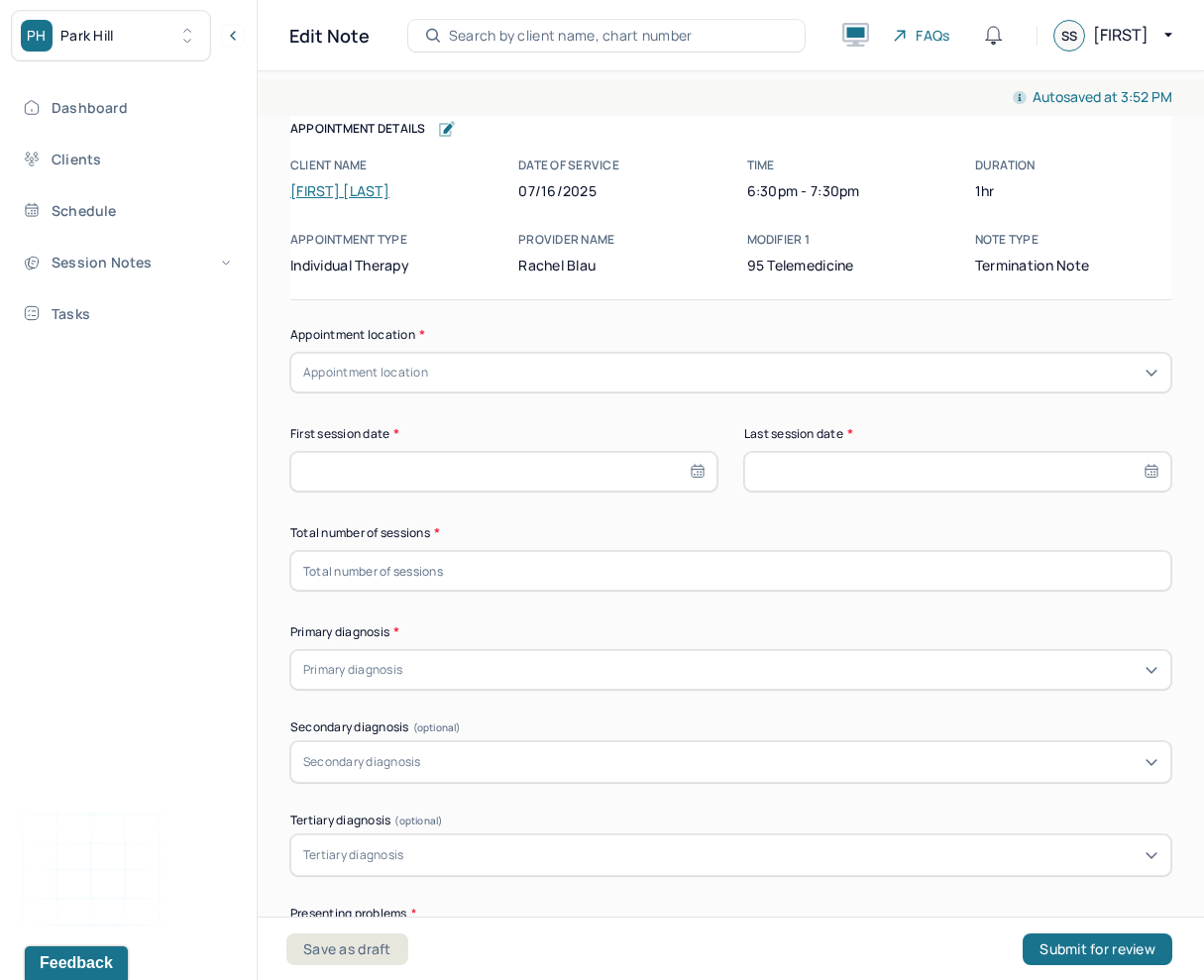 click 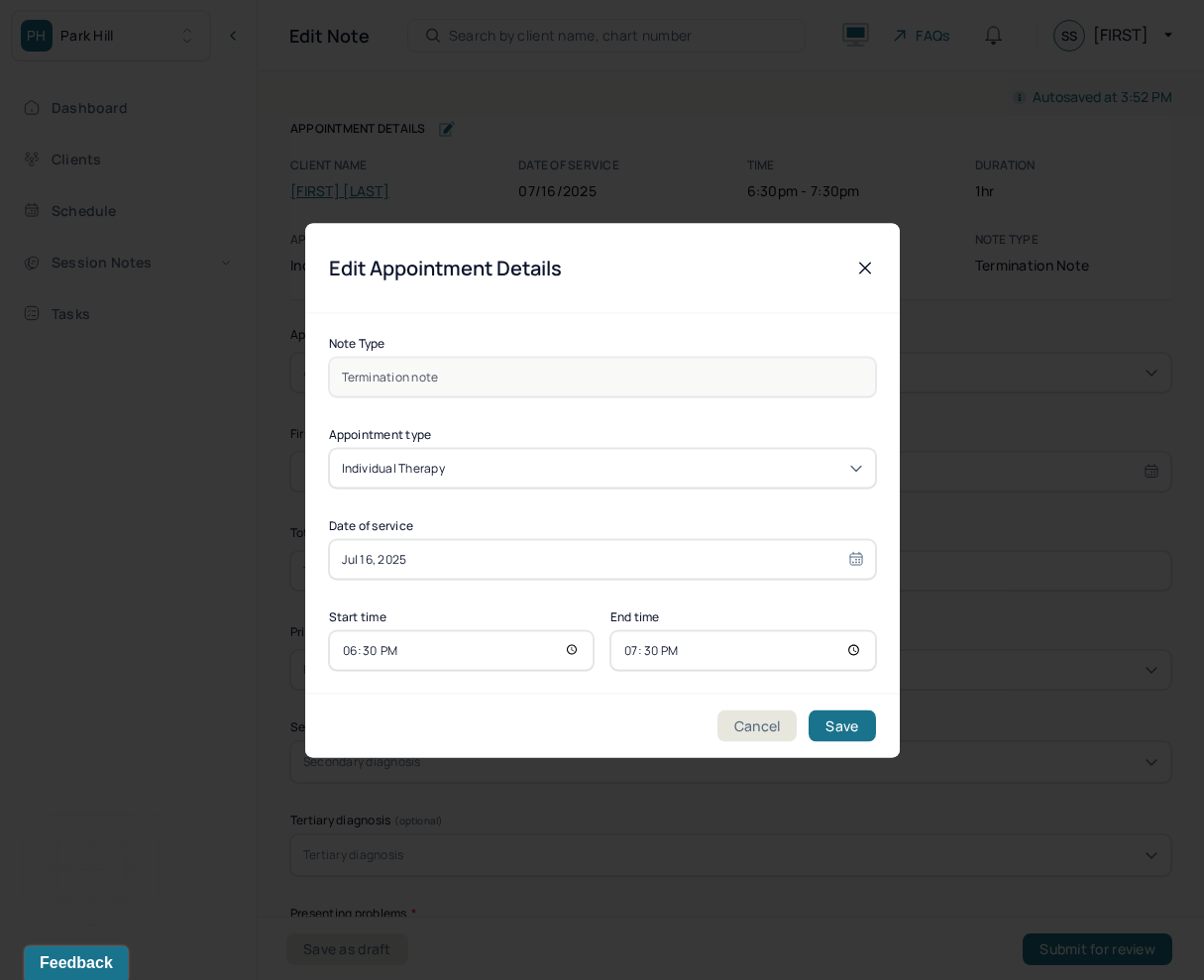 click on "Note Type Termination note Appointment type individual therapy Date of service Jul 16, 2025 Start time 18:30 End time 19:30" at bounding box center [602, 503] 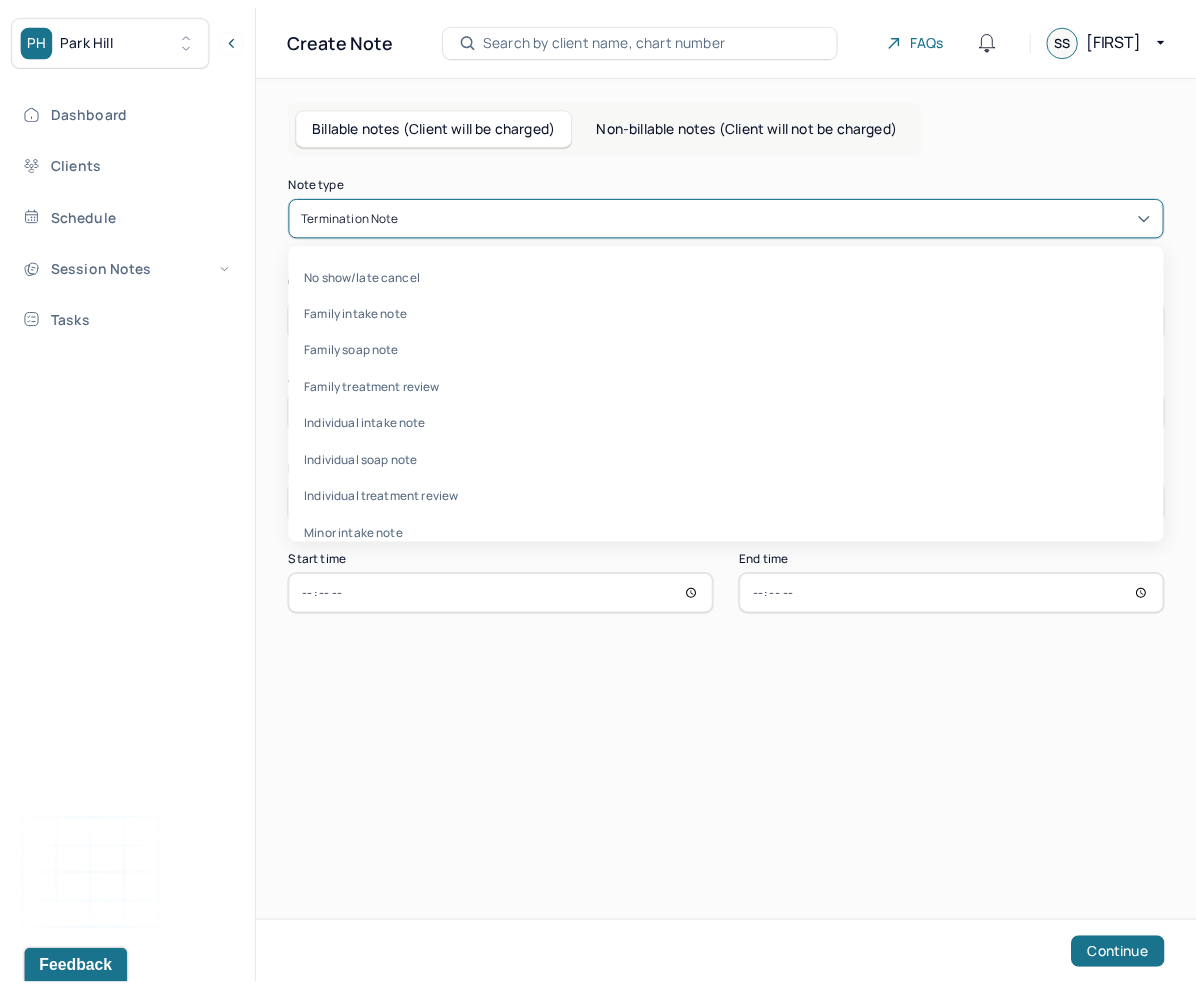 scroll, scrollTop: 90, scrollLeft: 0, axis: vertical 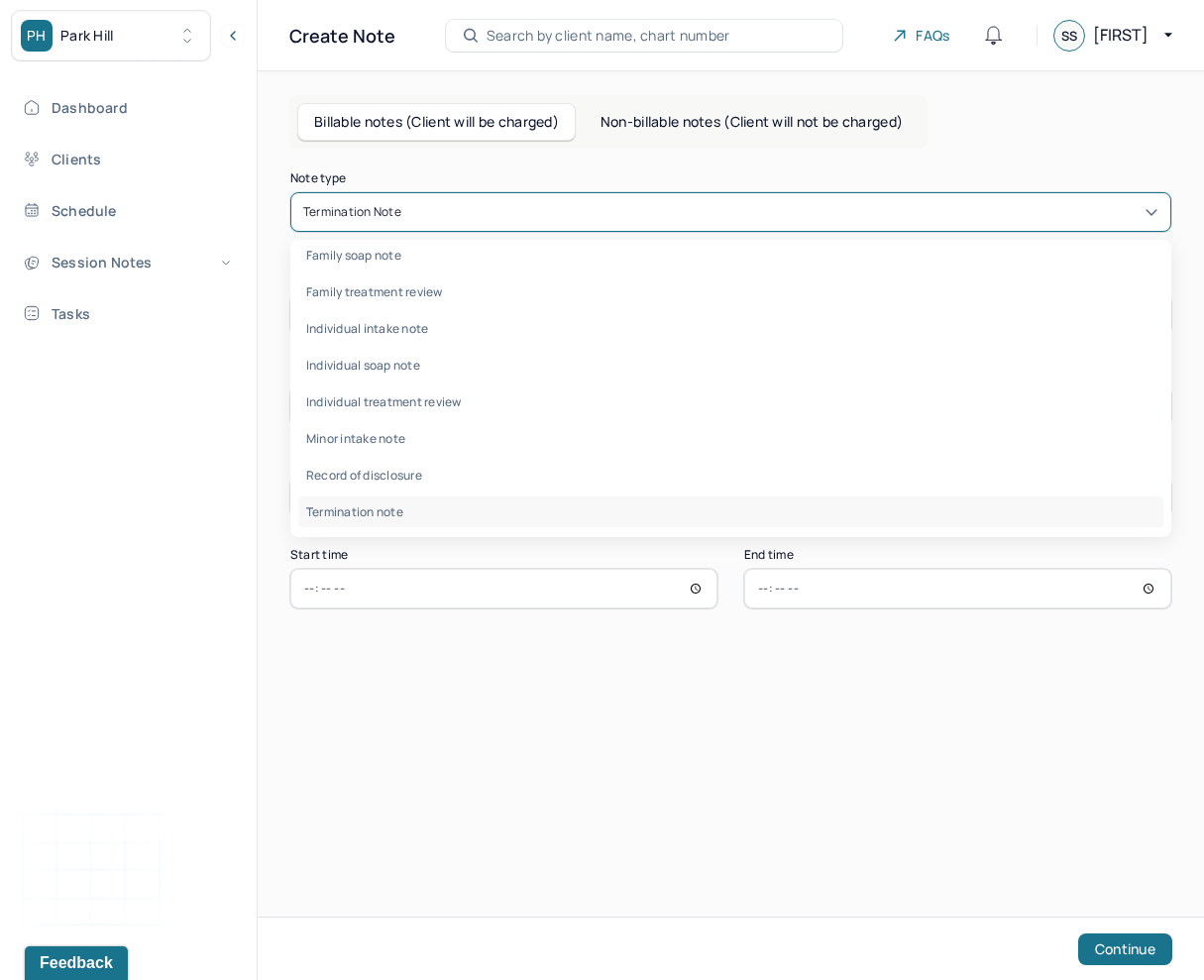 click on "Termination note" at bounding box center [352, 212] 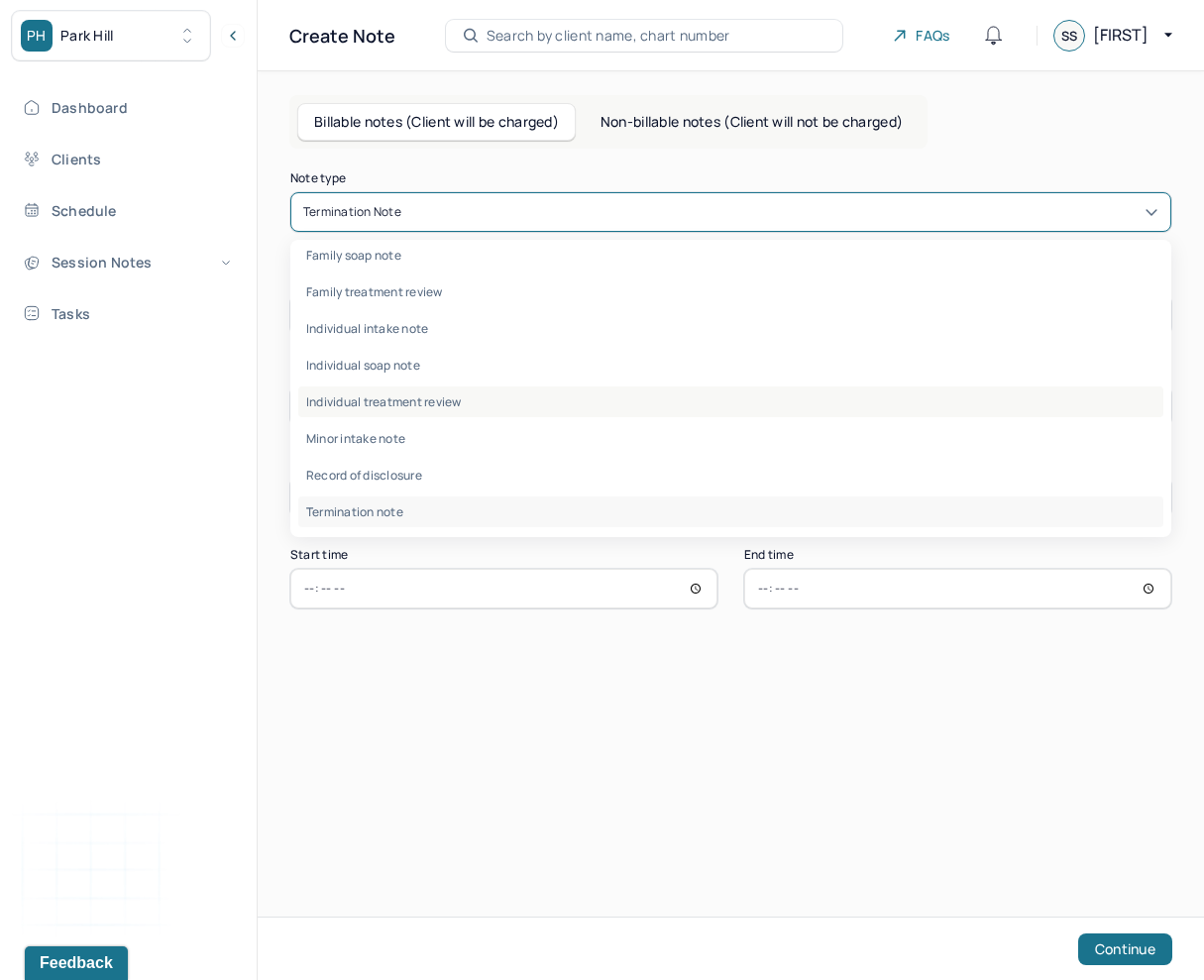 click on "Individual treatment review" at bounding box center [730, 401] 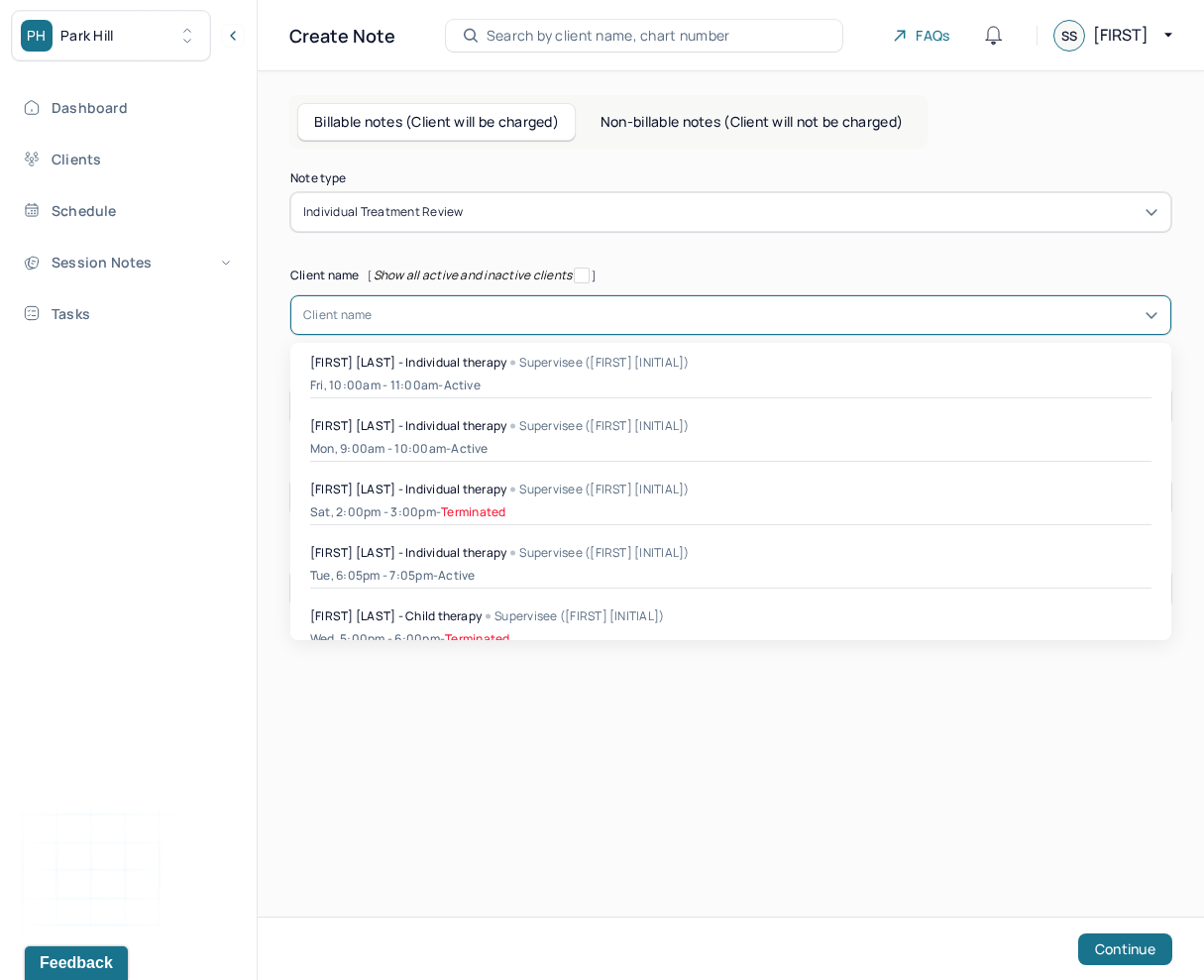 click on "Client name" at bounding box center [338, 315] 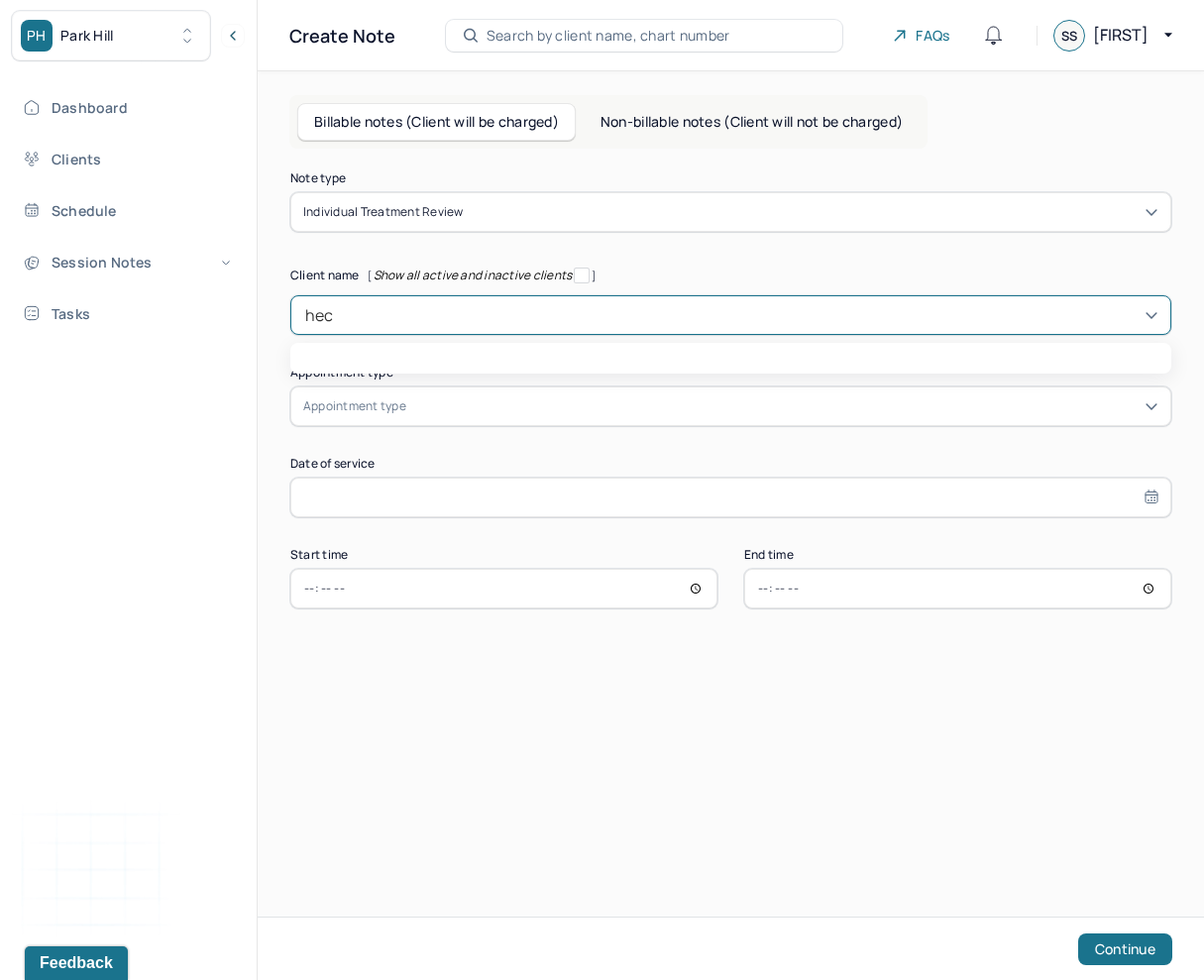 type on "hect" 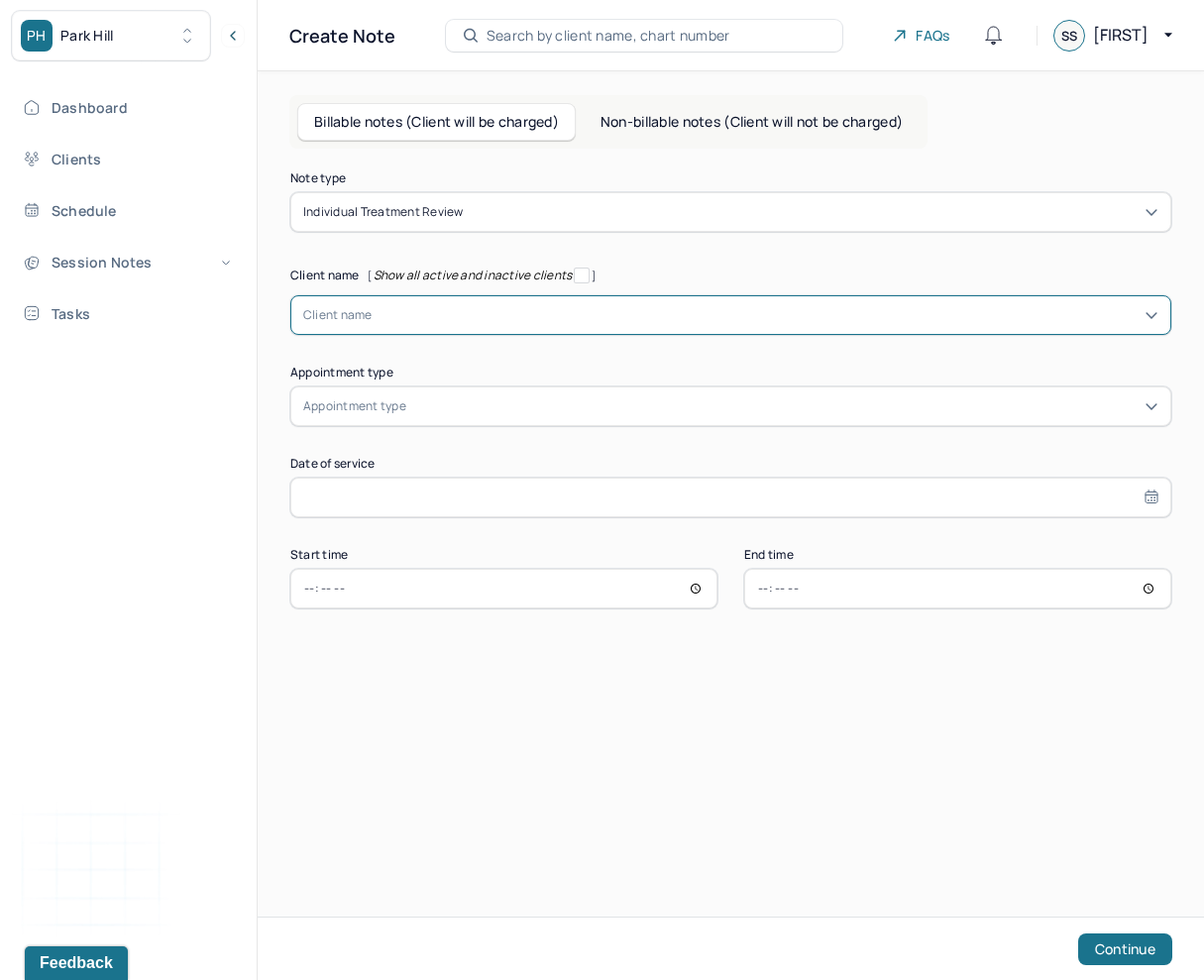 click at bounding box center (765, 315) 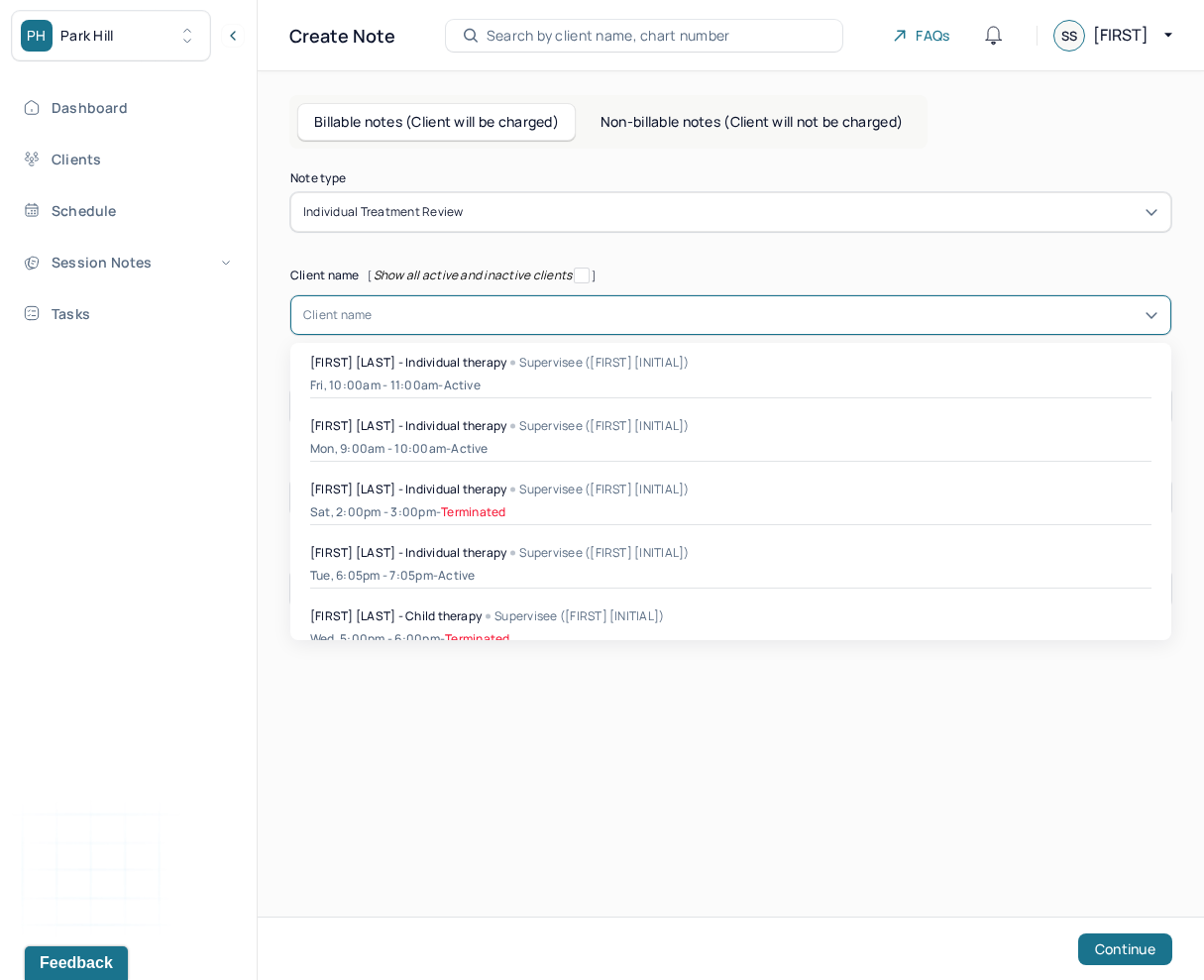 click at bounding box center [765, 315] 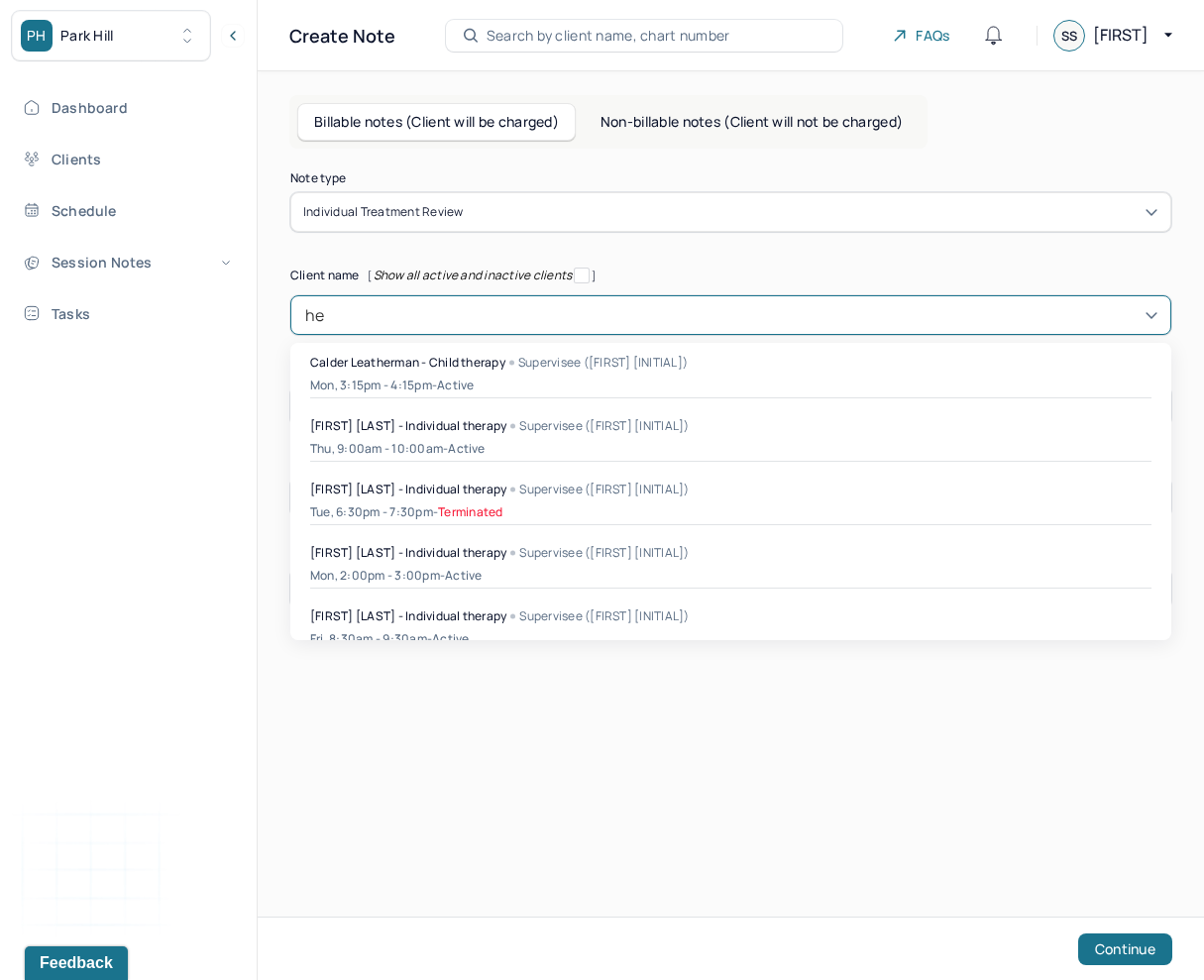 type on "hec" 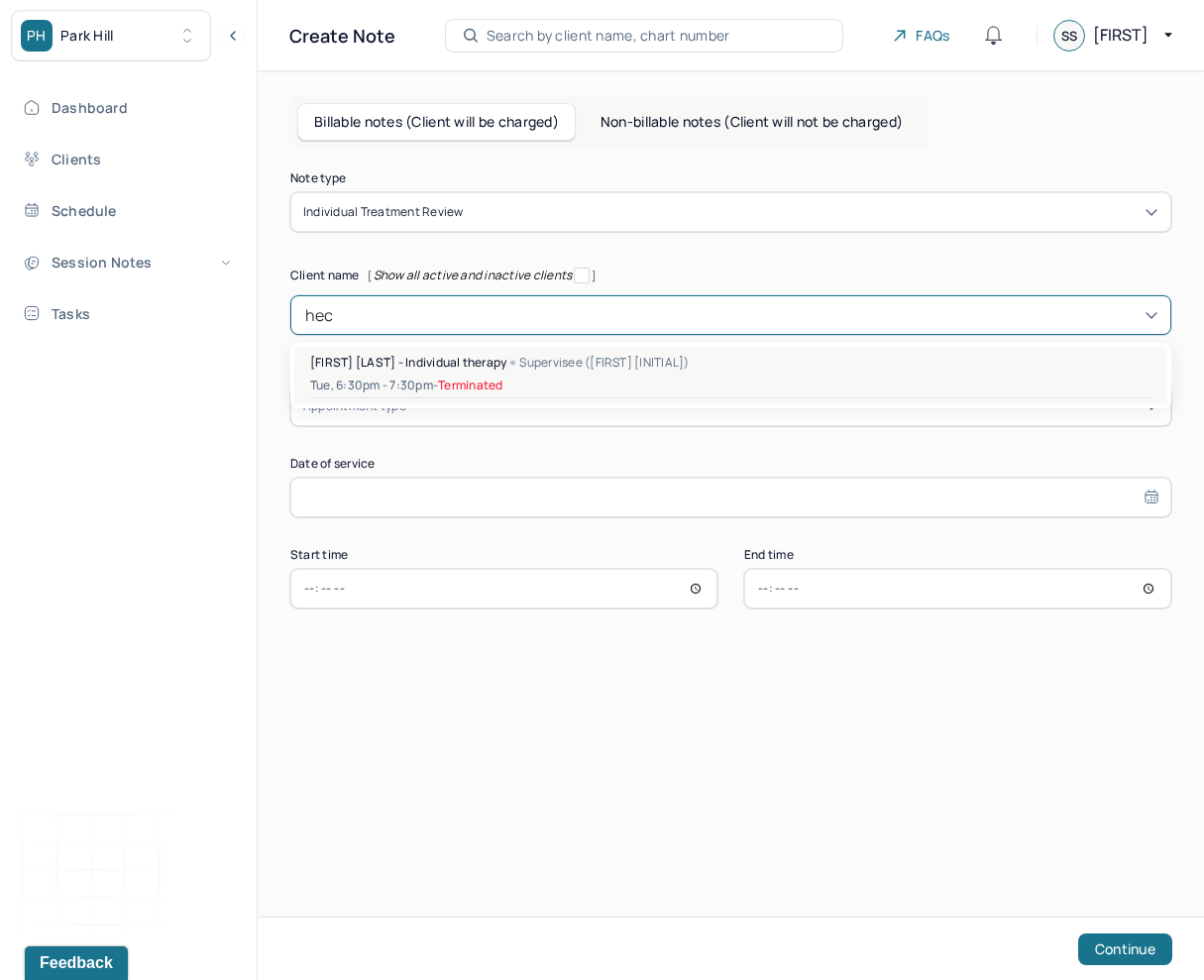 click on "[FIRST] [LAST] - Individual therapy" at bounding box center [408, 362] 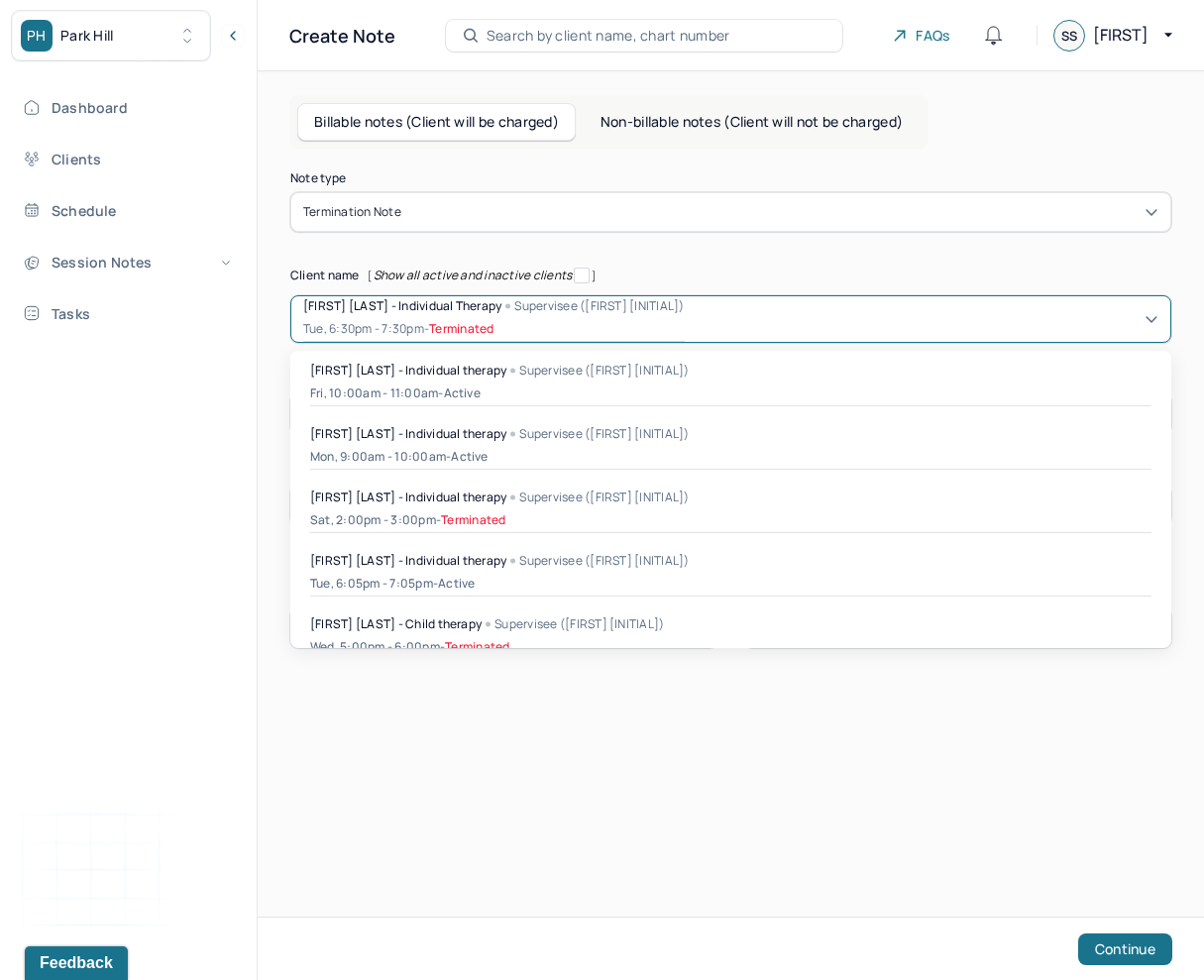 click on "[FIRST] [LAST] - Individual therapy" at bounding box center [402, 305] 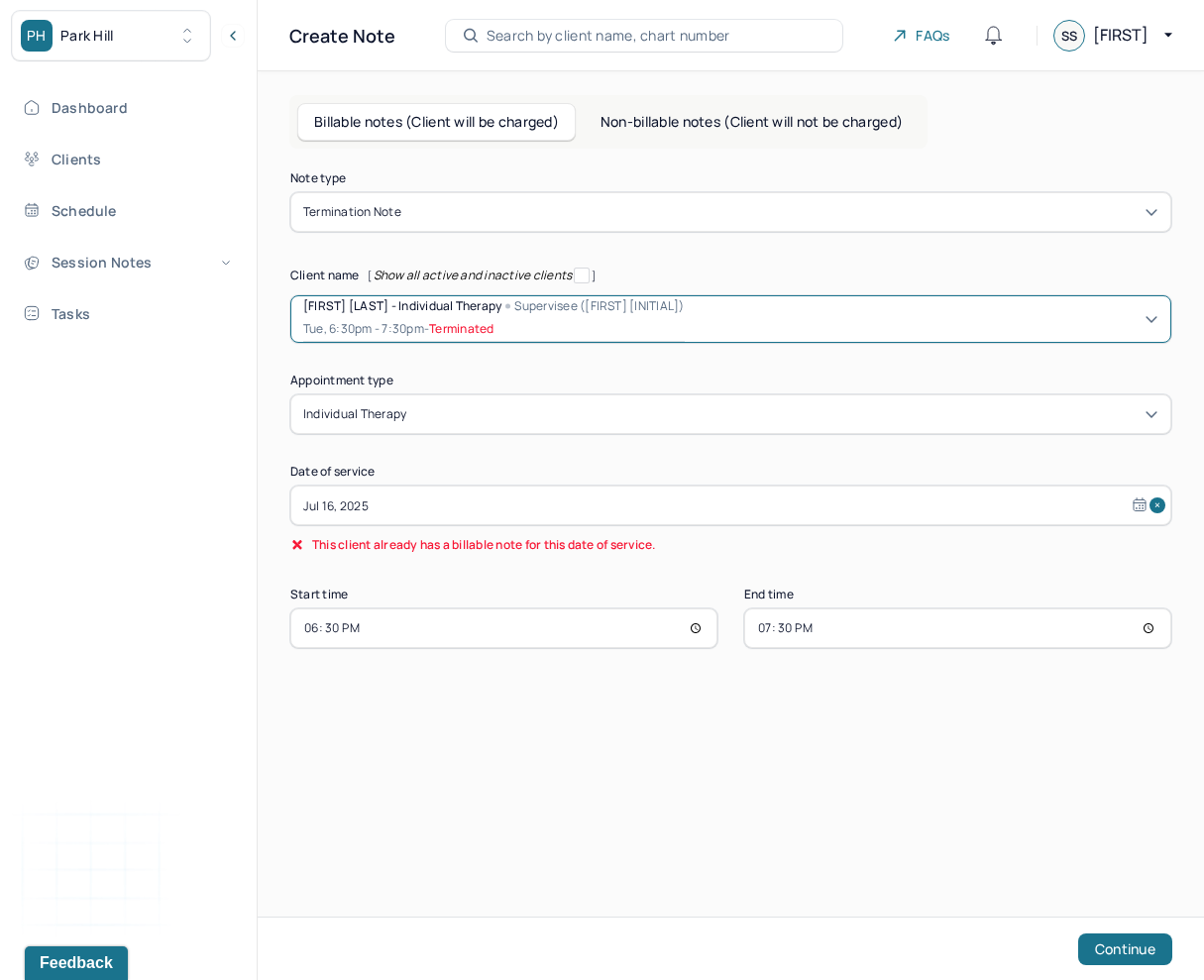 click on "[FIRST] [LAST] - Individual therapy" at bounding box center [402, 305] 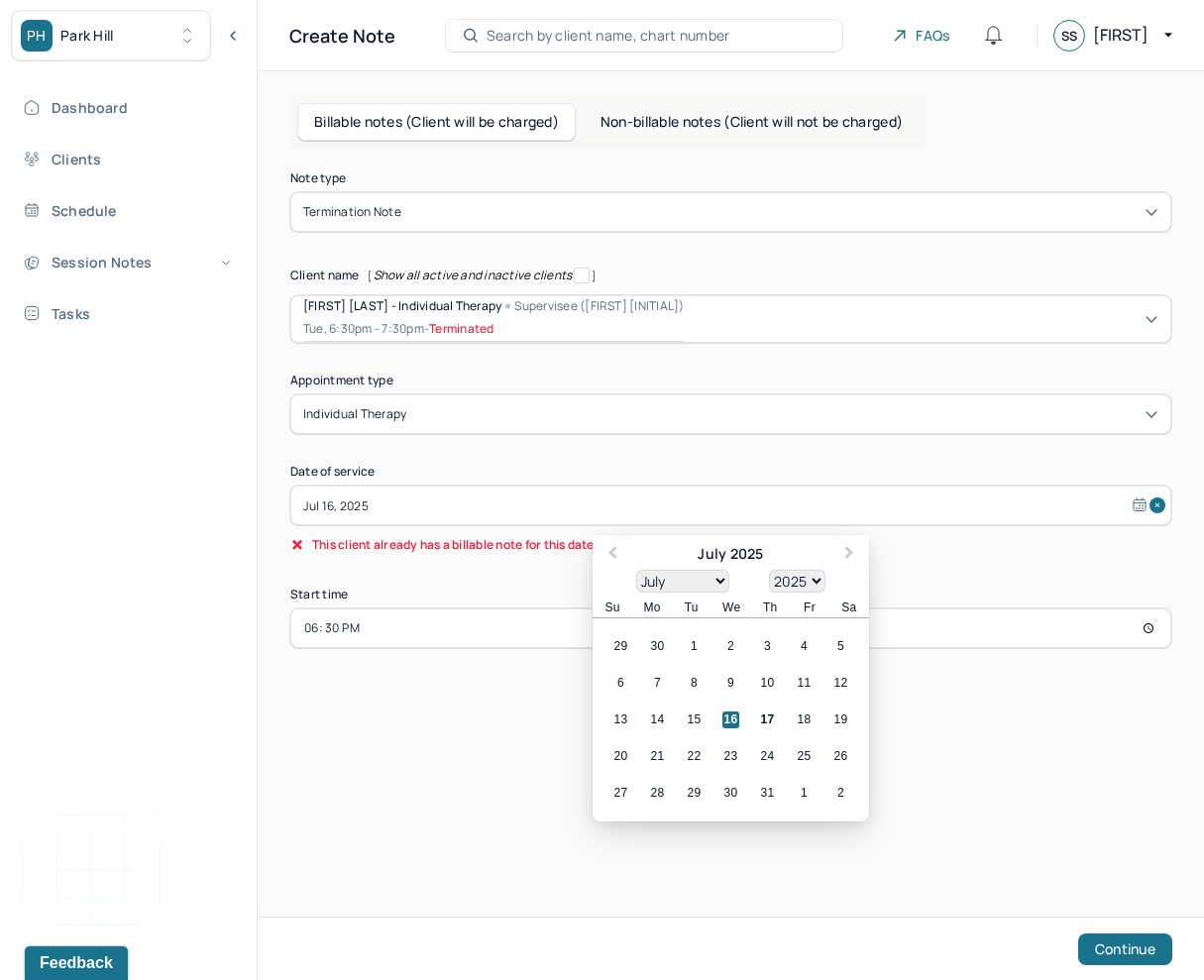click on "Jul 16, 2025" at bounding box center [730, 505] 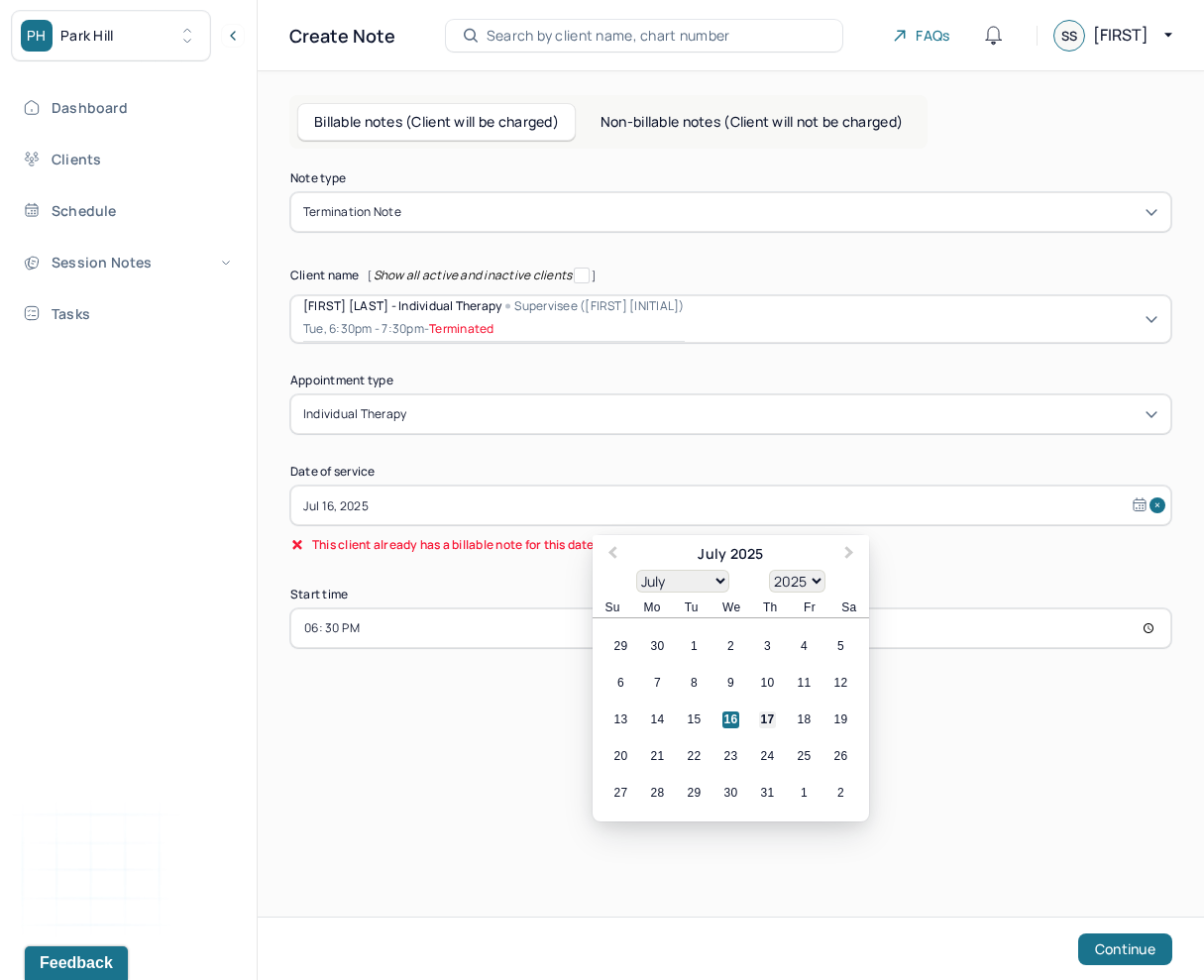 click on "17" at bounding box center (767, 719) 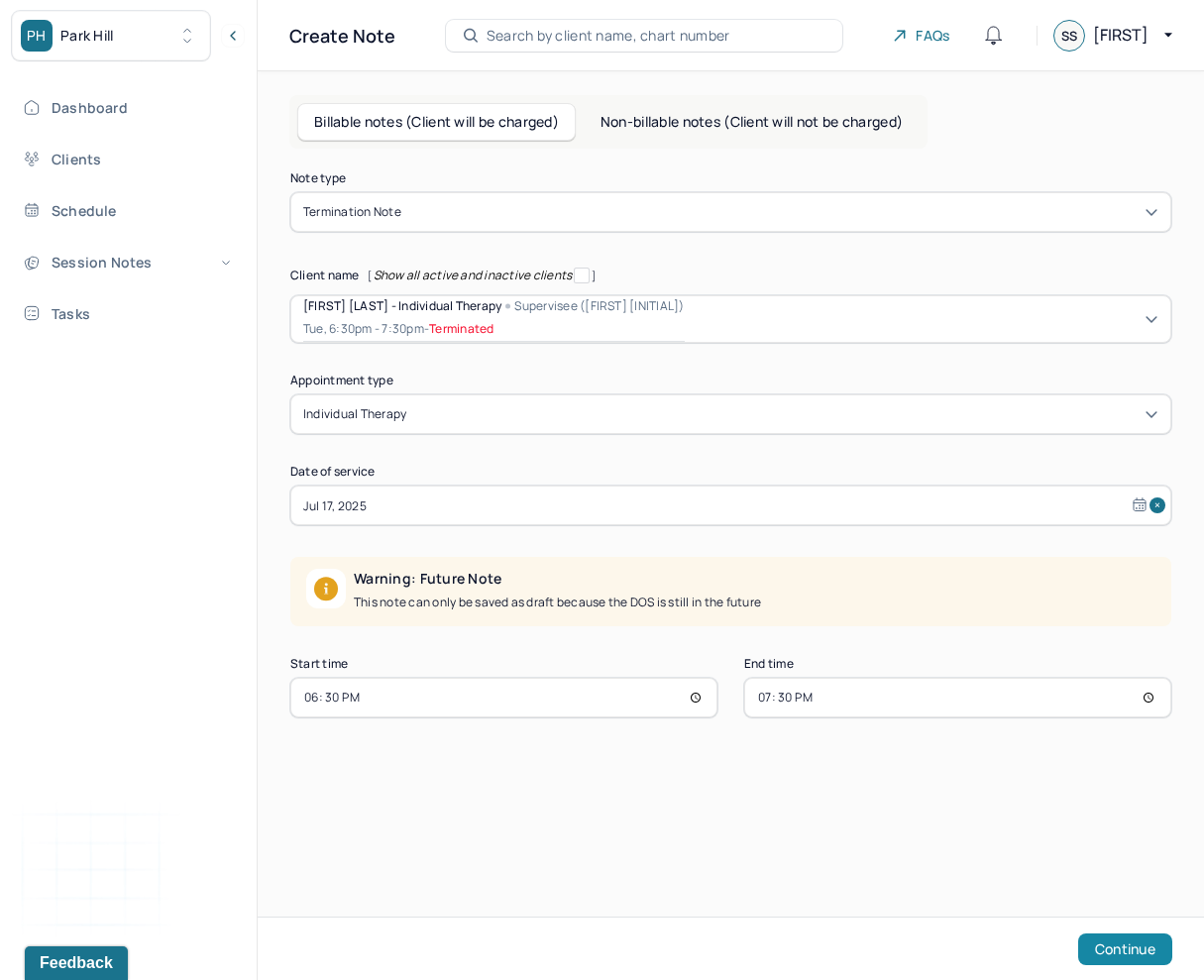 click on "Continue" at bounding box center [1125, 949] 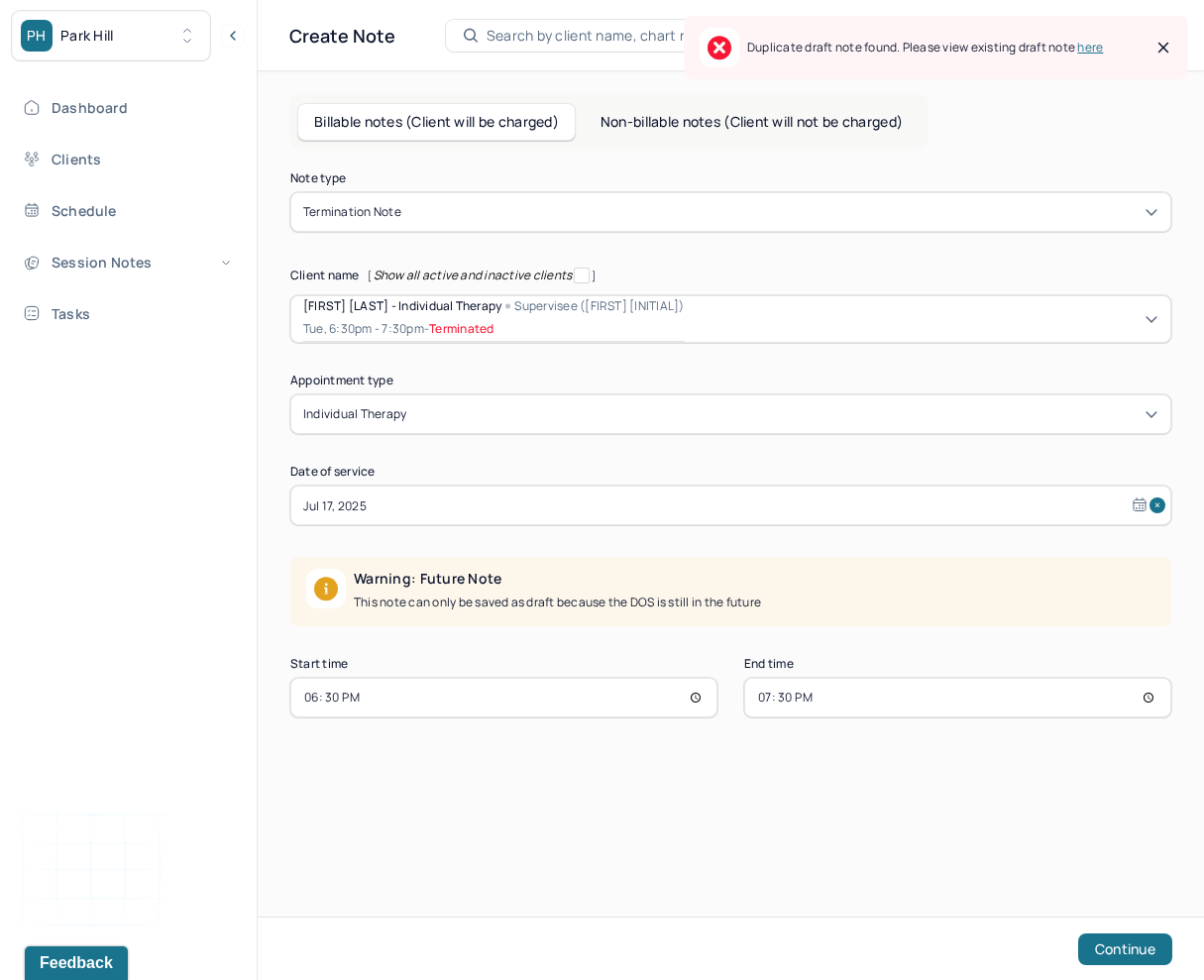 click on "here" at bounding box center [1090, 47] 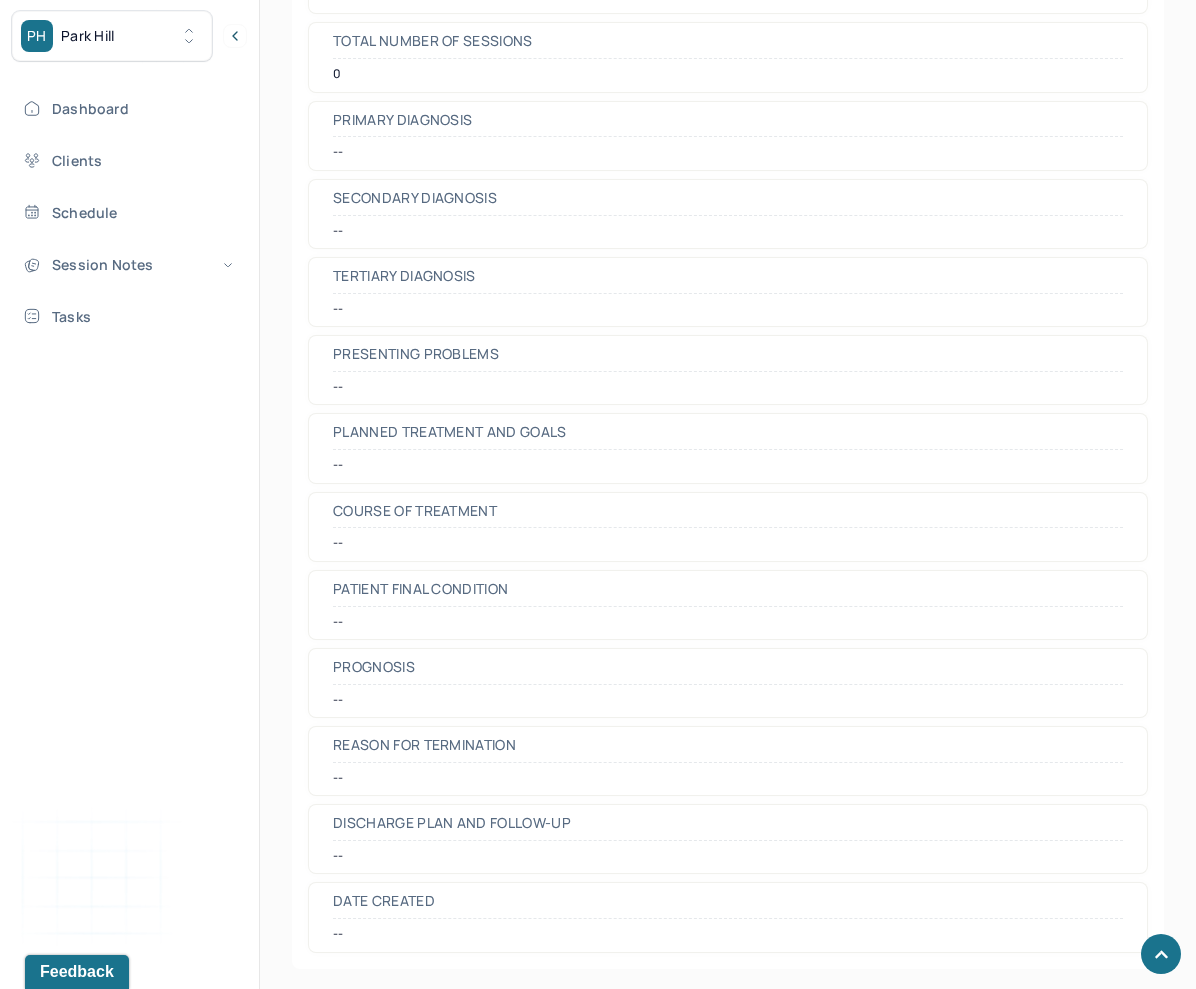 scroll, scrollTop: 1381, scrollLeft: 0, axis: vertical 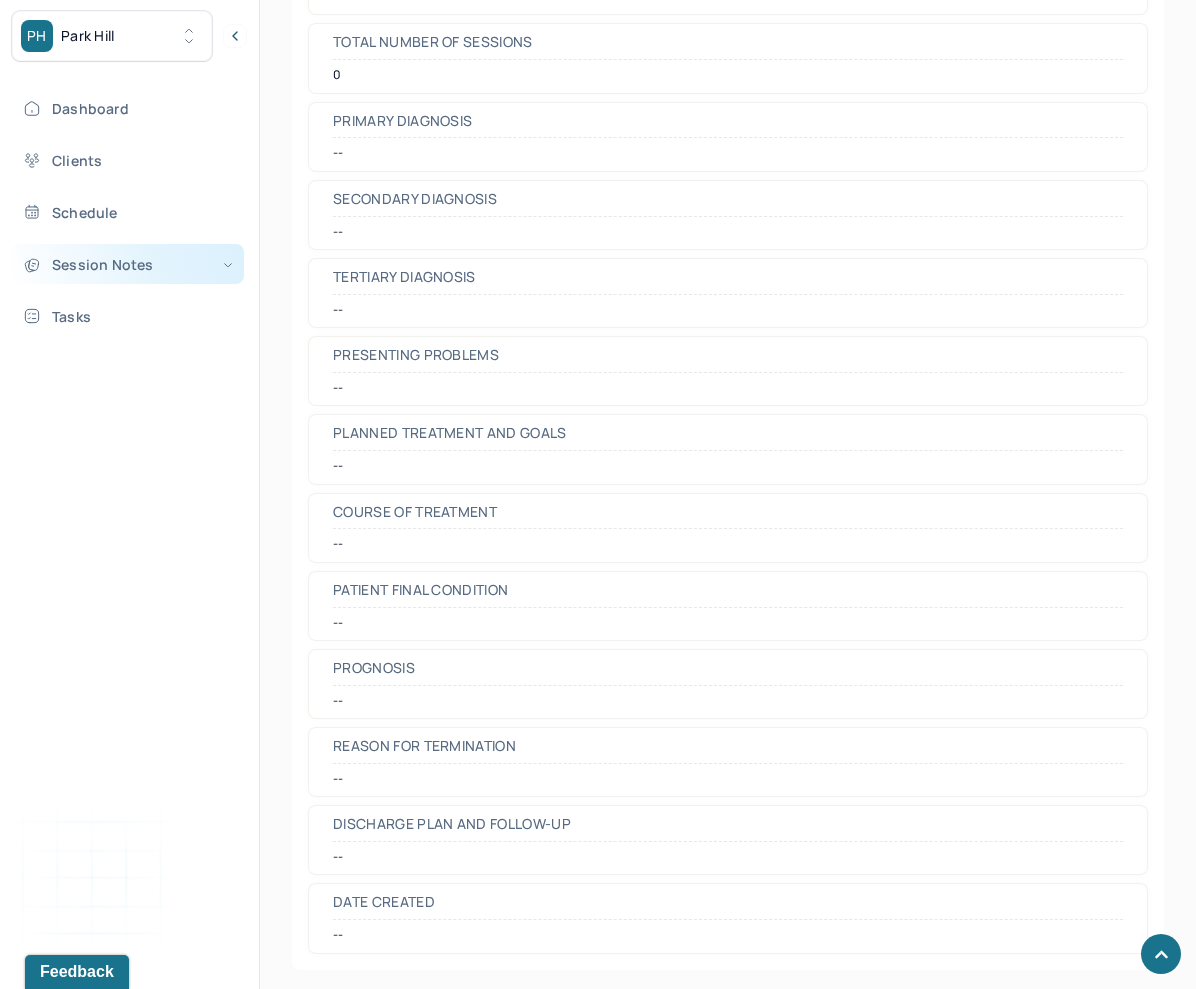 click on "Session Notes" at bounding box center [128, 264] 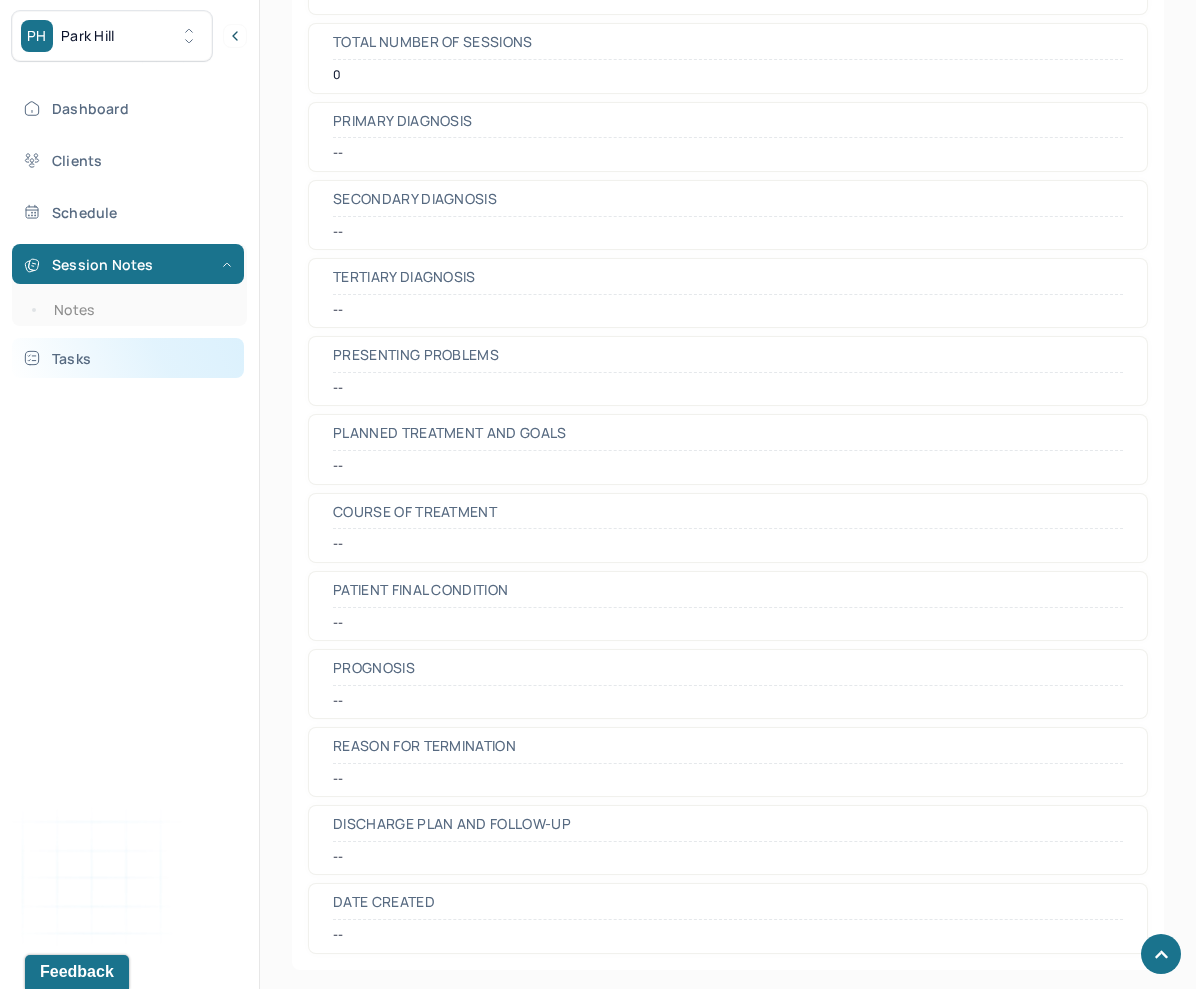 click on "Tasks" at bounding box center [128, 358] 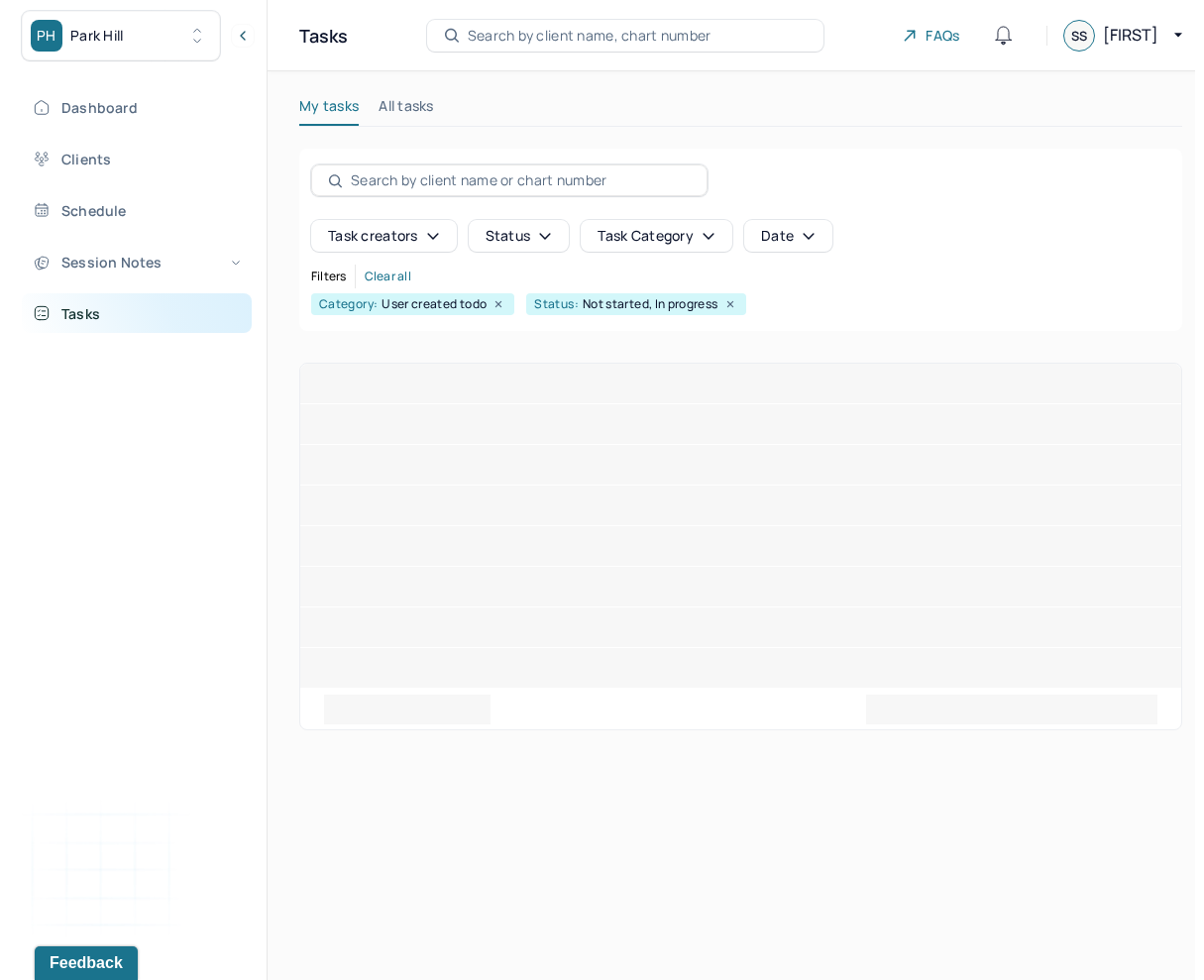 scroll, scrollTop: 0, scrollLeft: 0, axis: both 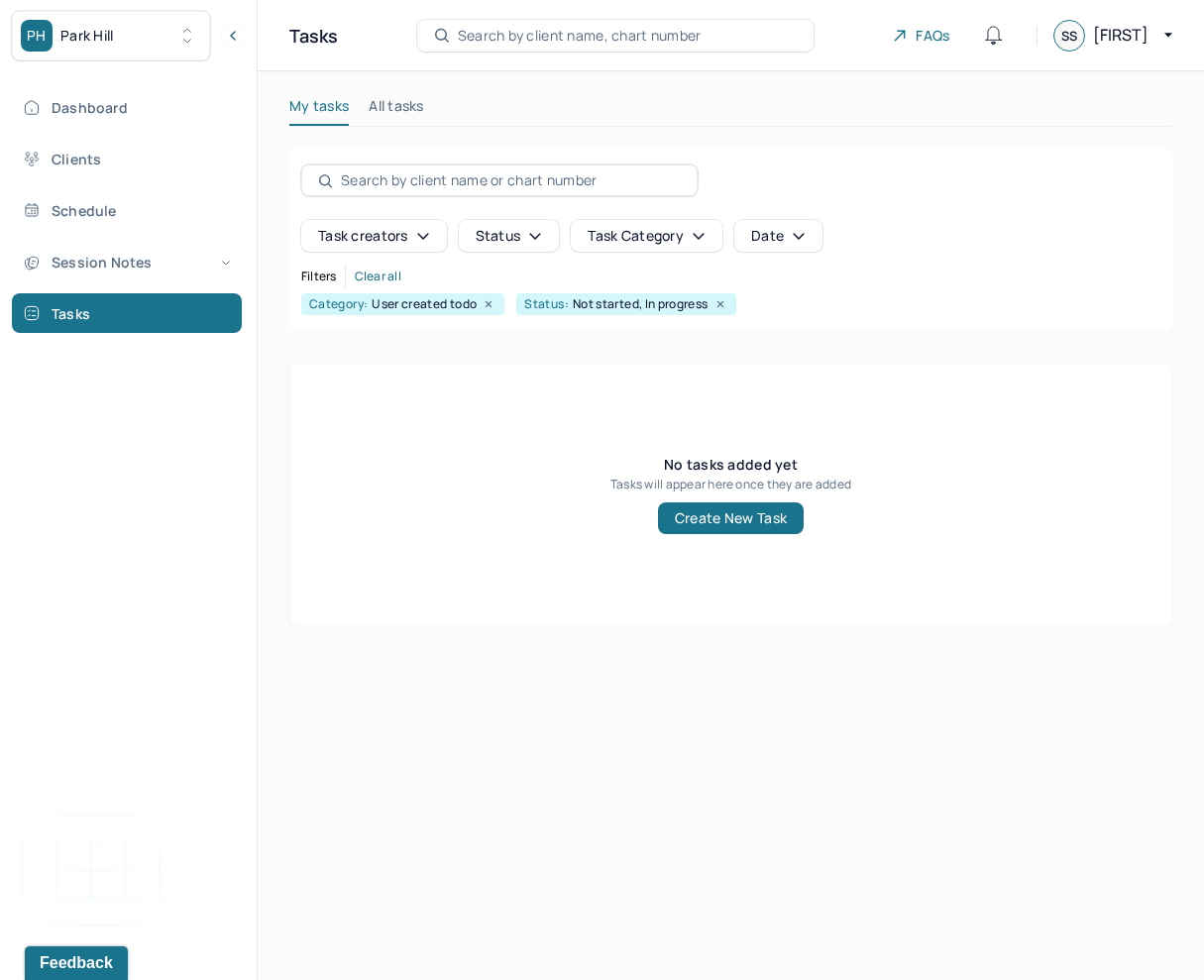 click 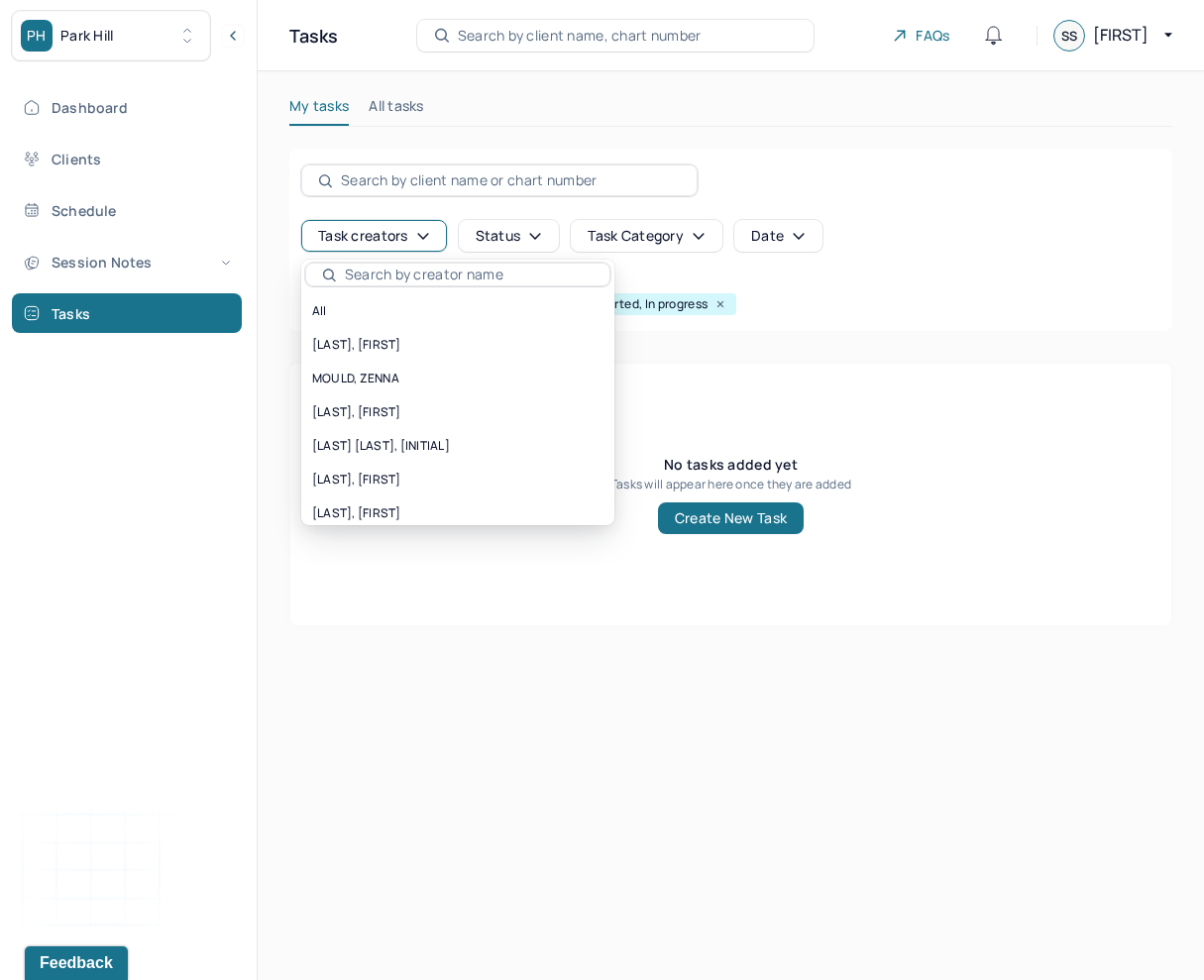 click on "Status" at bounding box center [509, 236] 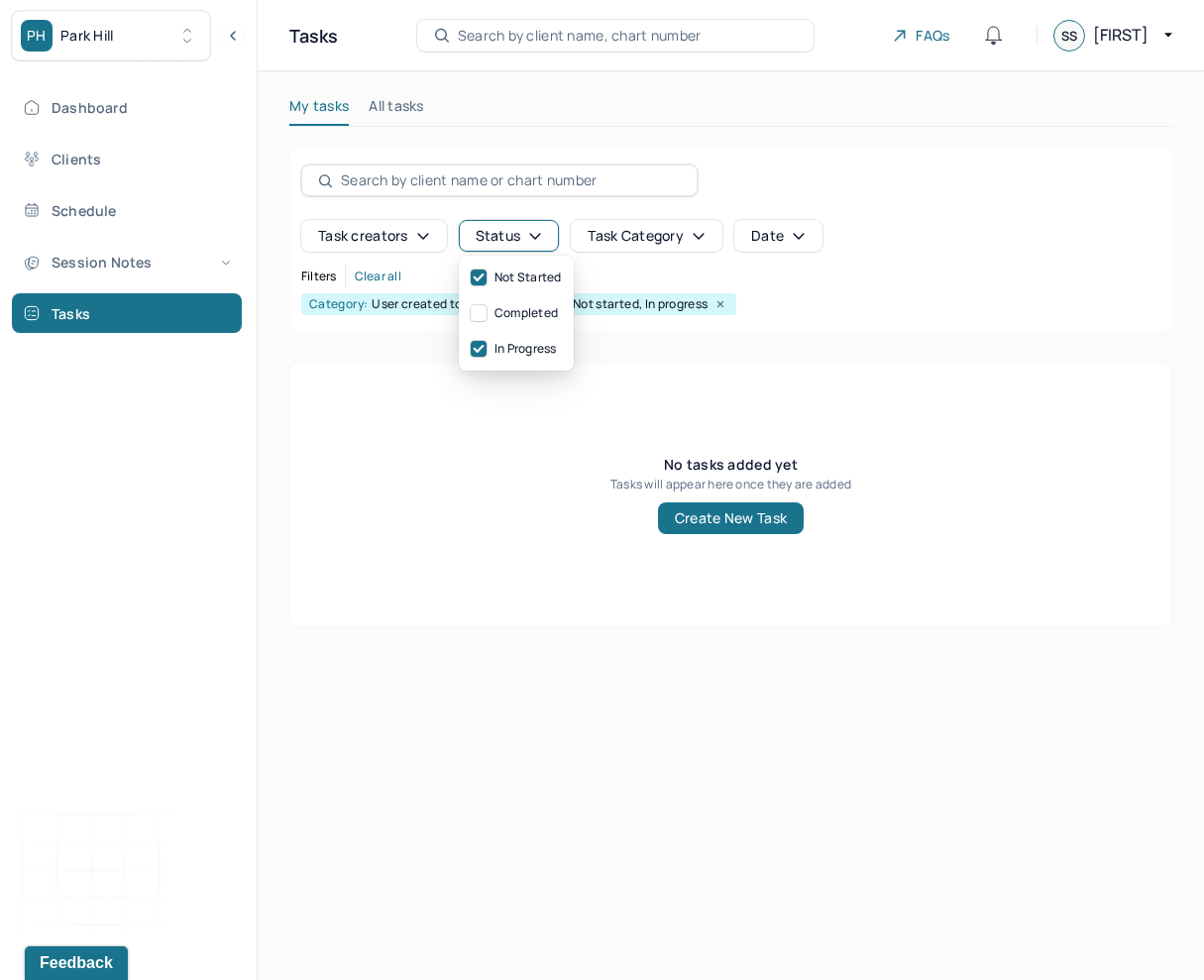 click on "Category: User created todo     Status: Not started, In progress" at bounding box center [730, 304] 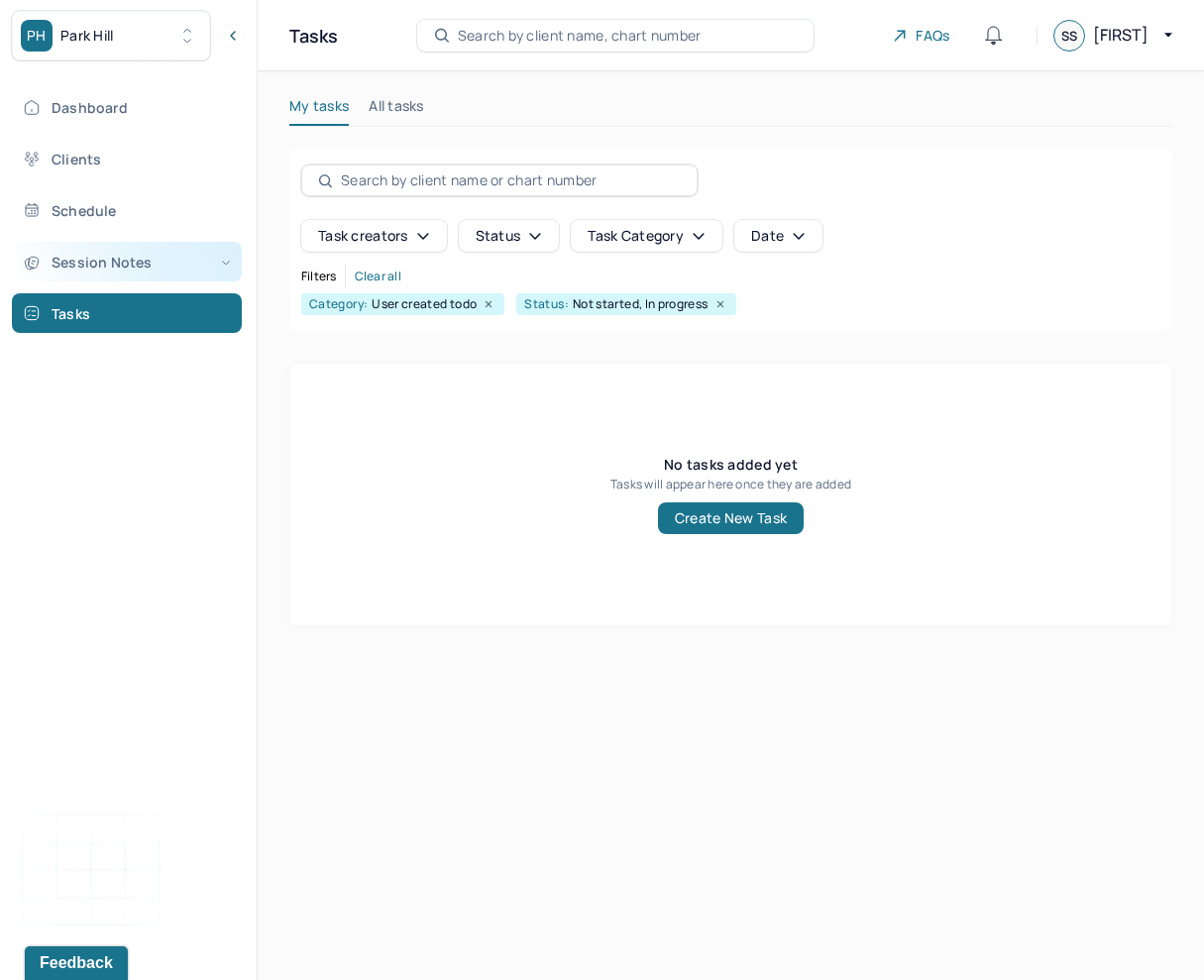 click on "Session Notes" at bounding box center (127, 262) 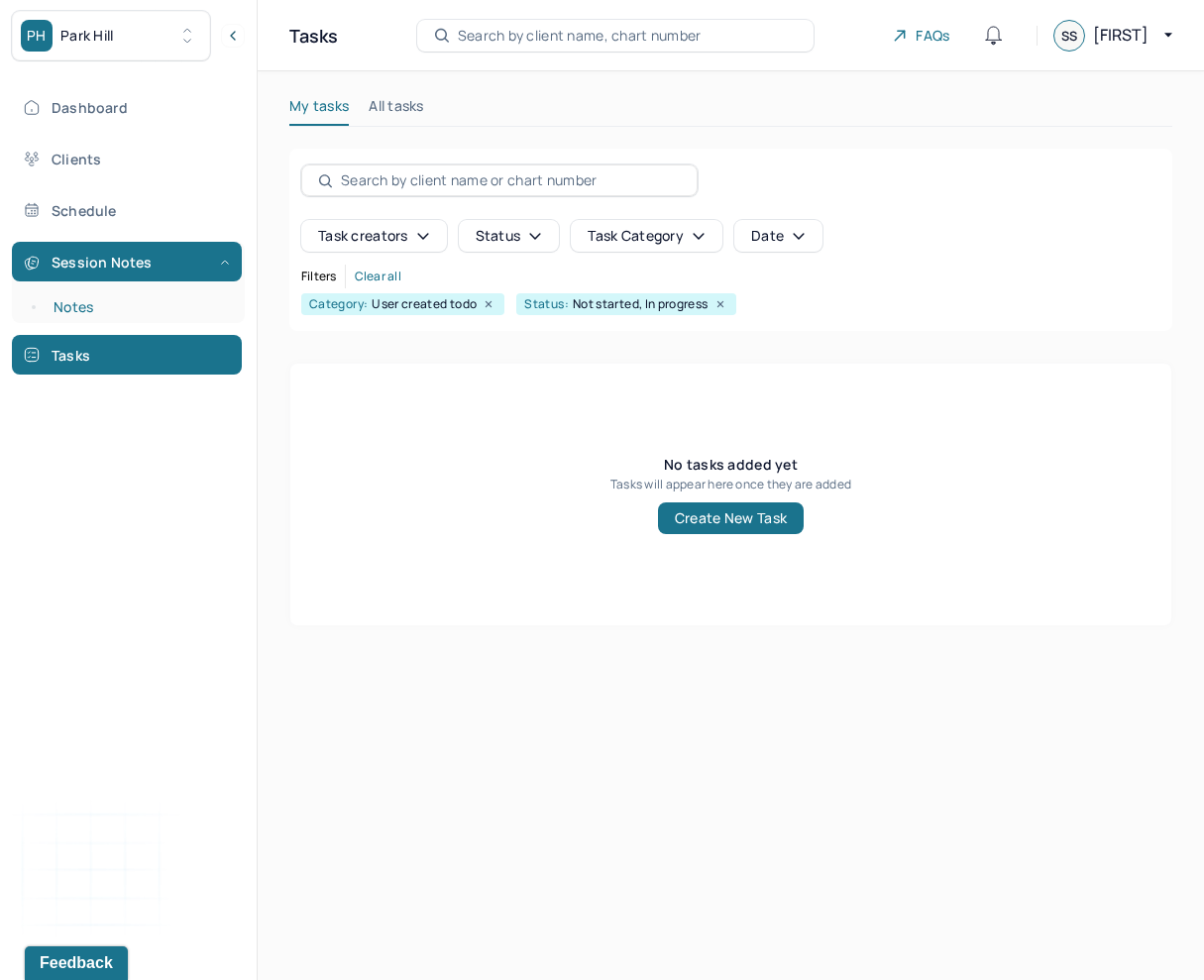 click on "Notes" at bounding box center (138, 307) 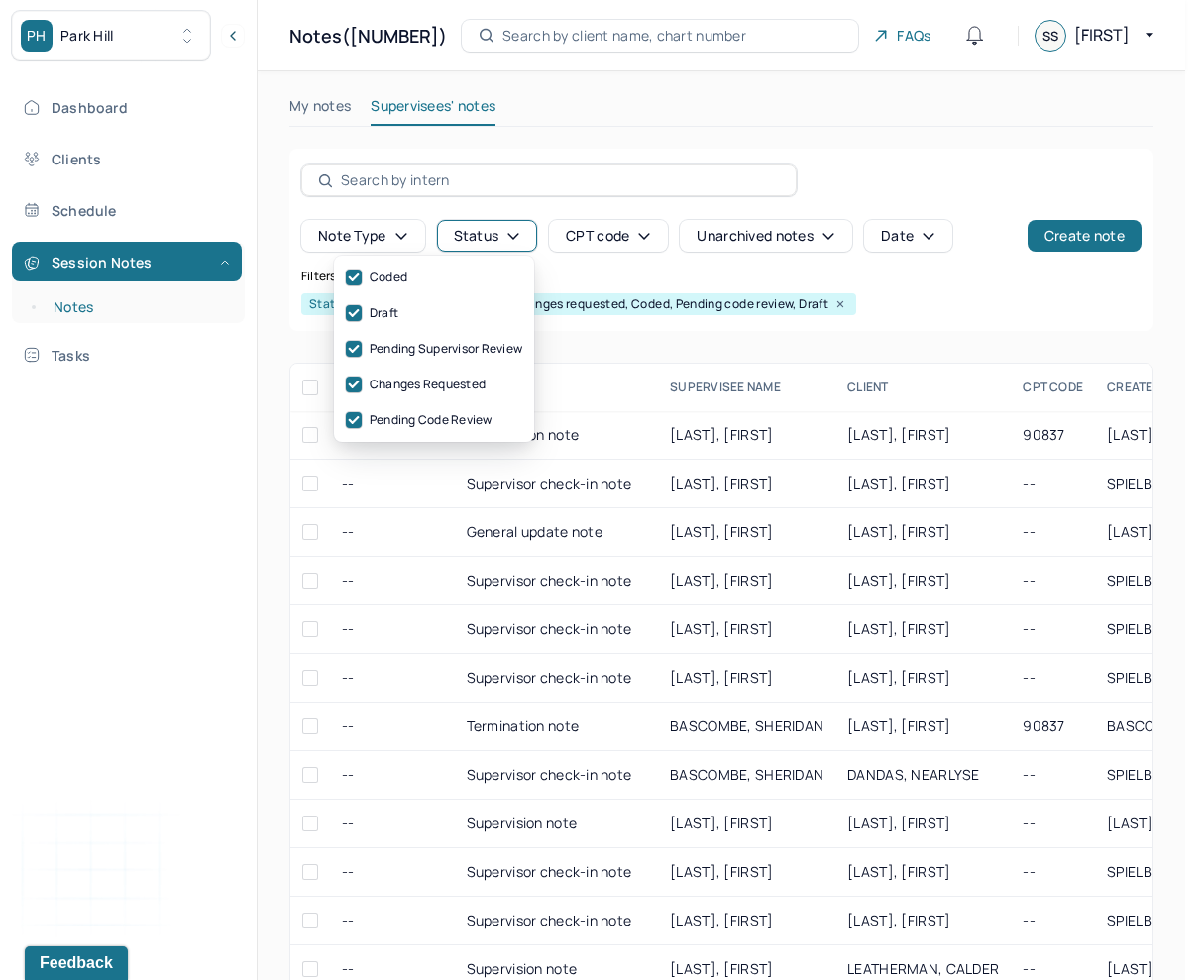 click 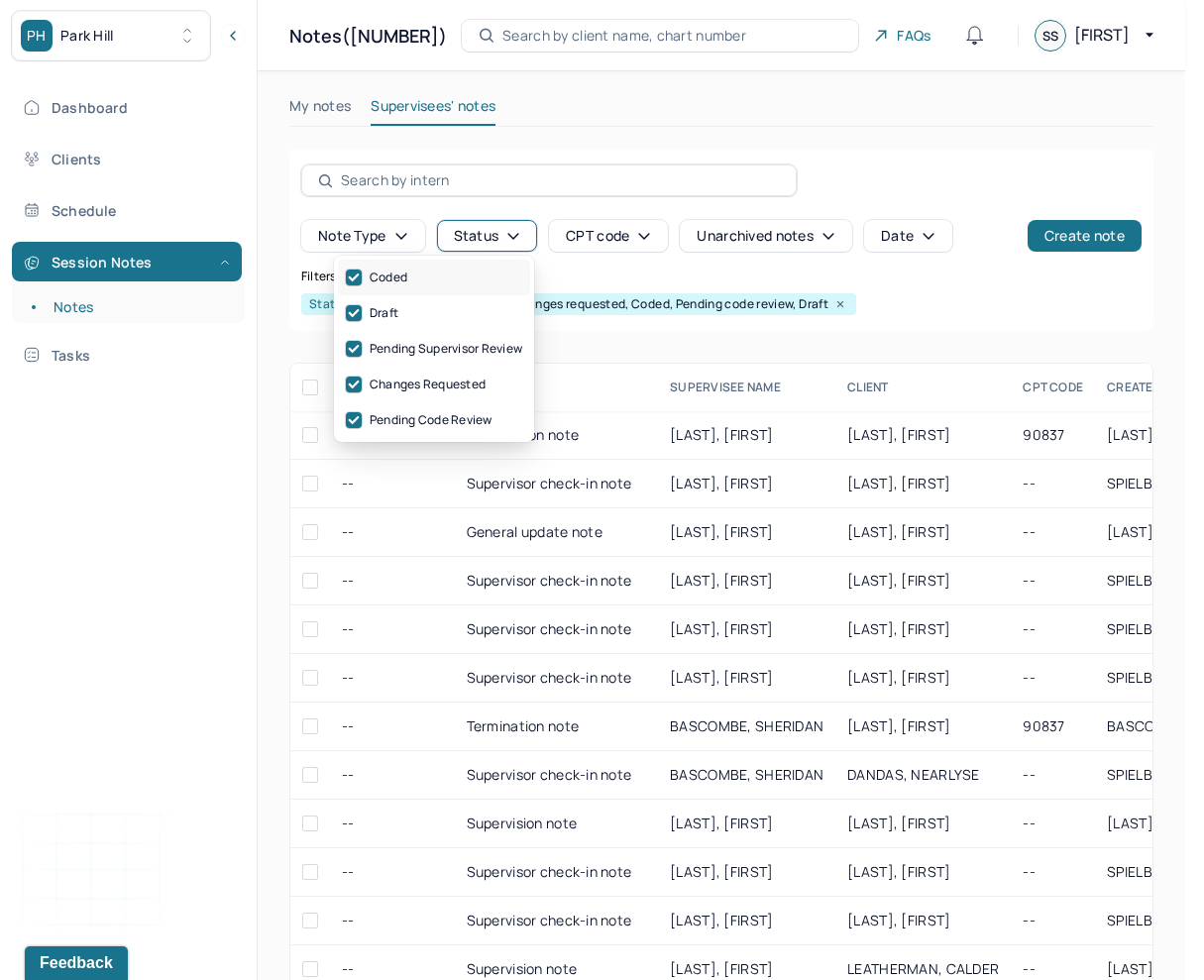 click on "Coded" at bounding box center [434, 277] 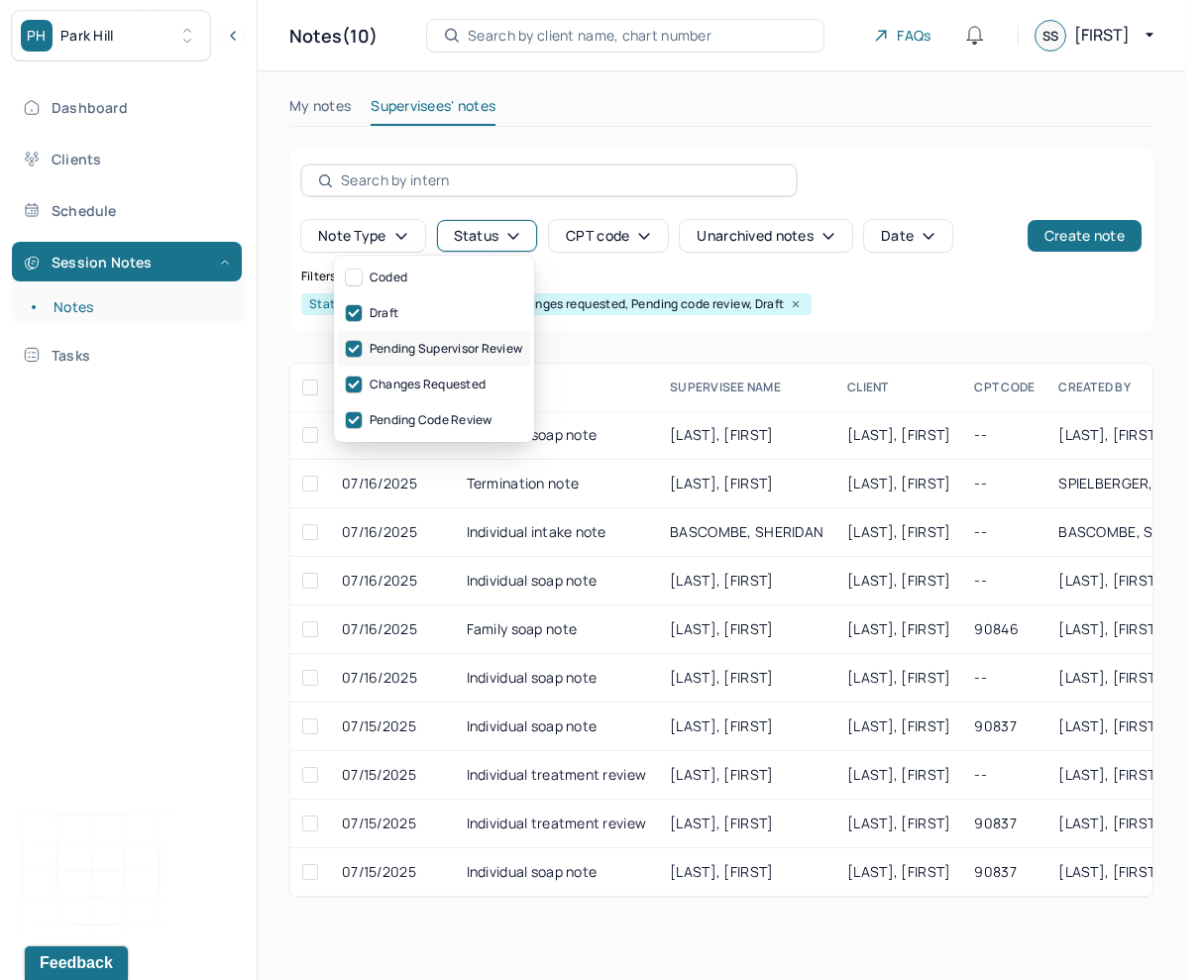 click on "Pending supervisor review" at bounding box center (434, 349) 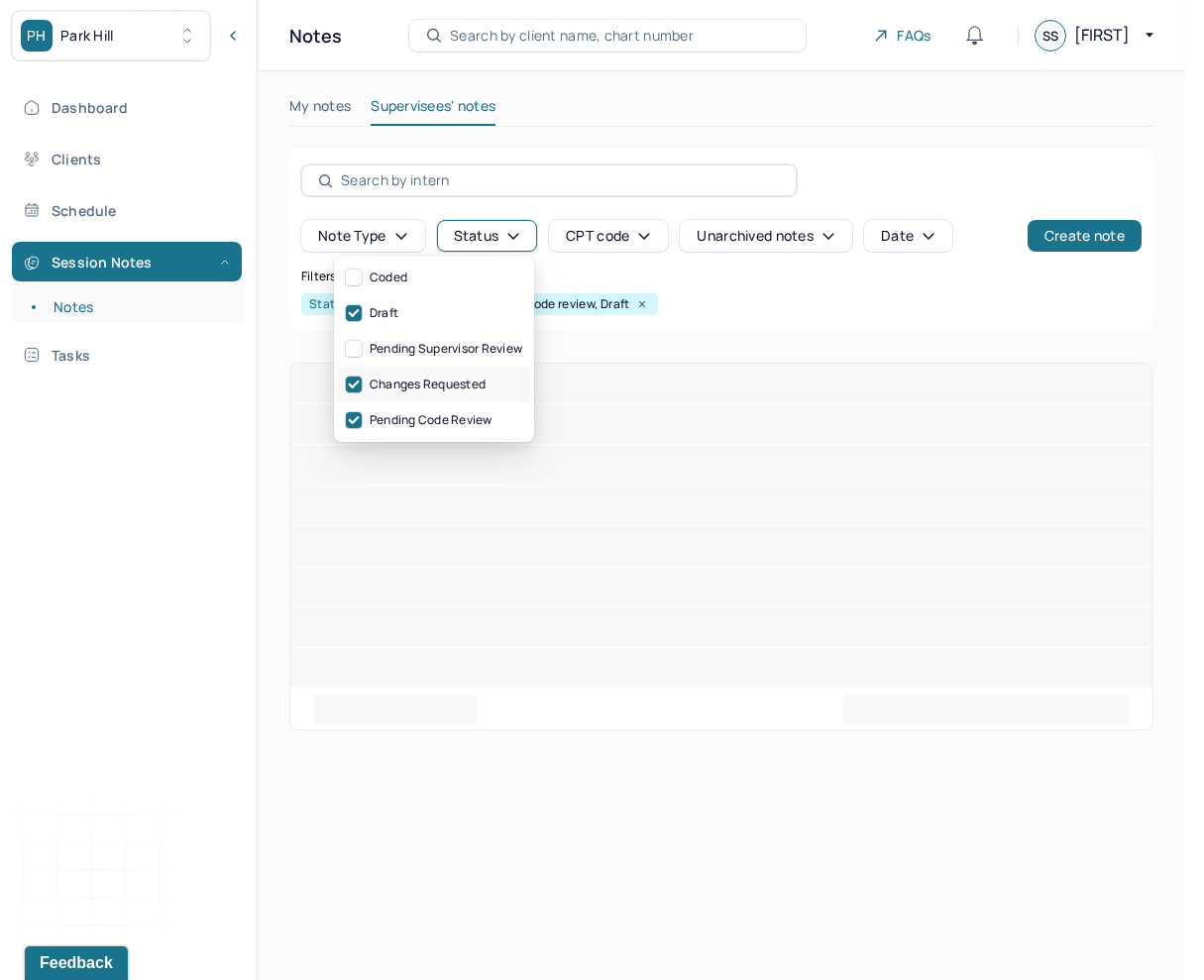 click on "Changes requested" at bounding box center (434, 384) 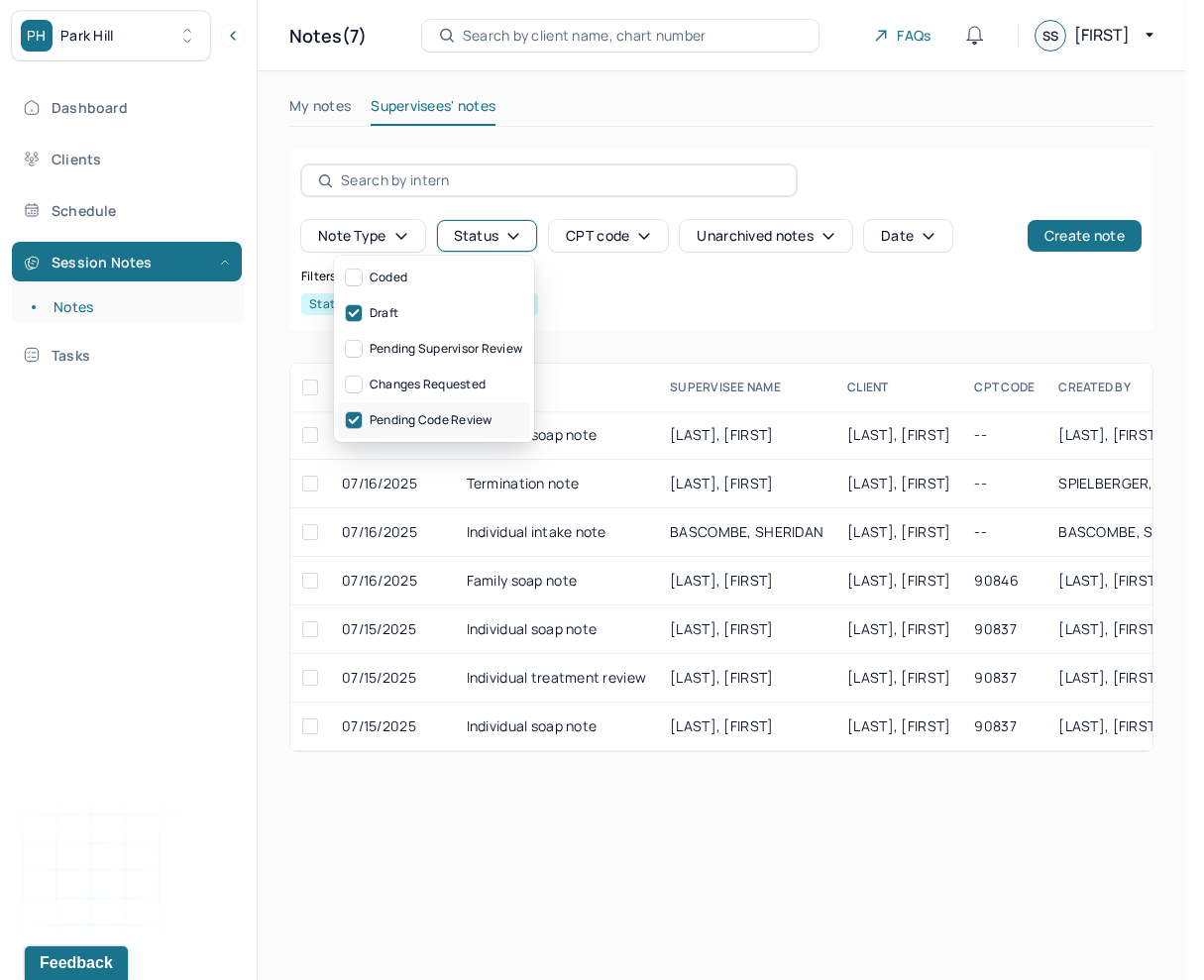 click on "Pending code review" at bounding box center (434, 420) 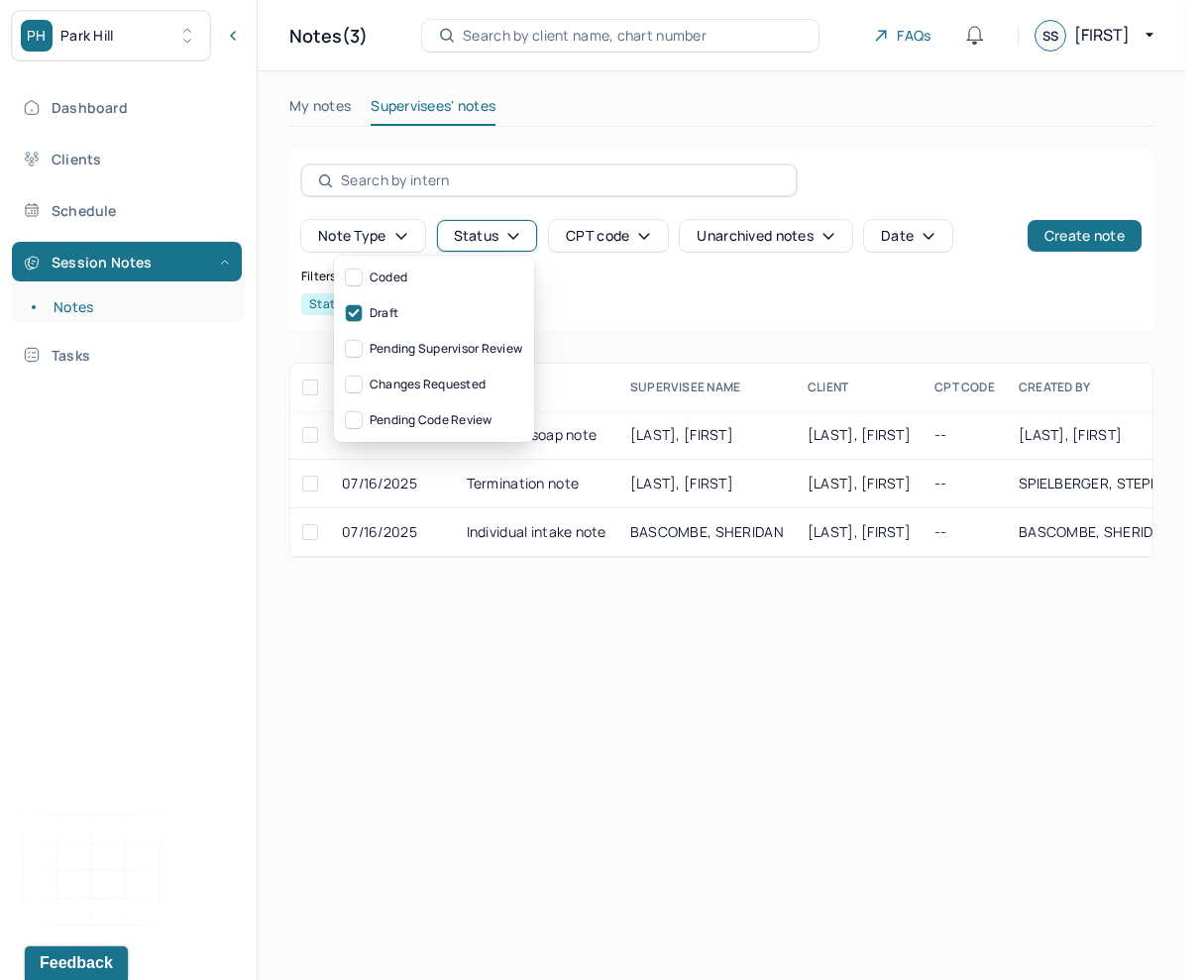 click on "Notes(3)   Search by client name, chart number     FAQs     SS Stephanie   My notes     Supervisees' notes     Note type     Status     CPT code     Unarchived notes     Date     Create note   Filters   Clear all   Status: Draft     DATE OF SERVICE NOTE TYPE SUPERVISEE NAME Client CPT CODE CREATED BY CREATED ON STATUS INSURANCE PROVIDER 07/17/2025 Individual soap note HOLEMAN, KEIASIA HALL, SAMUEL -- HOLEMAN, KEIASIA 07/17/2025 Draft AET     07/16/2025 Termination note BLAU, RACHEL MARTINEZ, HECTOR -- SPIELBERGER, STEPHANIE 07/17/2025 Draft AET     07/16/2025 Individual intake note BASCOMBE, SHERIDAN HILL, DANNE -- BASCOMBE, SHERIDAN 07/16/2025 Draft MERI     HALL, SAMUEL Draft   07/17/2025 Individual soap note Provider: HOLEMAN, KEIASIA Created on: 07/17/2025   MARTINEZ, HECTOR Draft   07/16/2025 Termination note Provider: BLAU, RACHEL Created on: 07/17/2025   HILL, DANNE Draft   07/16/2025 Individual intake note Provider: BASCOMBE, SHERIDAN Created on: 07/16/2025" at bounding box center [721, 490] 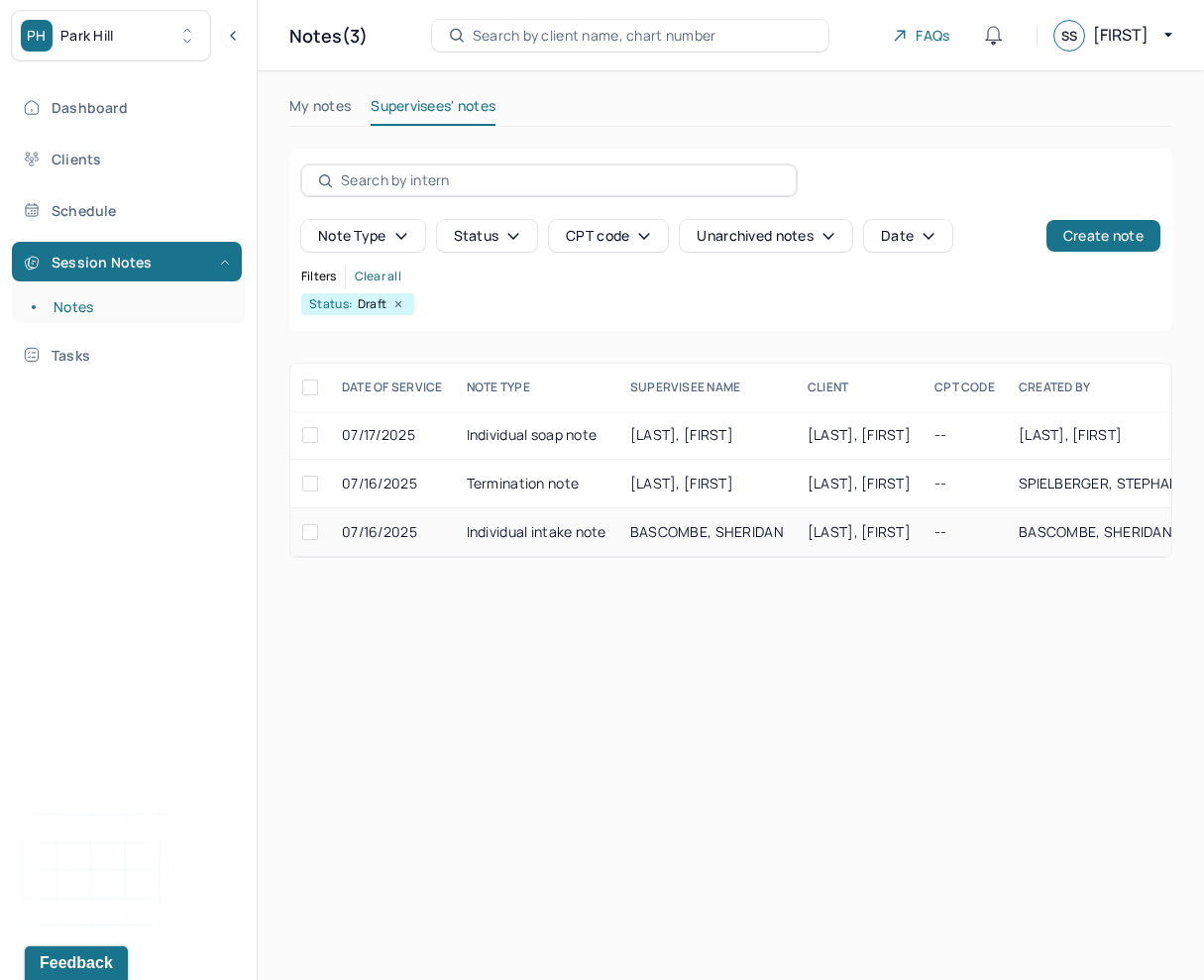click on "[LAST], [FIRST]" at bounding box center [859, 532] 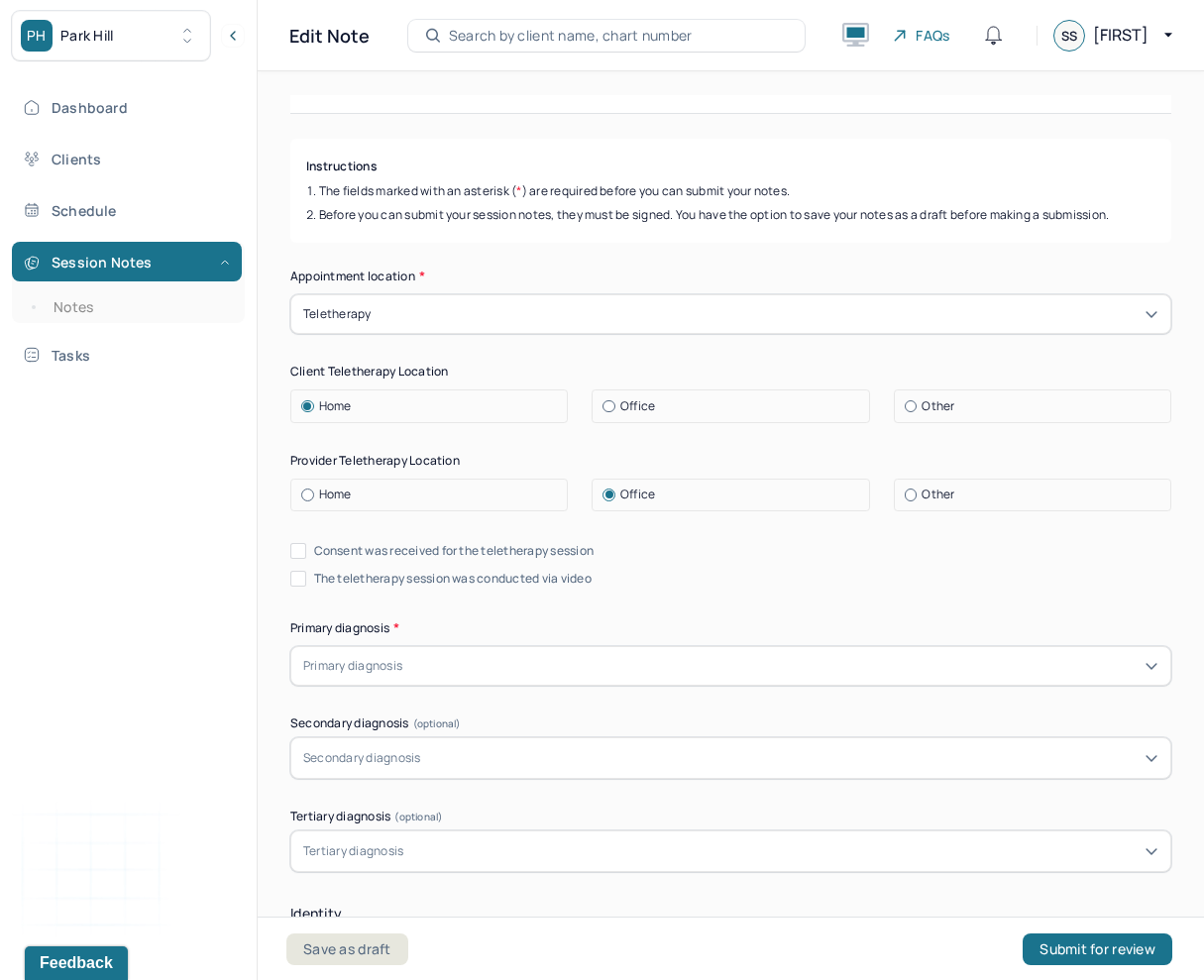 scroll, scrollTop: 0, scrollLeft: 0, axis: both 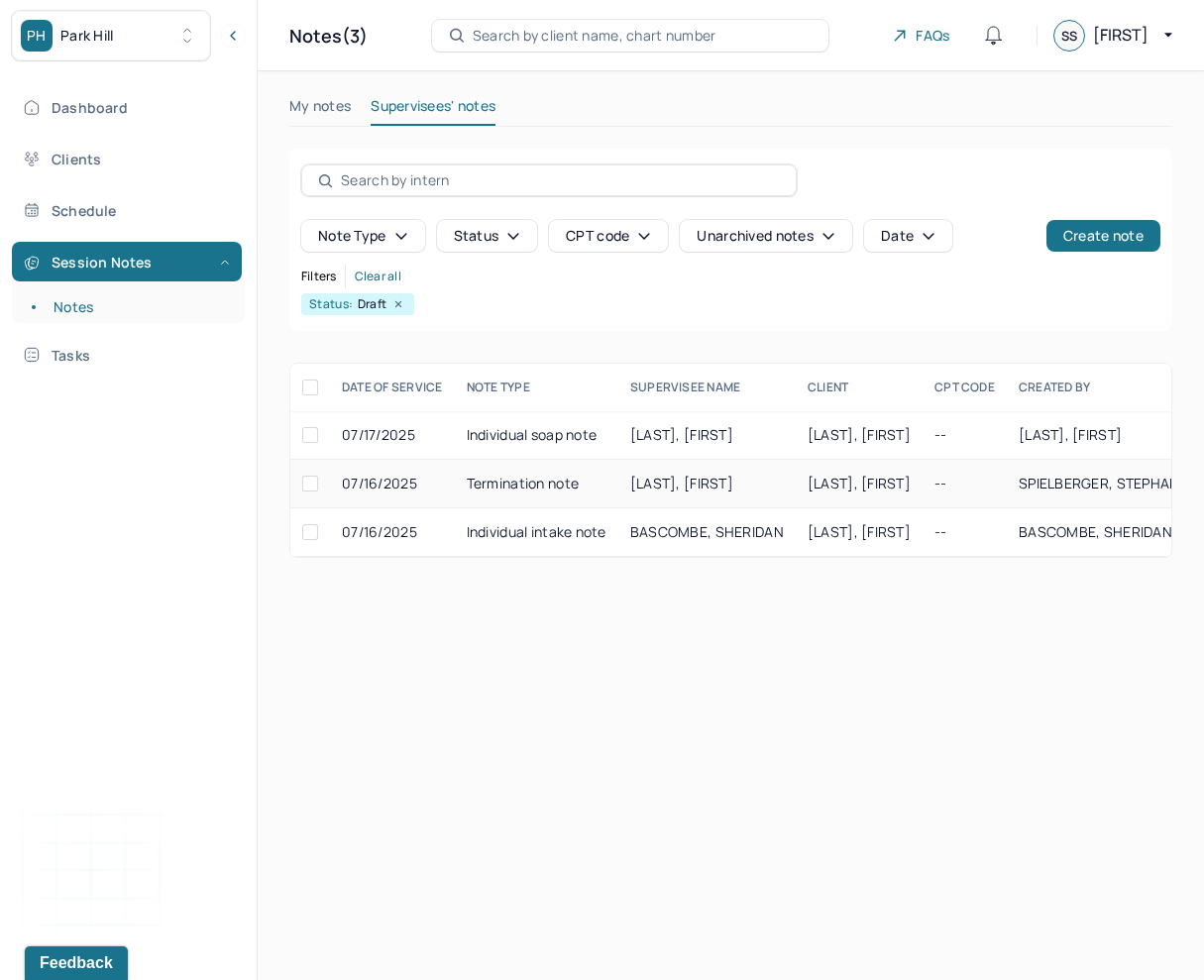 click at bounding box center [310, 484] 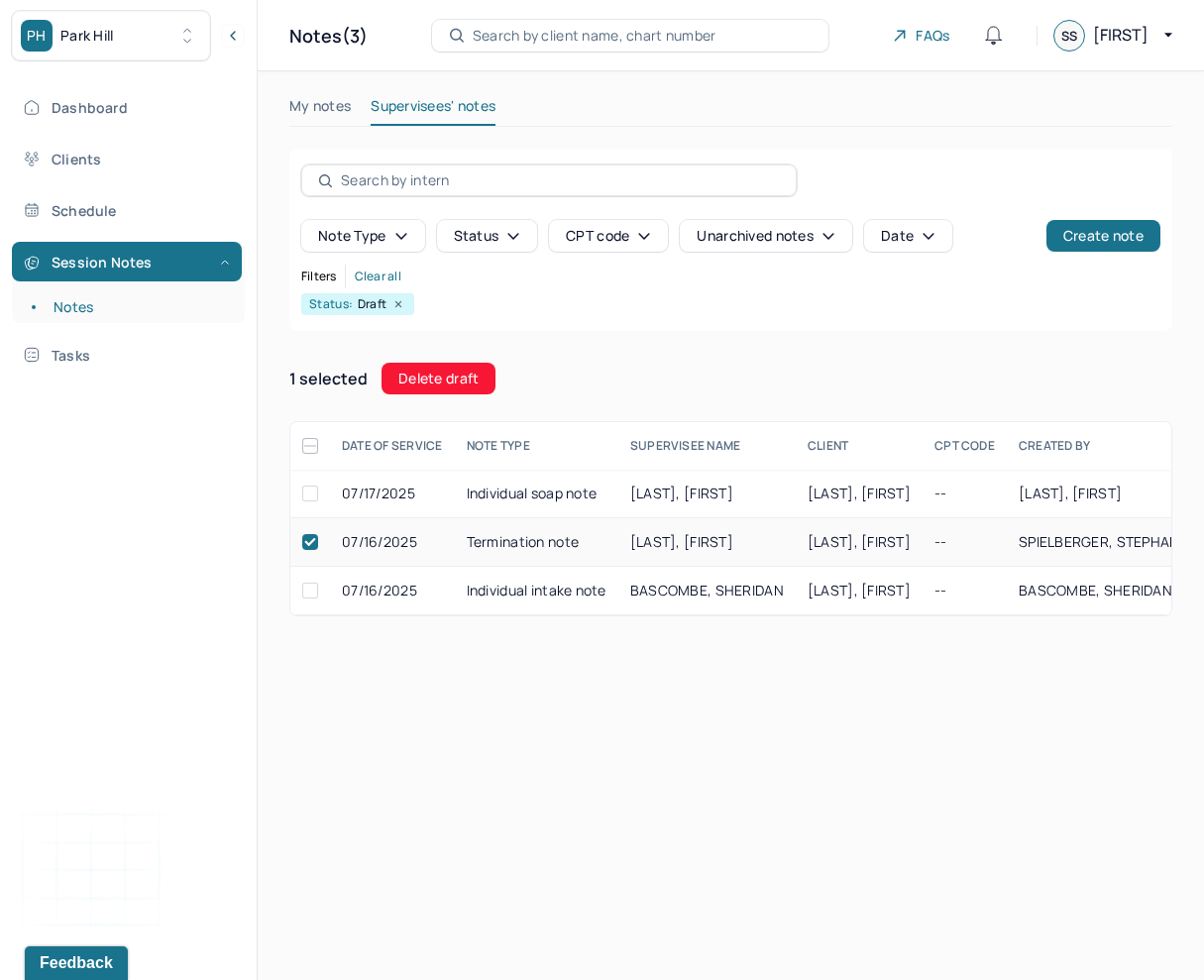 click on "Delete draft" at bounding box center [438, 379] 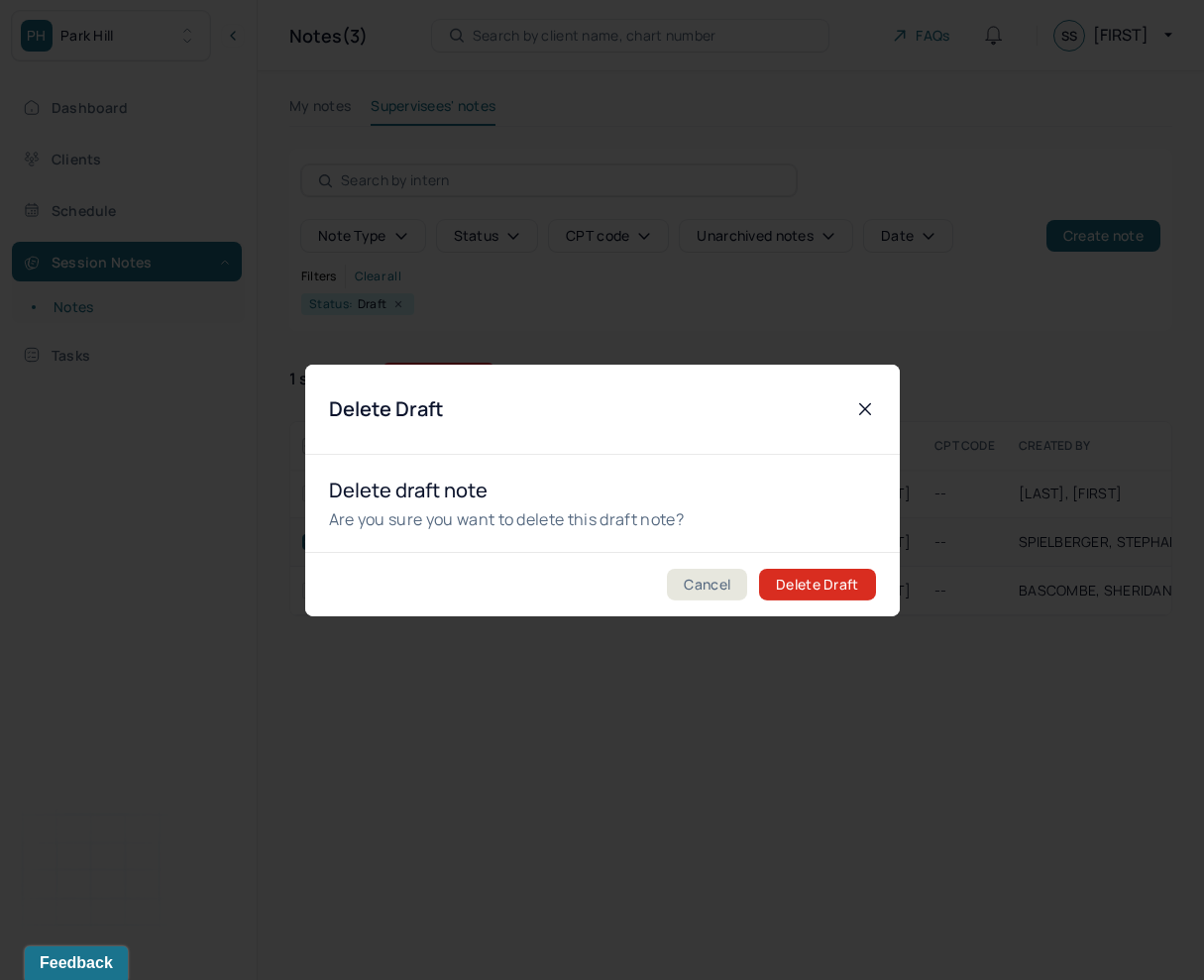 click on "Delete Draft" at bounding box center (817, 585) 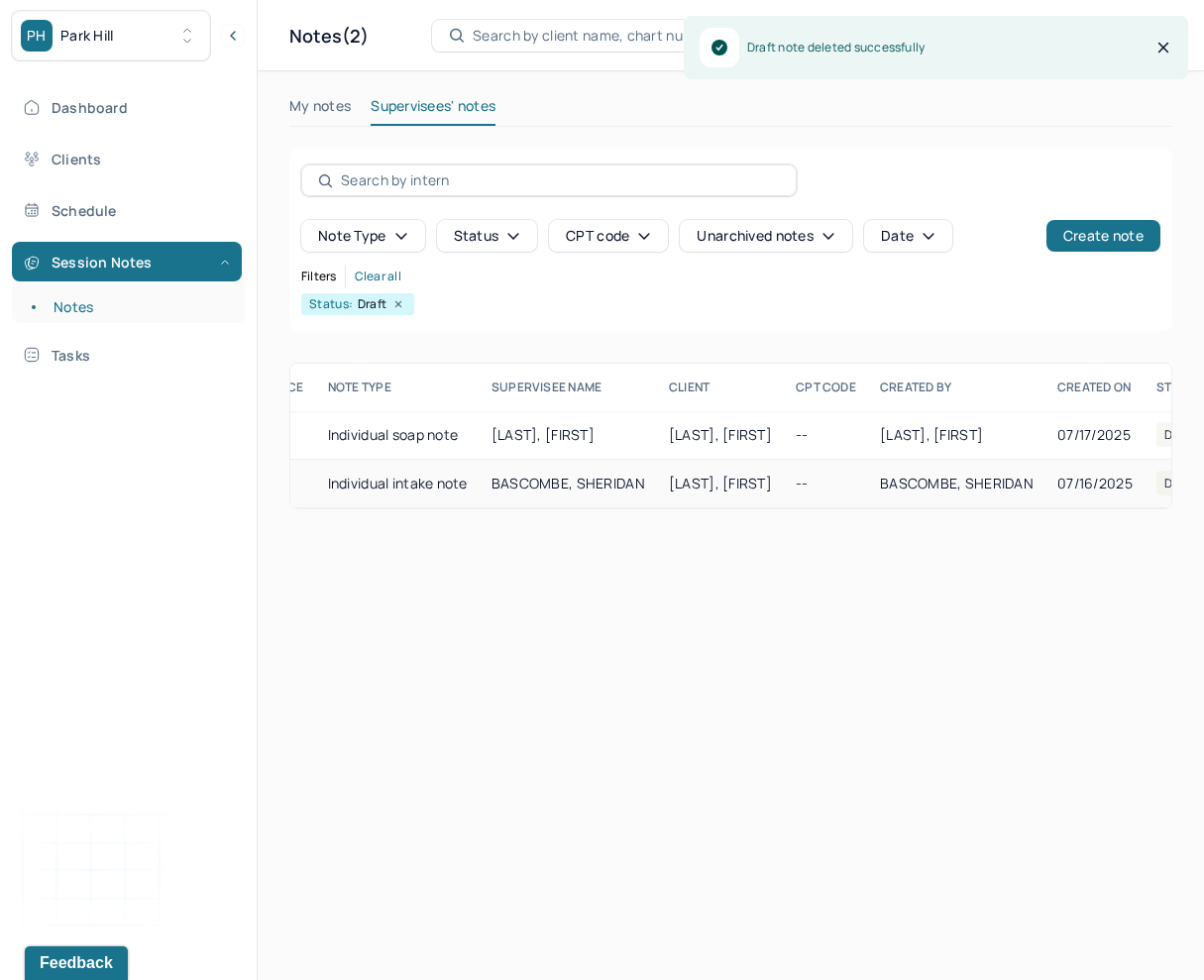 scroll, scrollTop: 0, scrollLeft: 146, axis: horizontal 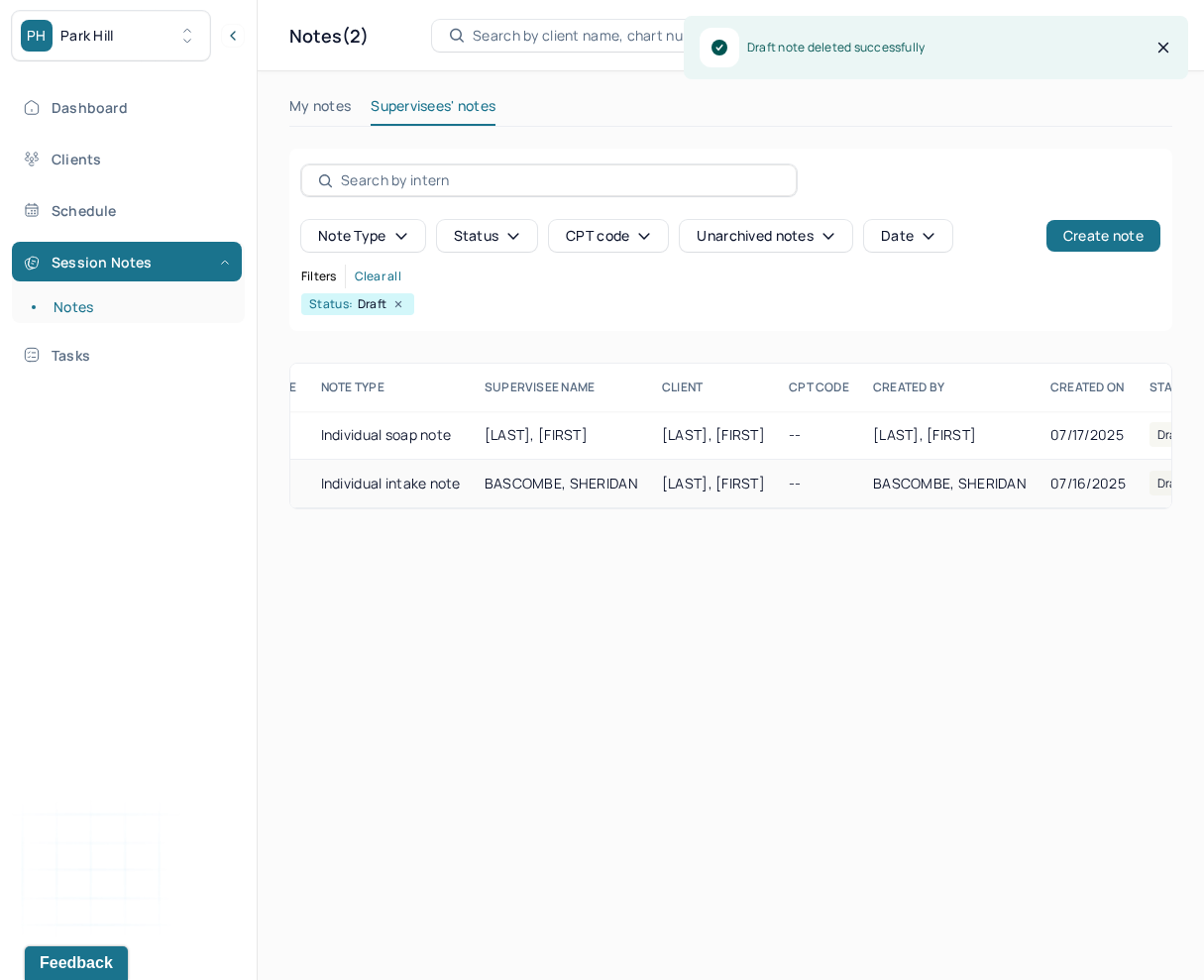 click on "[LAST], [FIRST]" at bounding box center (713, 484) 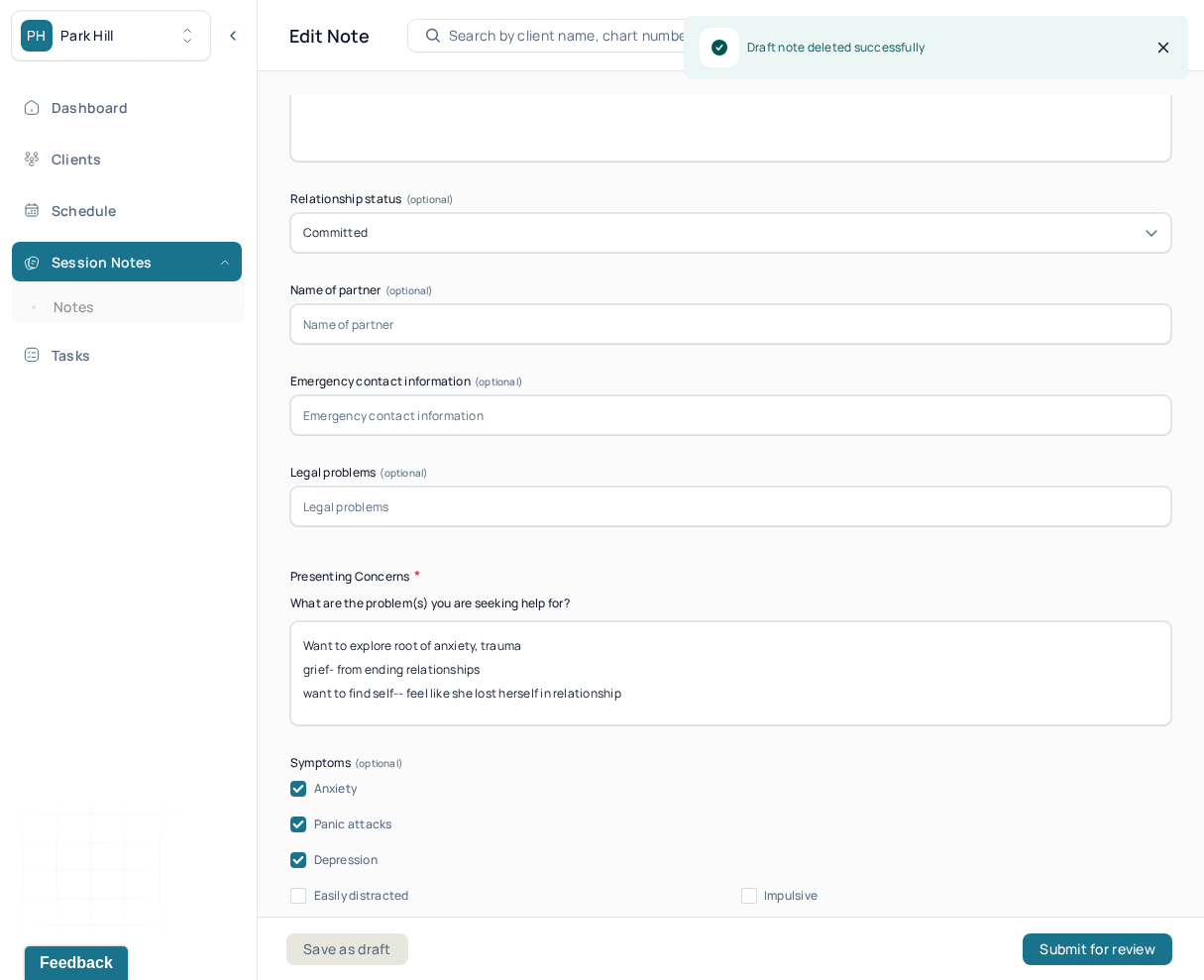 scroll, scrollTop: 2075, scrollLeft: 0, axis: vertical 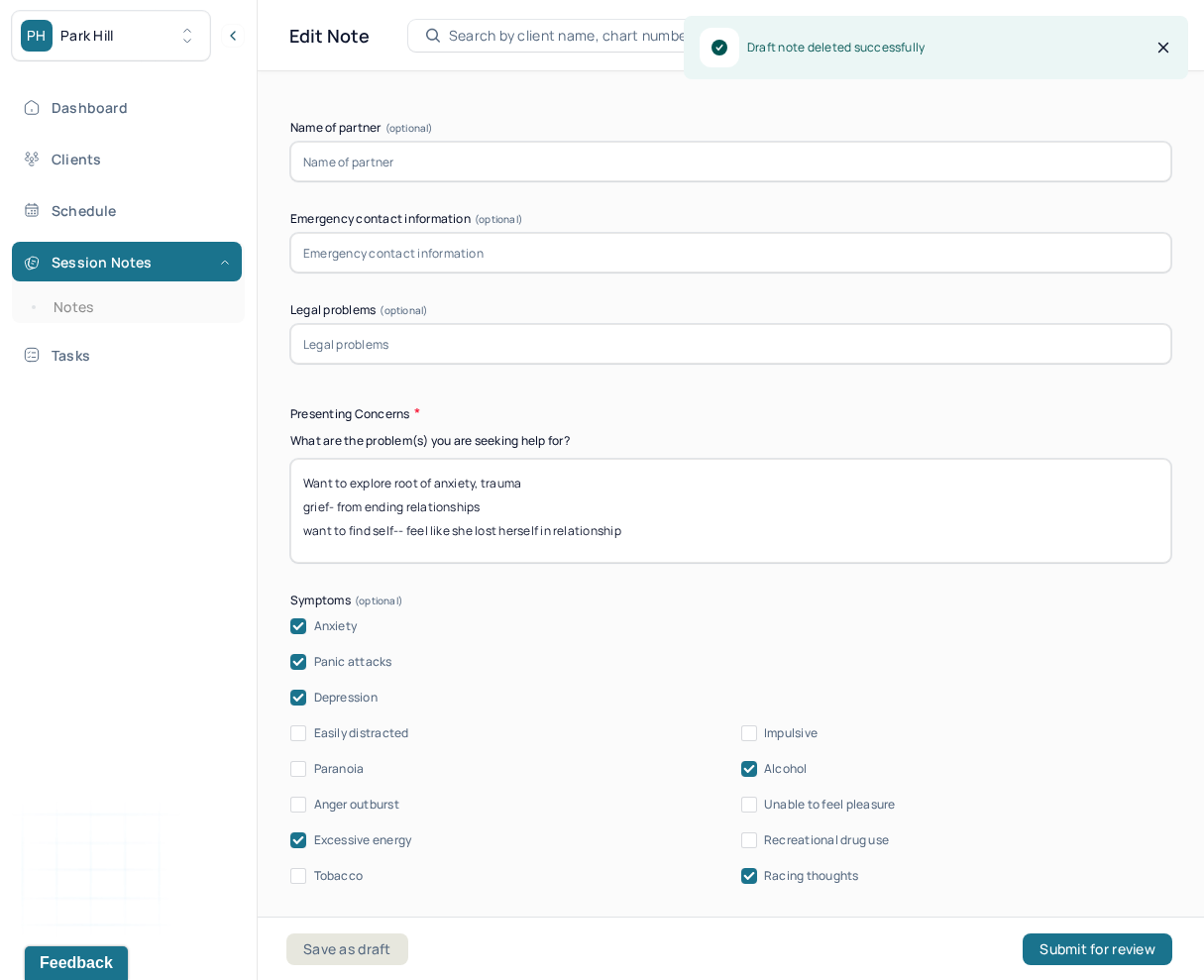 click on "Anxiety" at bounding box center [730, 626] 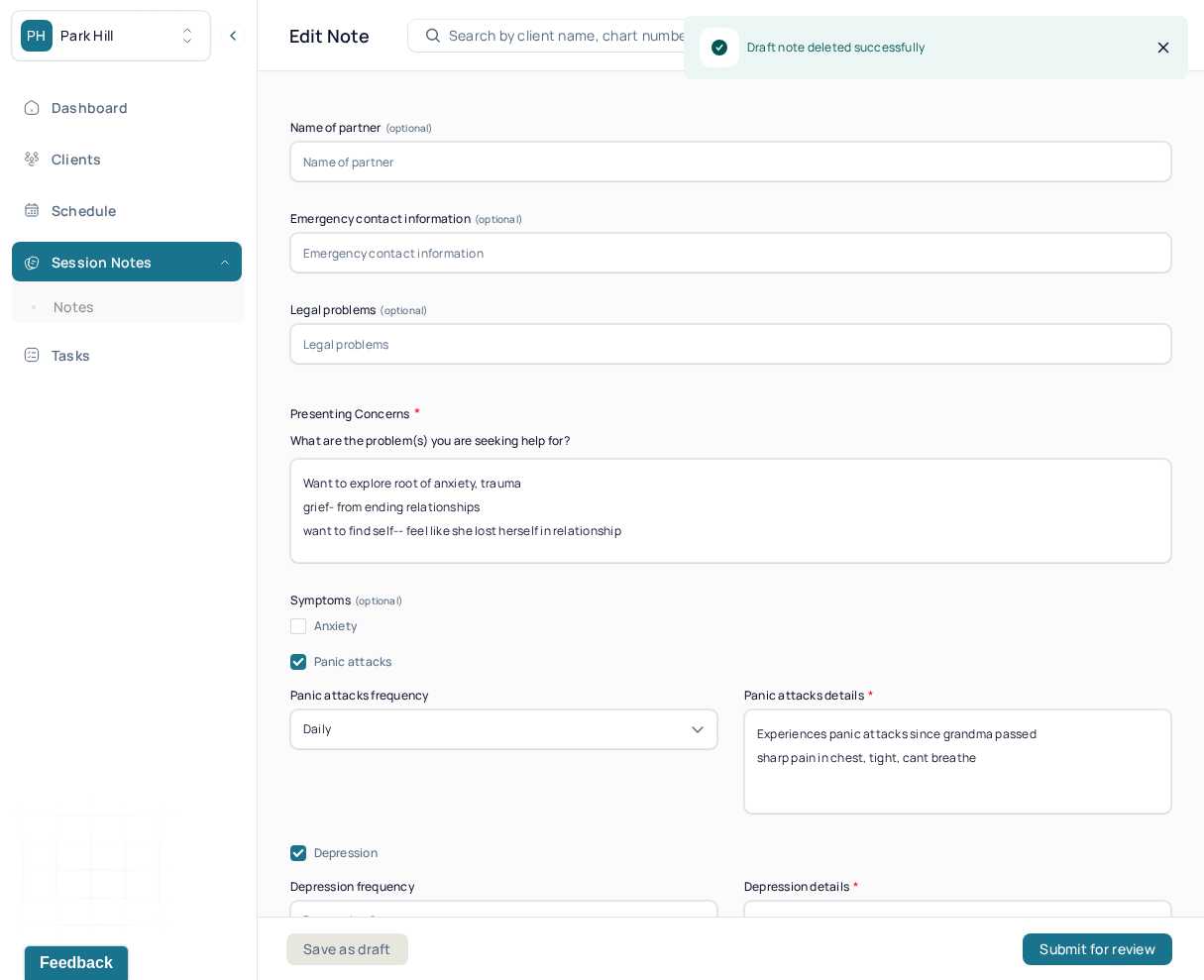 click on "Anxiety" at bounding box center [730, 626] 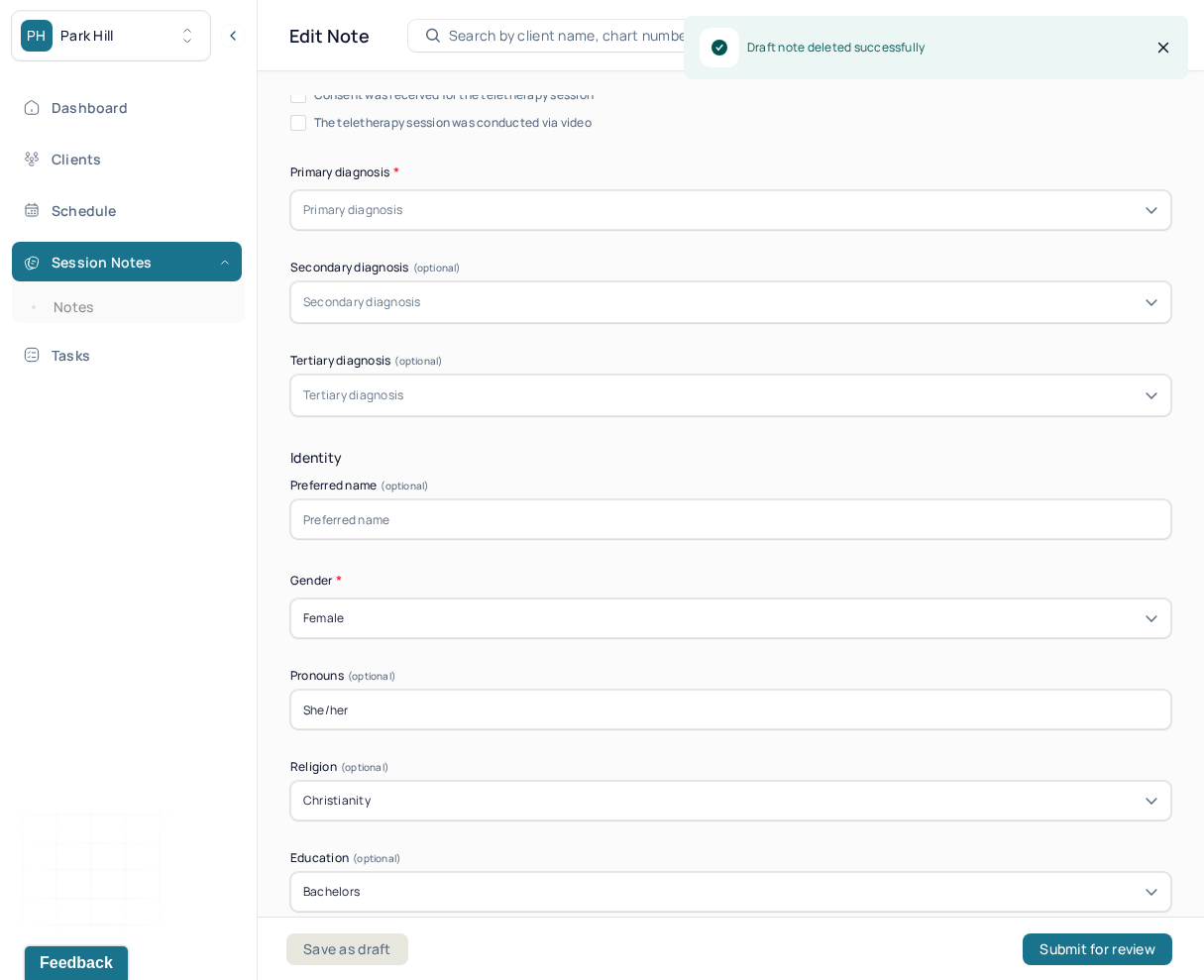 scroll, scrollTop: 0, scrollLeft: 0, axis: both 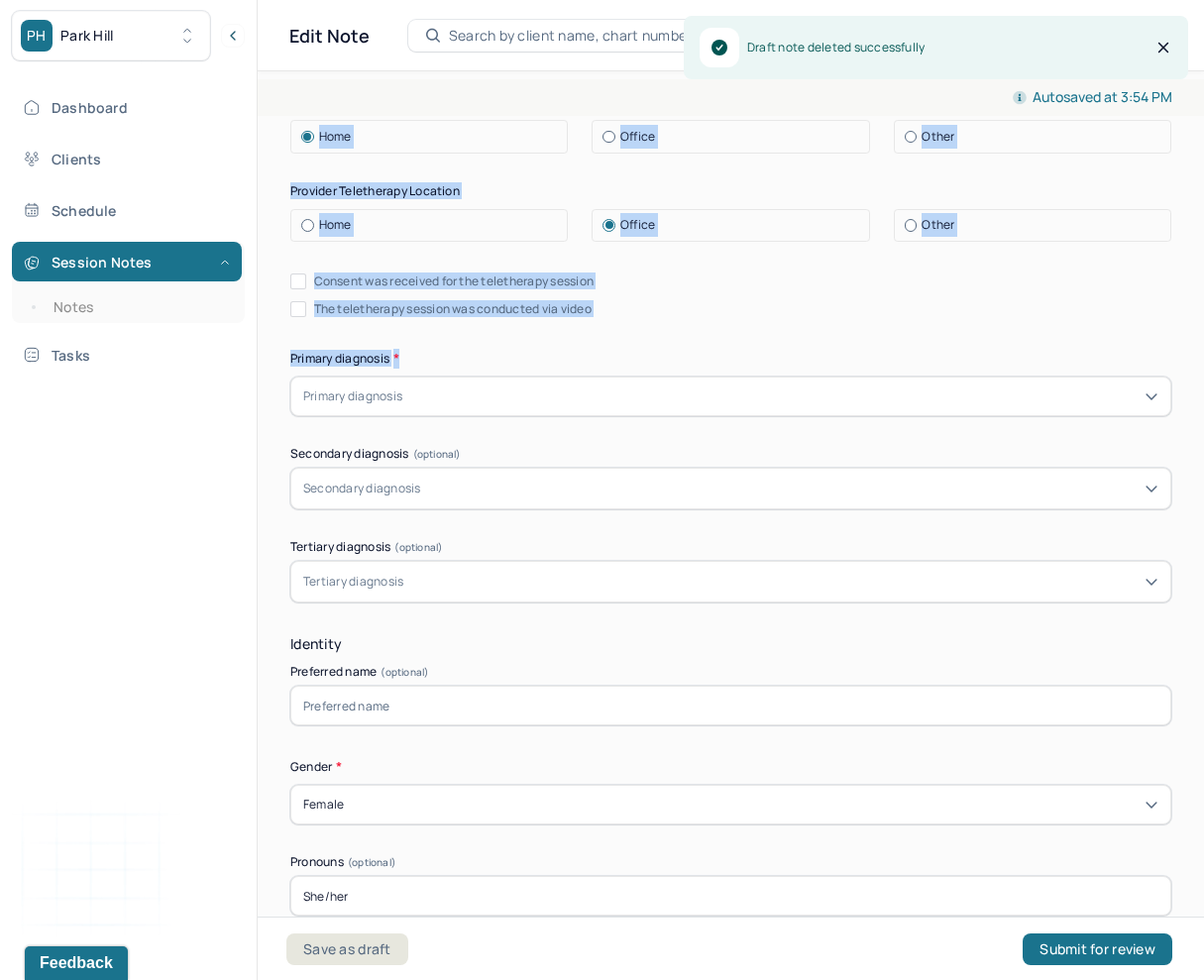 drag, startPoint x: 285, startPoint y: 458, endPoint x: 879, endPoint y: 365, distance: 601.23623 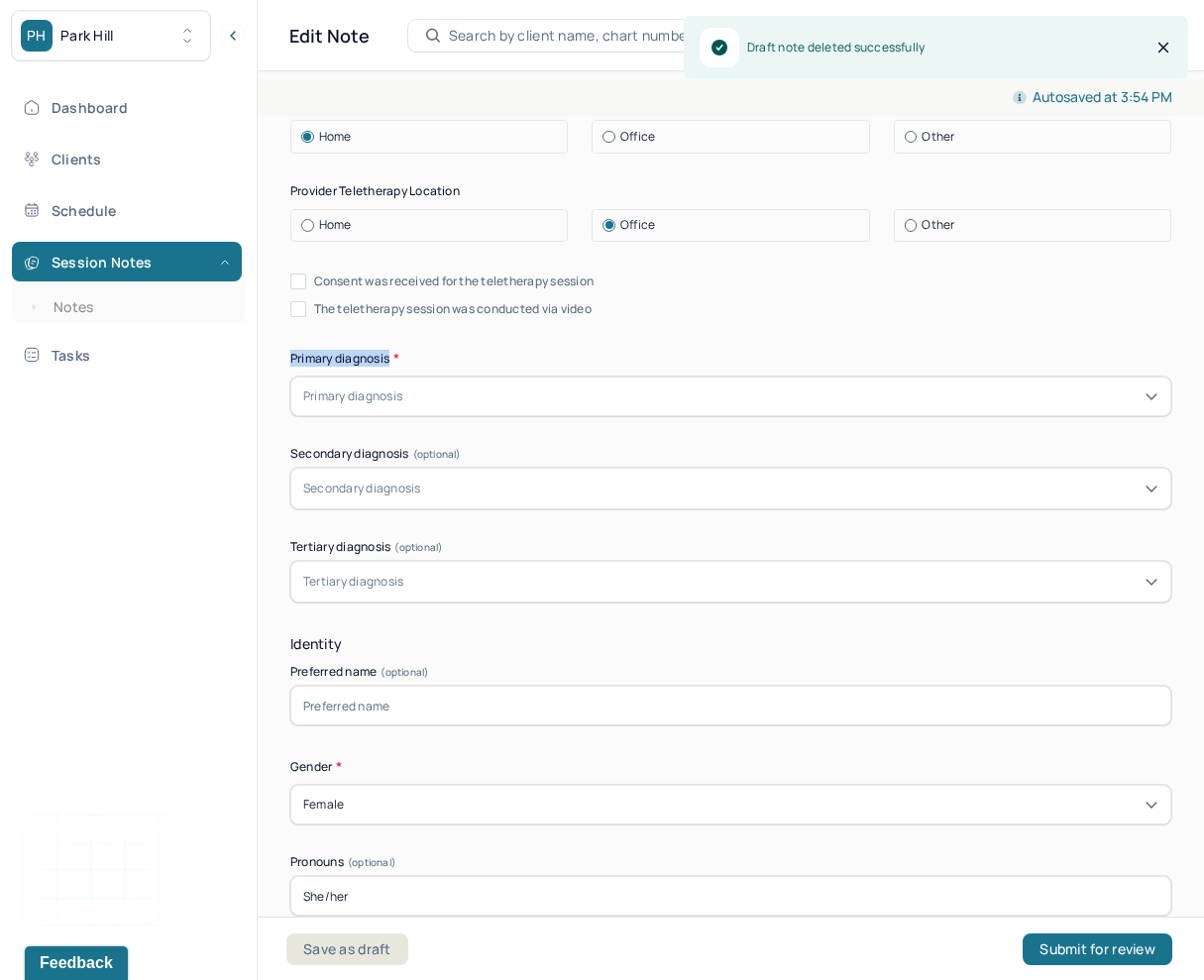 drag, startPoint x: 283, startPoint y: 349, endPoint x: 711, endPoint y: 329, distance: 428.467 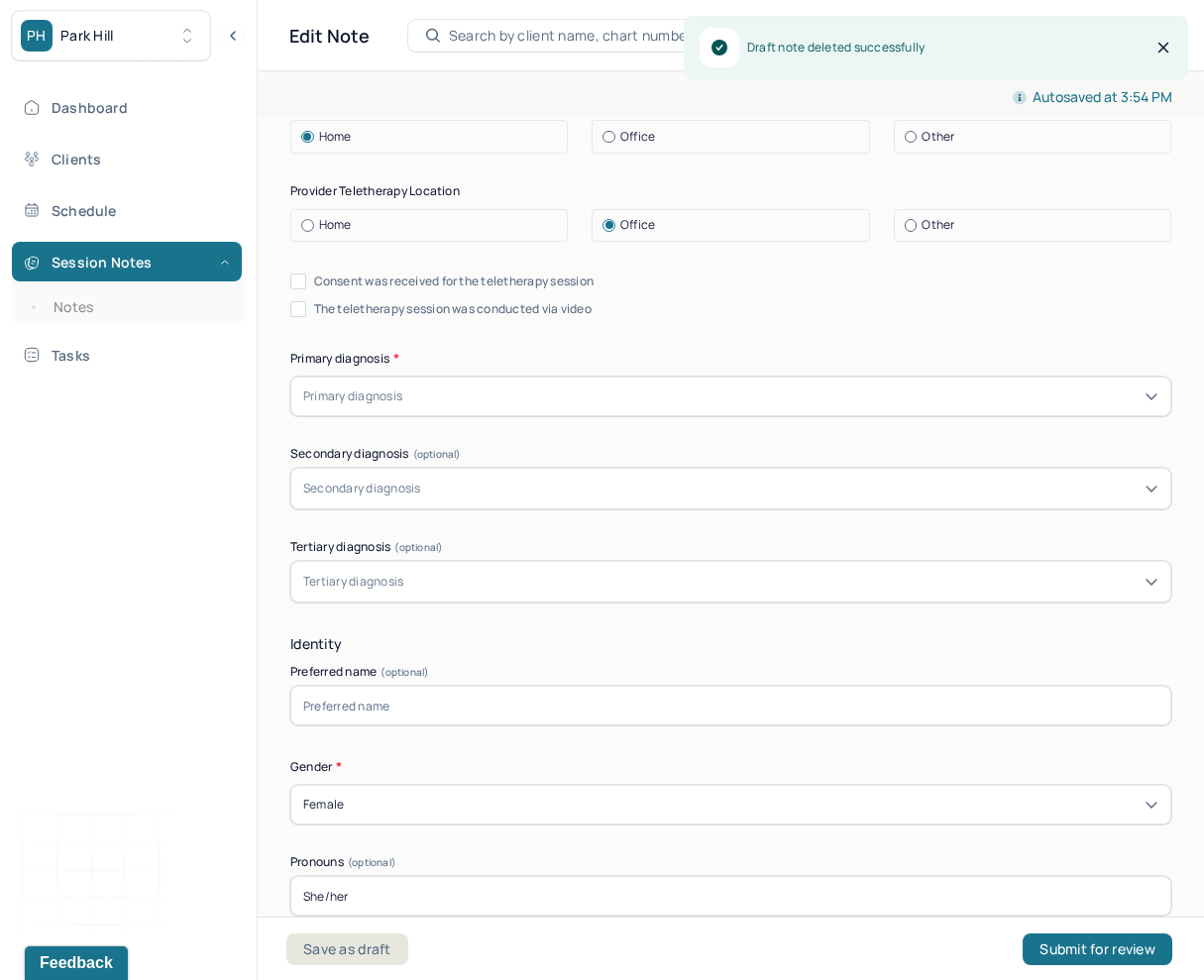 click on "Appointment location * Teletherapy Client Teletherapy Location Home Office Other Provider Teletherapy Location Home Office Other Consent was received for the teletherapy session The teletherapy session was conducted via video Primary diagnosis * Primary diagnosis Secondary diagnosis (optional) Secondary diagnosis Tertiary diagnosis (optional) Tertiary diagnosis Identity Preferred name (optional) Gender * Female Pronouns (optional) She/her Religion (optional) Christianity Education (optional) Bachelors Race (optional) Black or african american Ethnicity (optional) African American Sexual orientation (optional) Heterosexual Current employment (optional) High School Special Education Teacher Current employment details (optional) Student-studying early childhood education MA Relationship status (optional) Committed Name of partner (optional) Emergency contact information (optional) Legal problems (optional)" at bounding box center [730, 990] 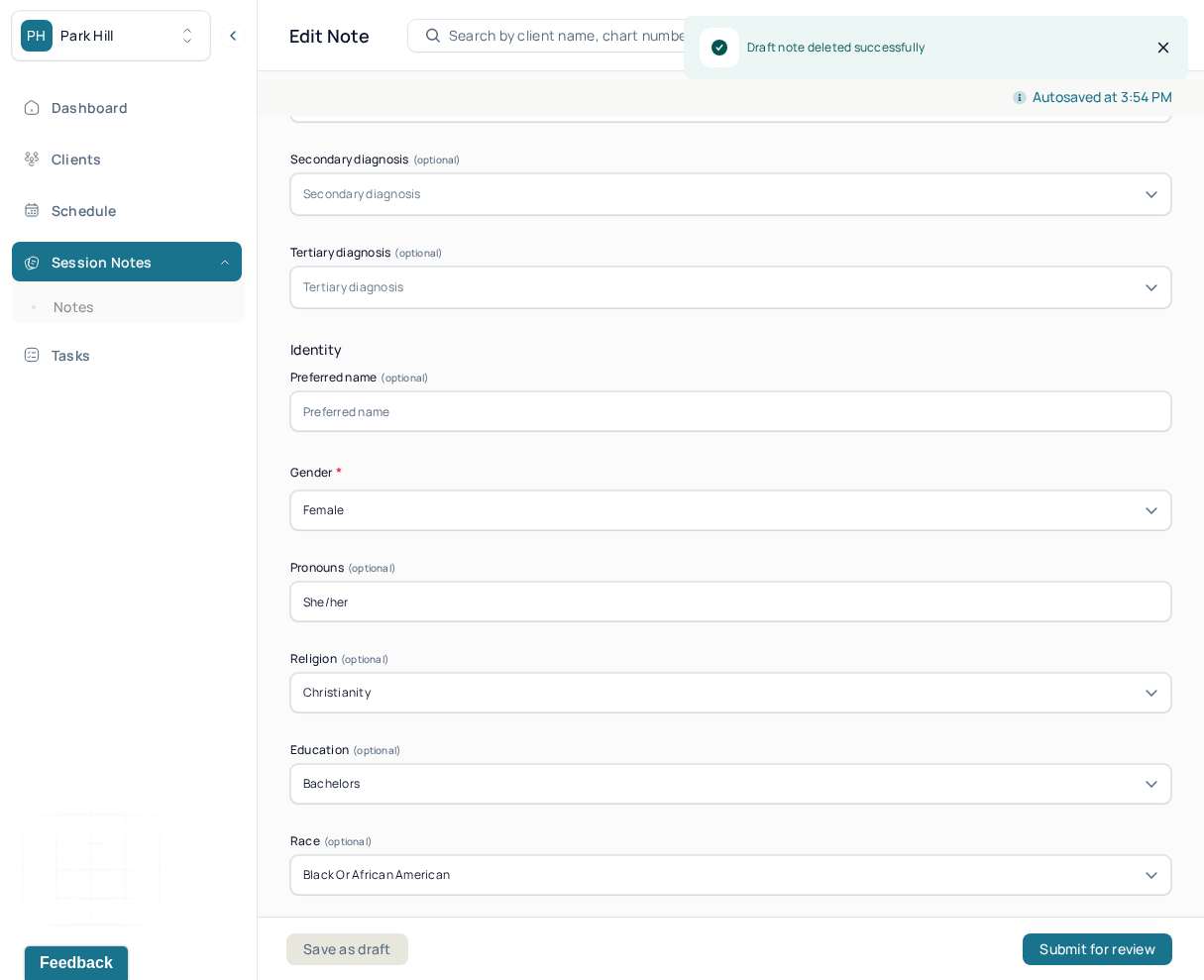 scroll, scrollTop: 753, scrollLeft: 0, axis: vertical 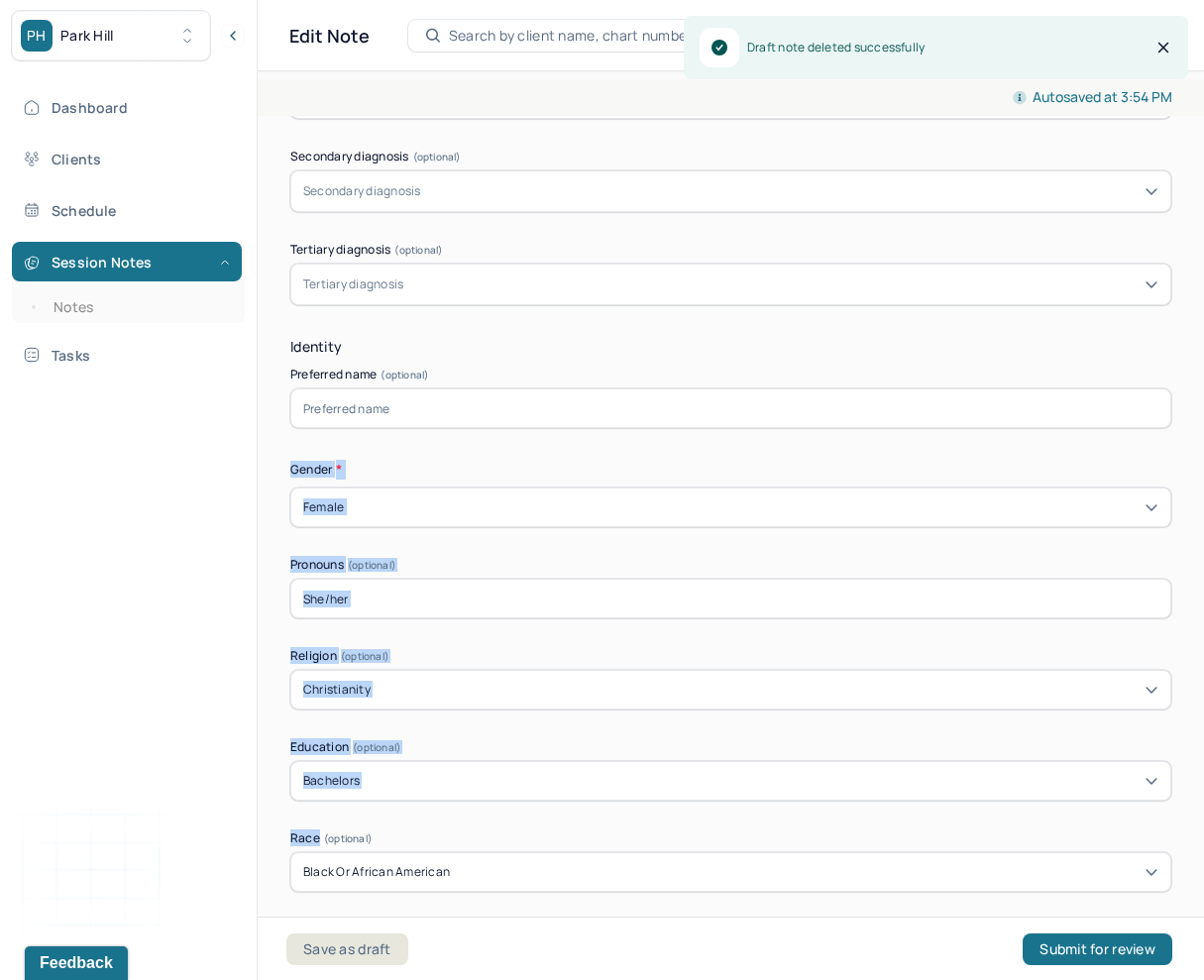 drag, startPoint x: 282, startPoint y: 460, endPoint x: 1026, endPoint y: 809, distance: 821.789 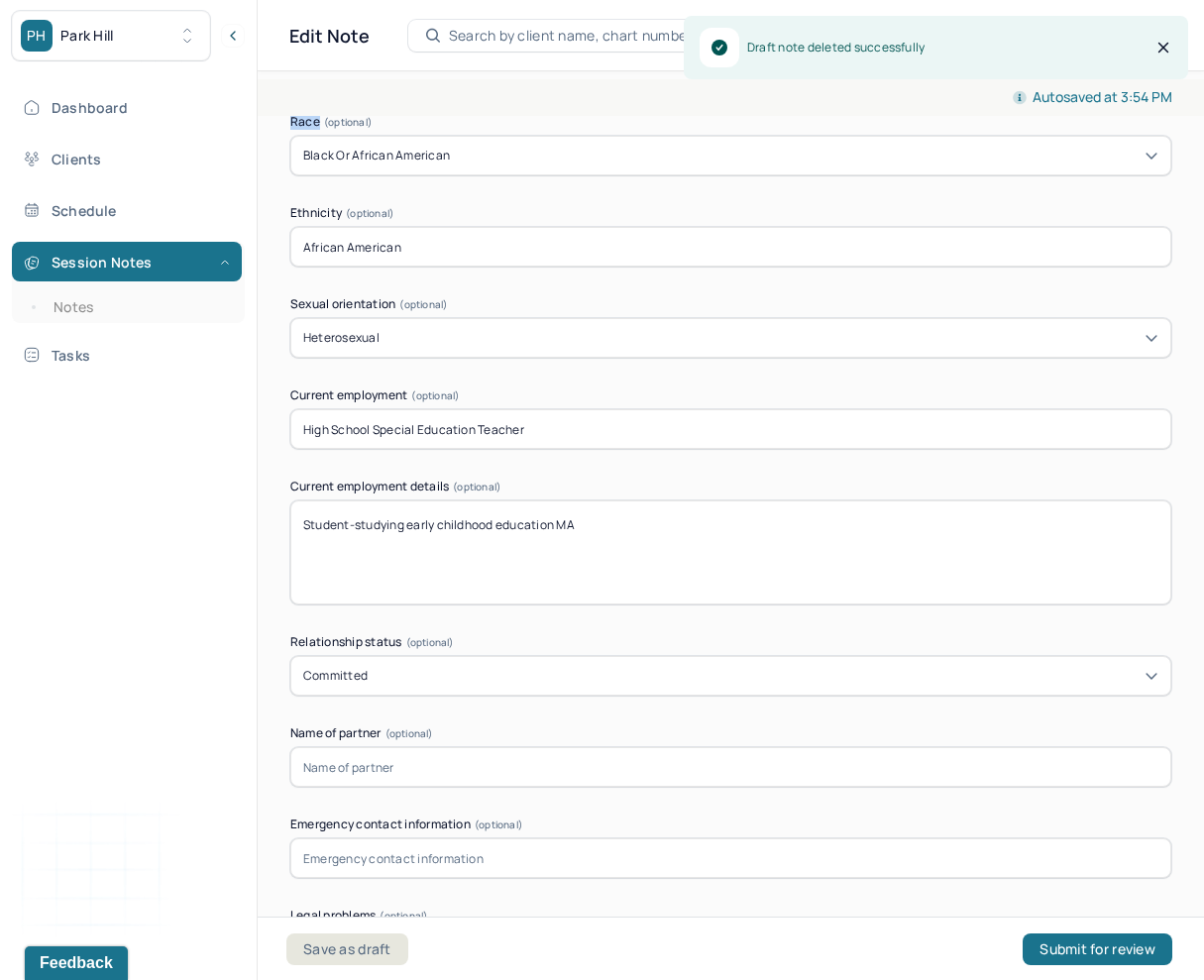 scroll, scrollTop: 1472, scrollLeft: 0, axis: vertical 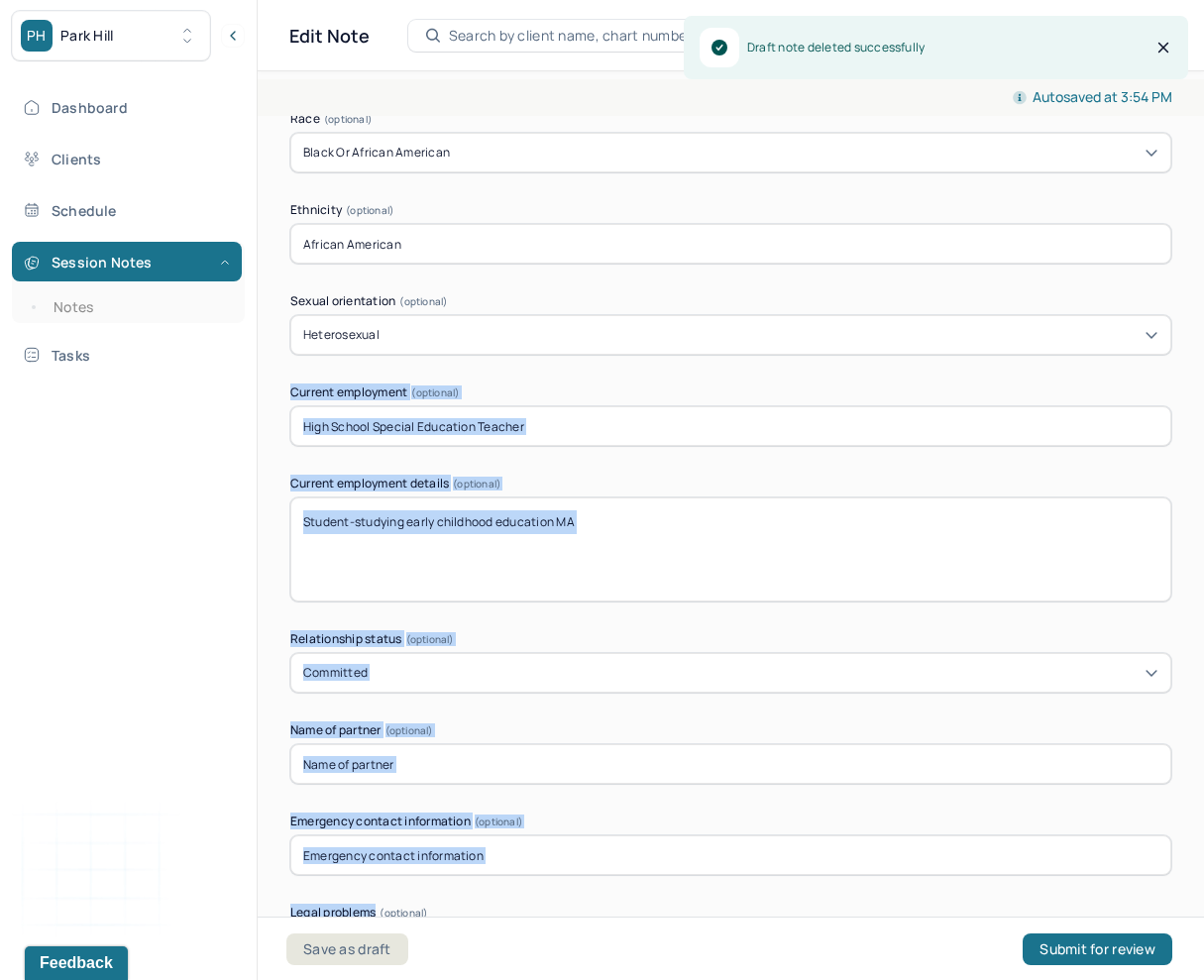 drag, startPoint x: 280, startPoint y: 395, endPoint x: 523, endPoint y: 875, distance: 538.00465 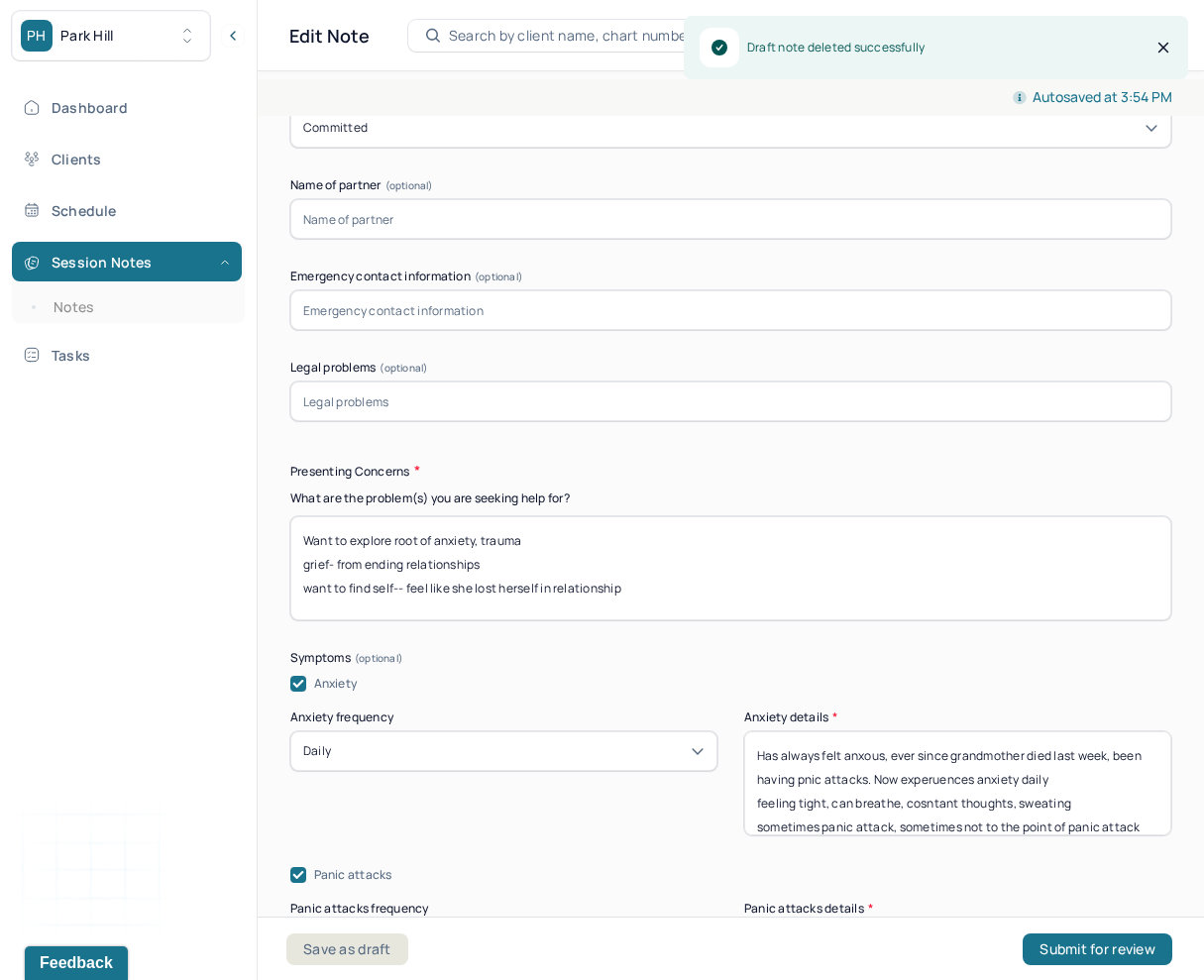 scroll, scrollTop: 2067, scrollLeft: 0, axis: vertical 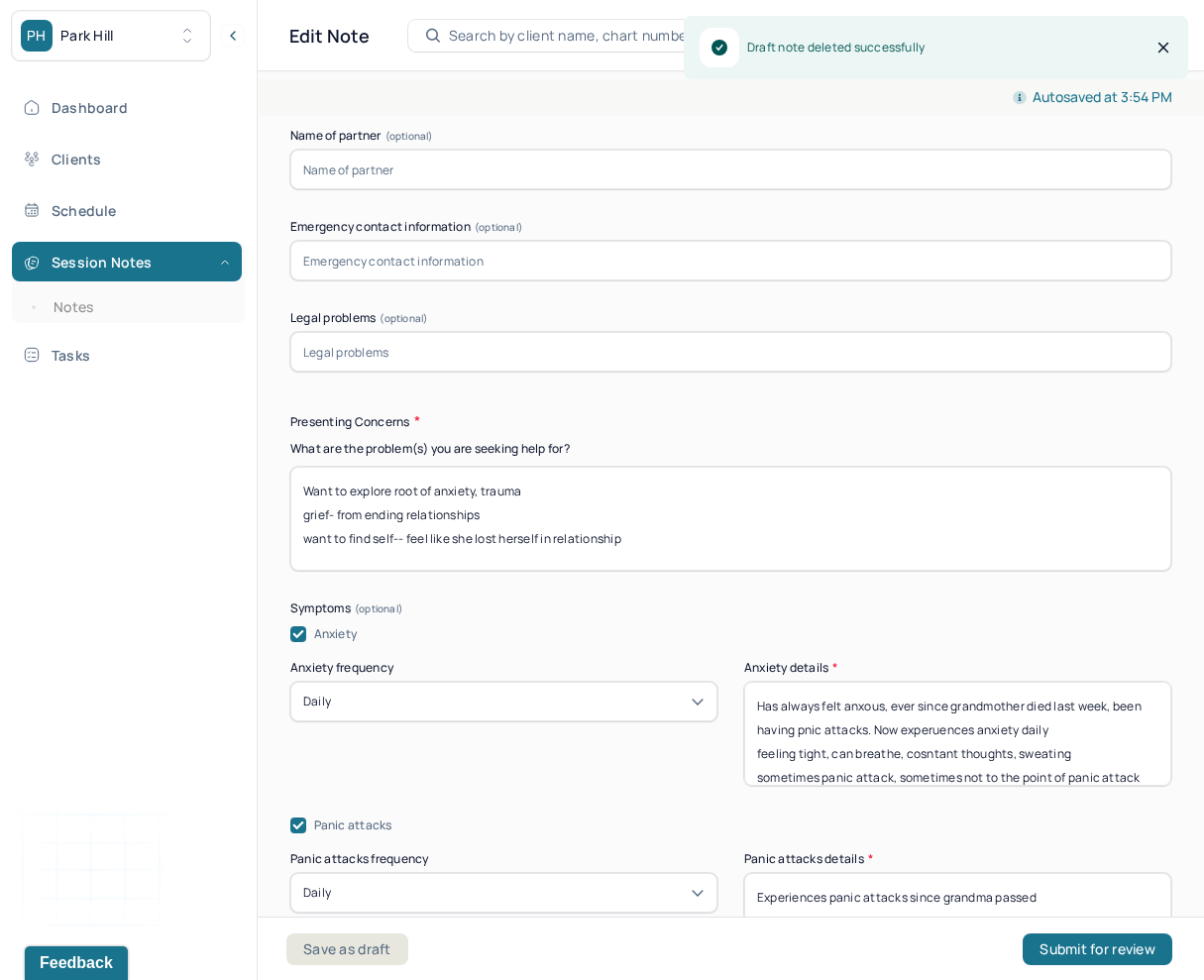click on "Presenting Concerns What are the problem(s) you are seeking help for? Want to explore root of anxiety, trauma
grief- from ending relationships
want to find self-- feel like she lost herself in relationship Symptoms Anxiety Anxiety frequency Daily Anxiety details * Has always felt anxous, ever since grandmother died last week, been having pnic attacks. Now experuences anxiety daily
feeling tight, can breathe, cosntant thoughts, sweating
sometimes panic attack, sometimes not to the point of panic attack
intrusive thoughts- negative
"jumps in sleep" Panic attacks Panic attacks frequency Daily Panic attacks details * Experiences panic attacks since grandma passed
sharp pain in chest, tight, cant breathe Depression Depression frequency Depression frequency Depression details * Feels unsatisfied with life despite success Easily distracted Impulsive Paranoia Alcohol Anger outburst Unable to feel pleasure Excessive energy Recreational drug use Tobacco Racing thoughts Other symptoms (optional) Physical symptoms" at bounding box center (730, 1273) 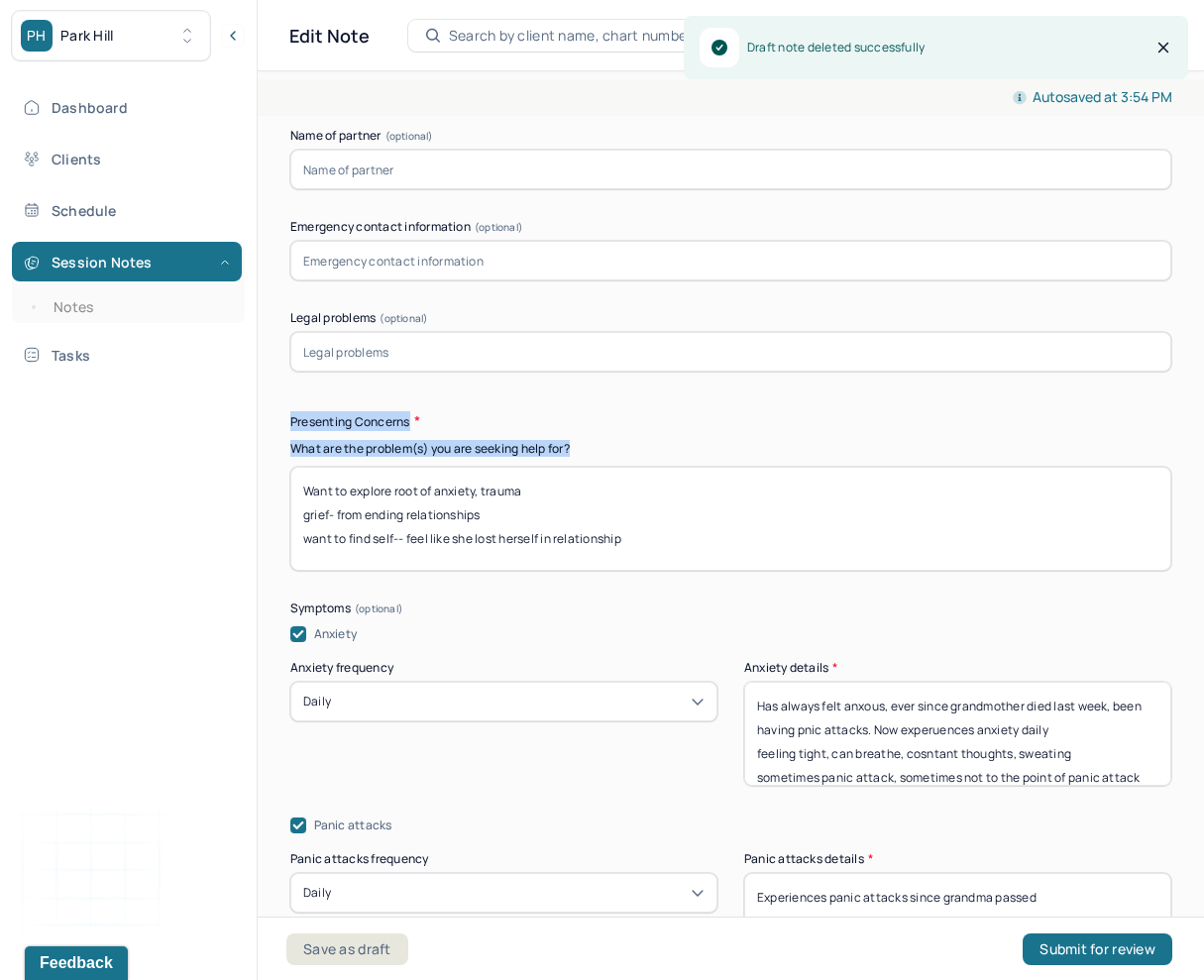 drag, startPoint x: 274, startPoint y: 385, endPoint x: 585, endPoint y: 471, distance: 322.67166 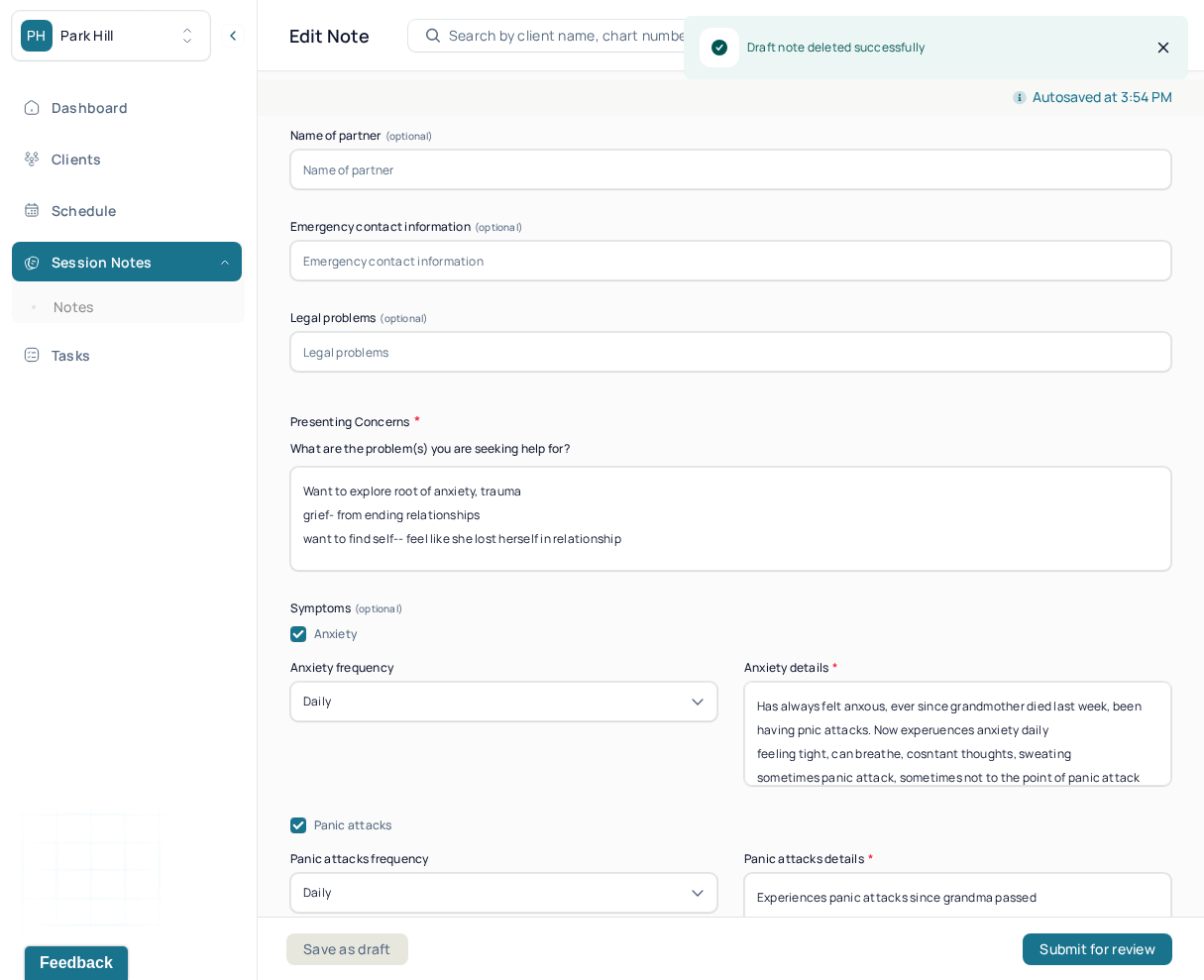 click on "Presenting Concerns What are the problem(s) you are seeking help for? Want to explore root of anxiety, trauma
grief- from ending relationships
want to find self-- feel like she lost herself in relationship Symptoms Anxiety Anxiety frequency Daily Anxiety details * Has always felt anxous, ever since grandmother died last week, been having pnic attacks. Now experuences anxiety daily
feeling tight, can breathe, cosntant thoughts, sweating
sometimes panic attack, sometimes not to the point of panic attack
intrusive thoughts- negative
"jumps in sleep" Panic attacks Panic attacks frequency Daily Panic attacks details * Experiences panic attacks since grandma passed
sharp pain in chest, tight, cant breathe Depression Depression frequency Depression frequency Depression details * Feels unsatisfied with life despite success Easily distracted Impulsive Paranoia Alcohol Anger outburst Unable to feel pleasure Excessive energy Recreational drug use Tobacco Racing thoughts Other symptoms (optional) Physical symptoms" at bounding box center [730, 1273] 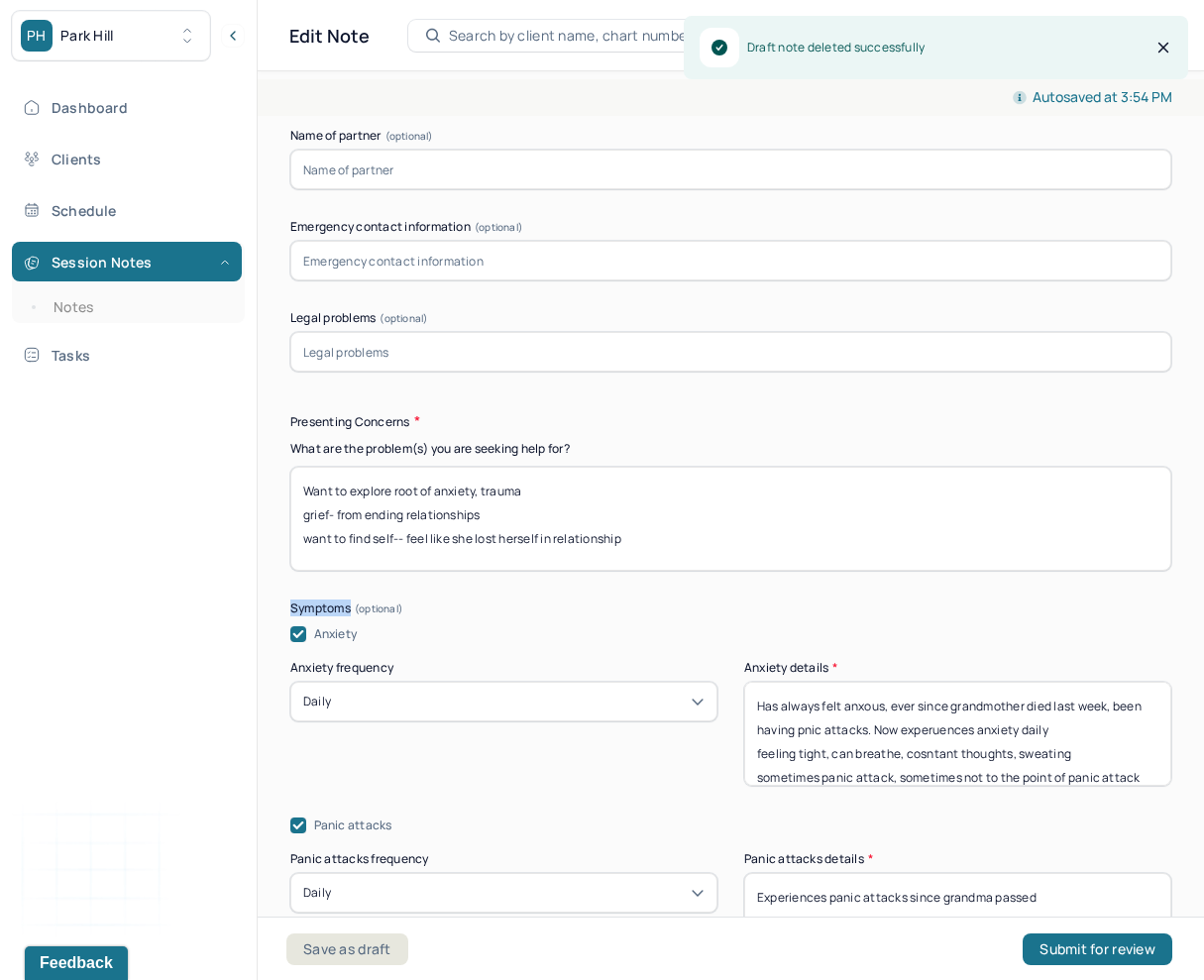 drag, startPoint x: 278, startPoint y: 608, endPoint x: 407, endPoint y: 596, distance: 129.55694 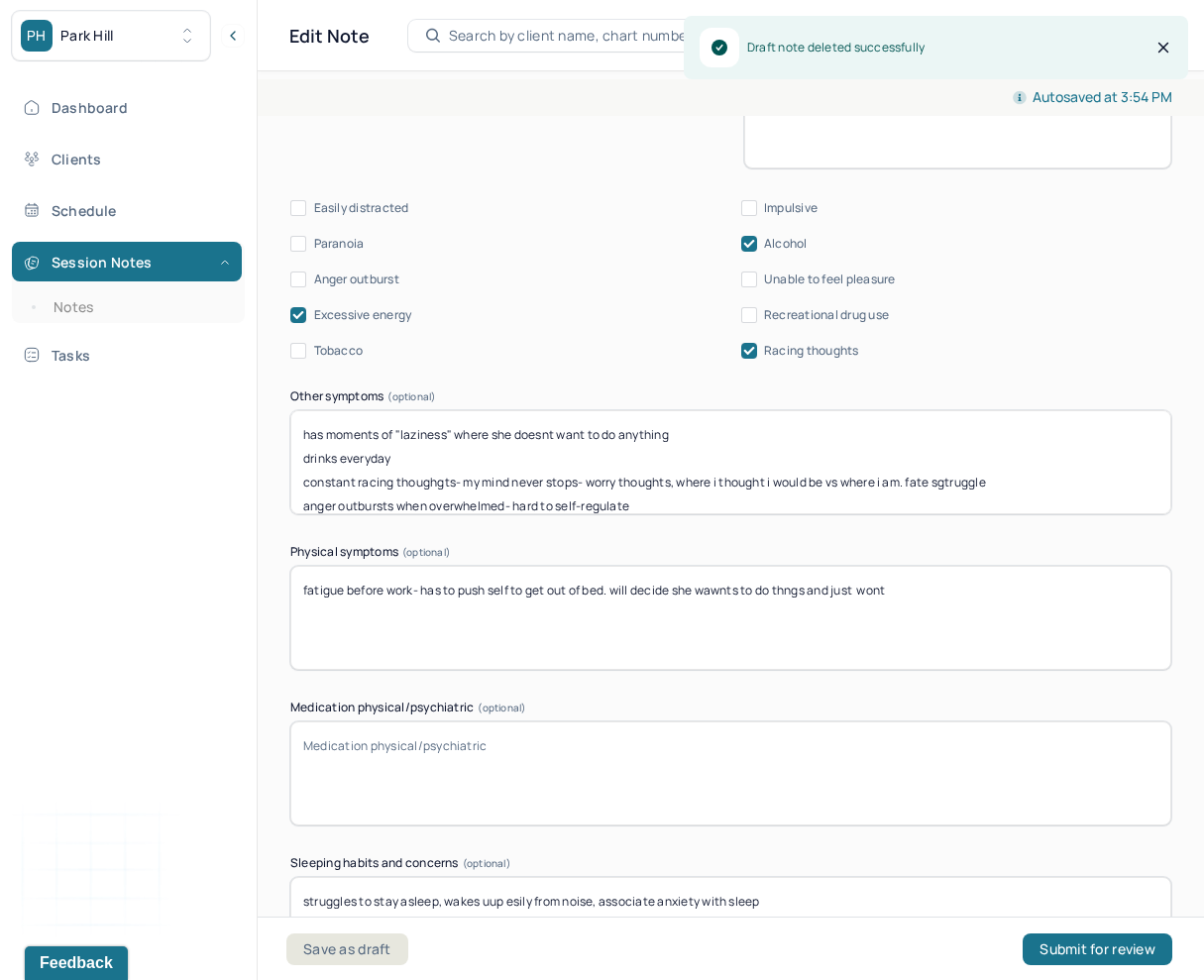 scroll, scrollTop: 3066, scrollLeft: 0, axis: vertical 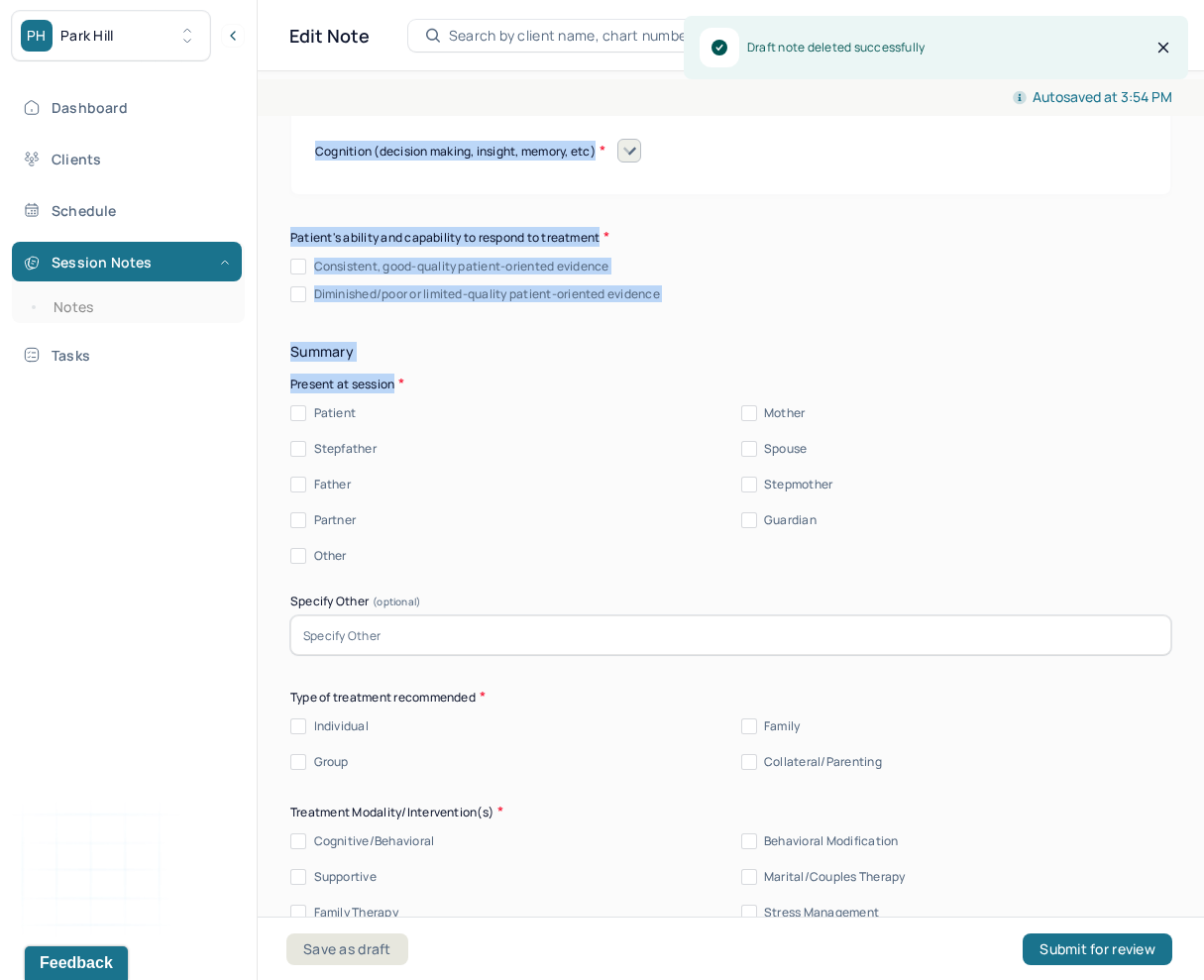 drag, startPoint x: 284, startPoint y: 542, endPoint x: 830, endPoint y: 369, distance: 572.7521 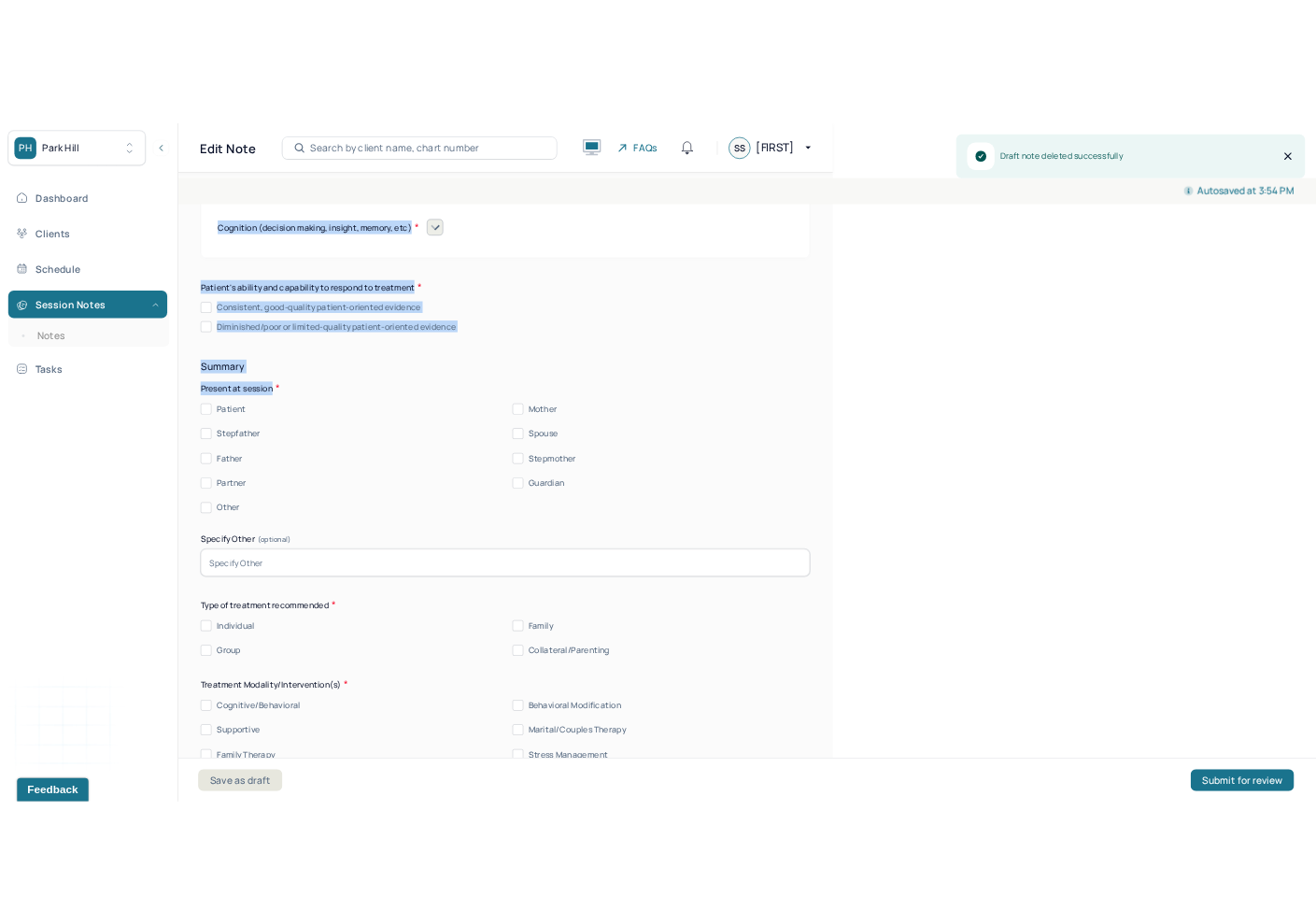 scroll, scrollTop: 8508, scrollLeft: 0, axis: vertical 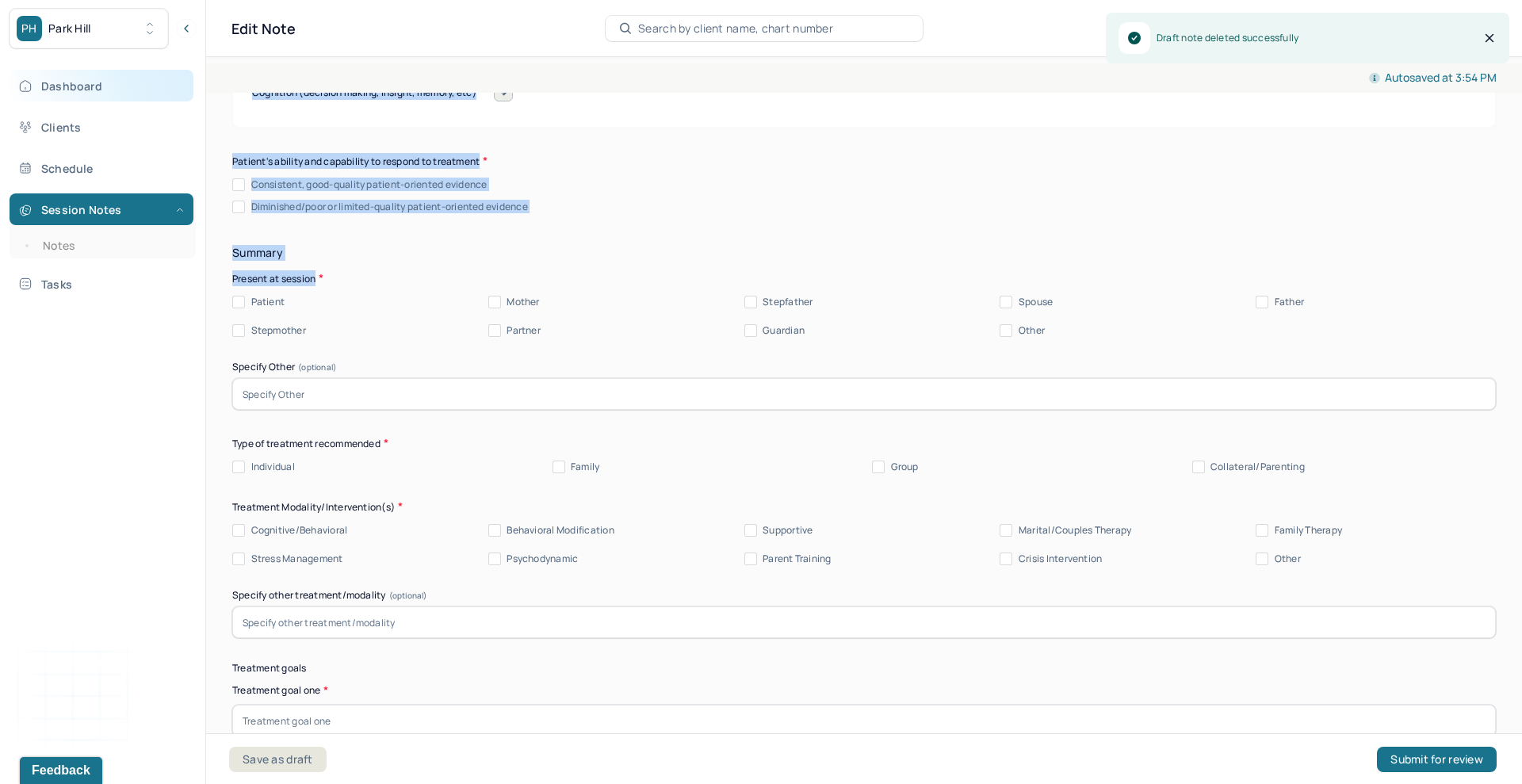 click on "Dashboard" at bounding box center [101, 86] 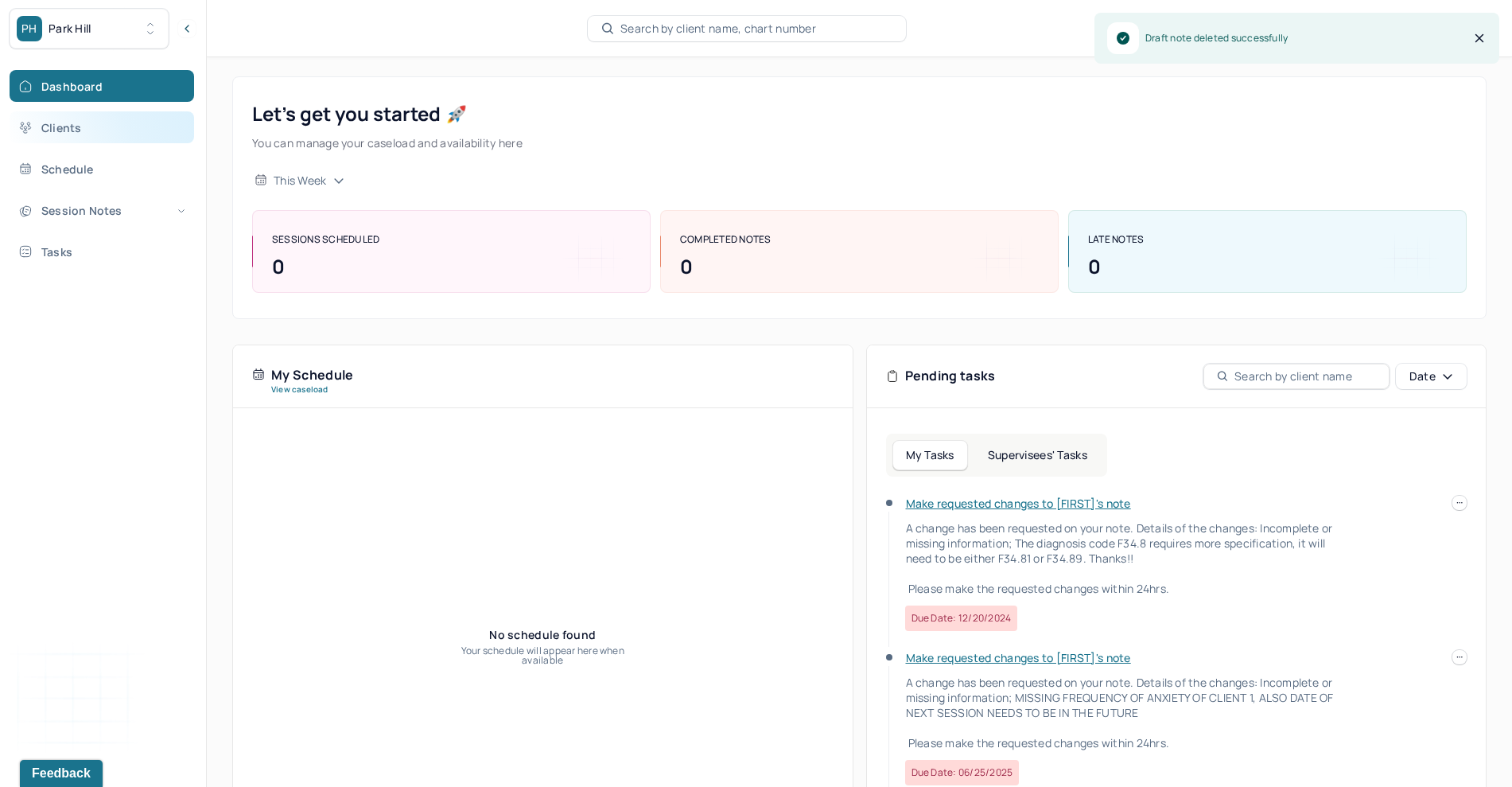 click on "Clients" at bounding box center (102, 127) 